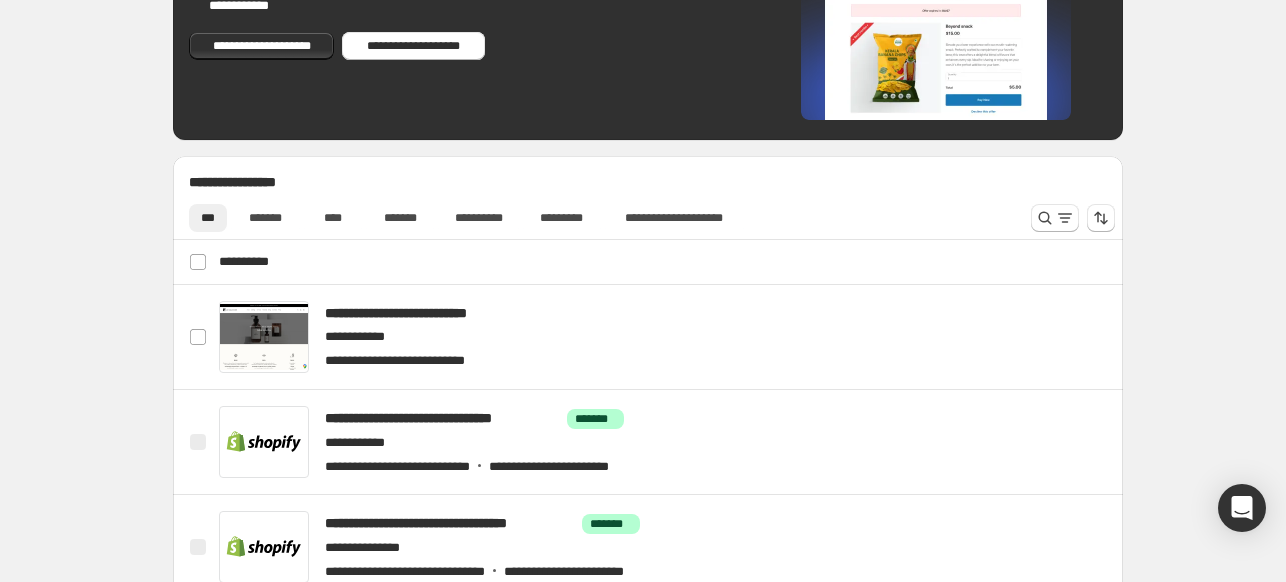 scroll, scrollTop: 500, scrollLeft: 0, axis: vertical 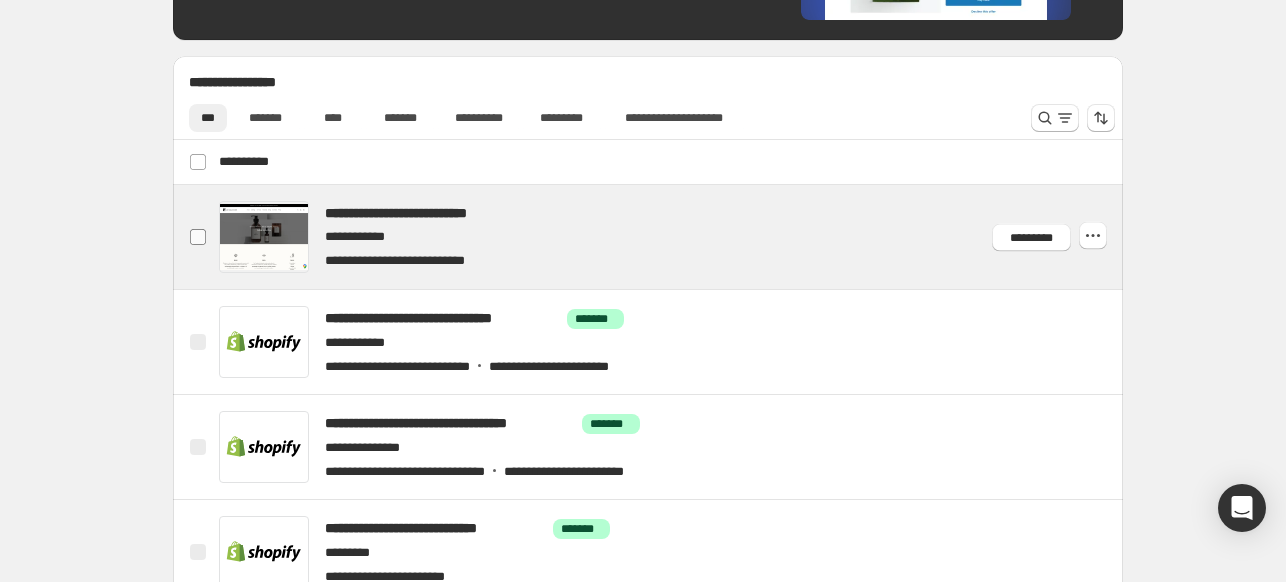 click at bounding box center [198, 237] 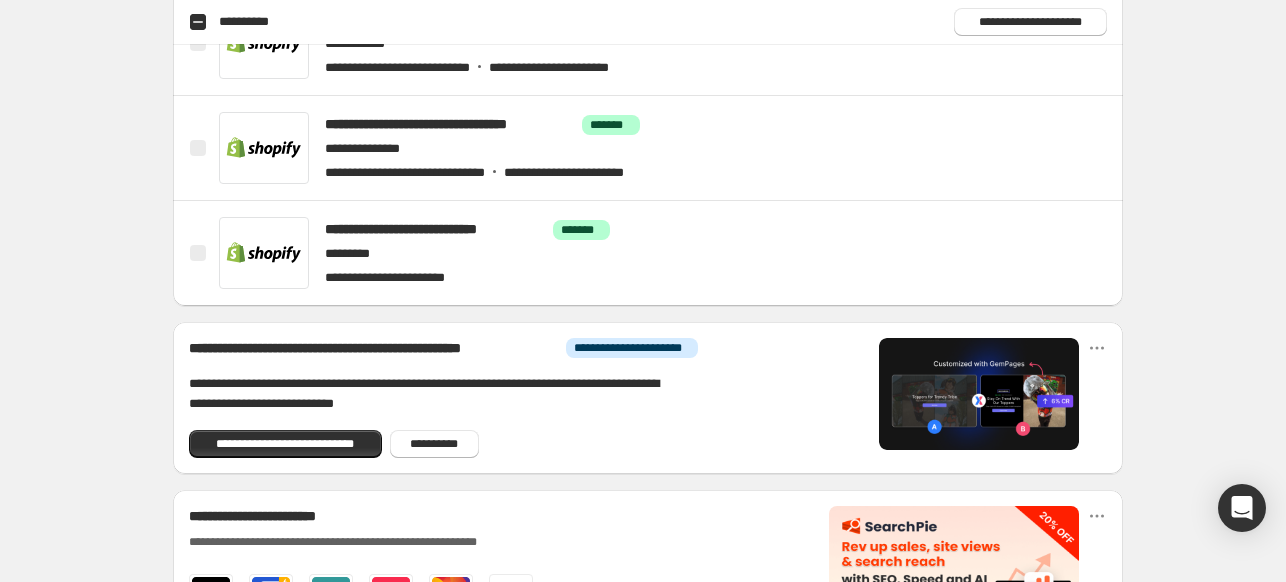 scroll, scrollTop: 500, scrollLeft: 0, axis: vertical 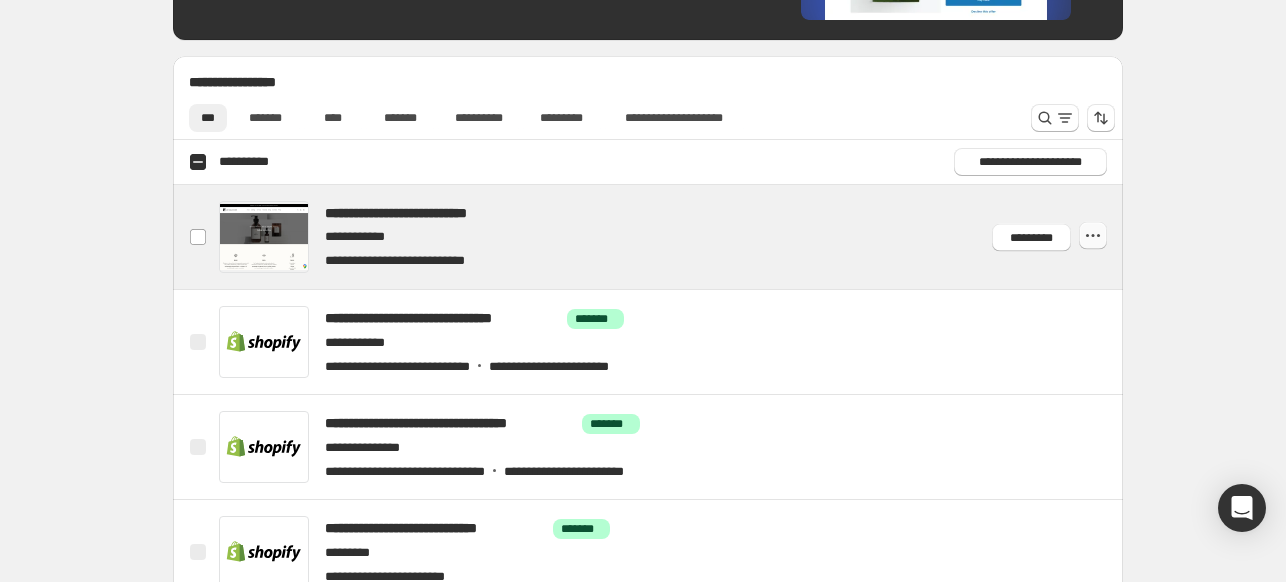 click 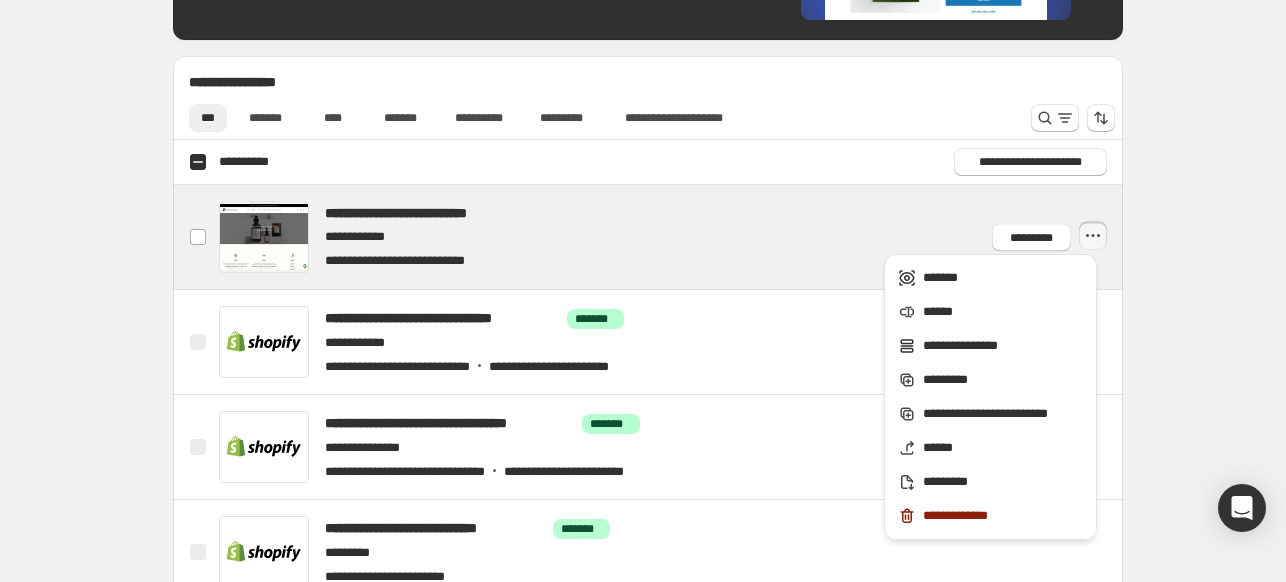 click 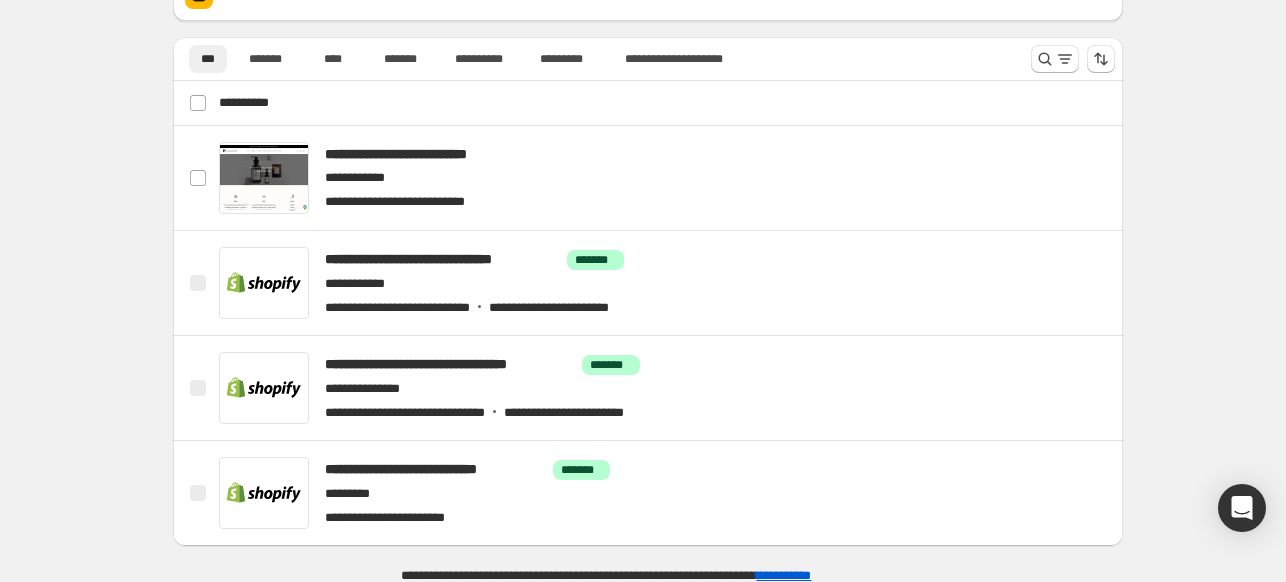 scroll, scrollTop: 333, scrollLeft: 0, axis: vertical 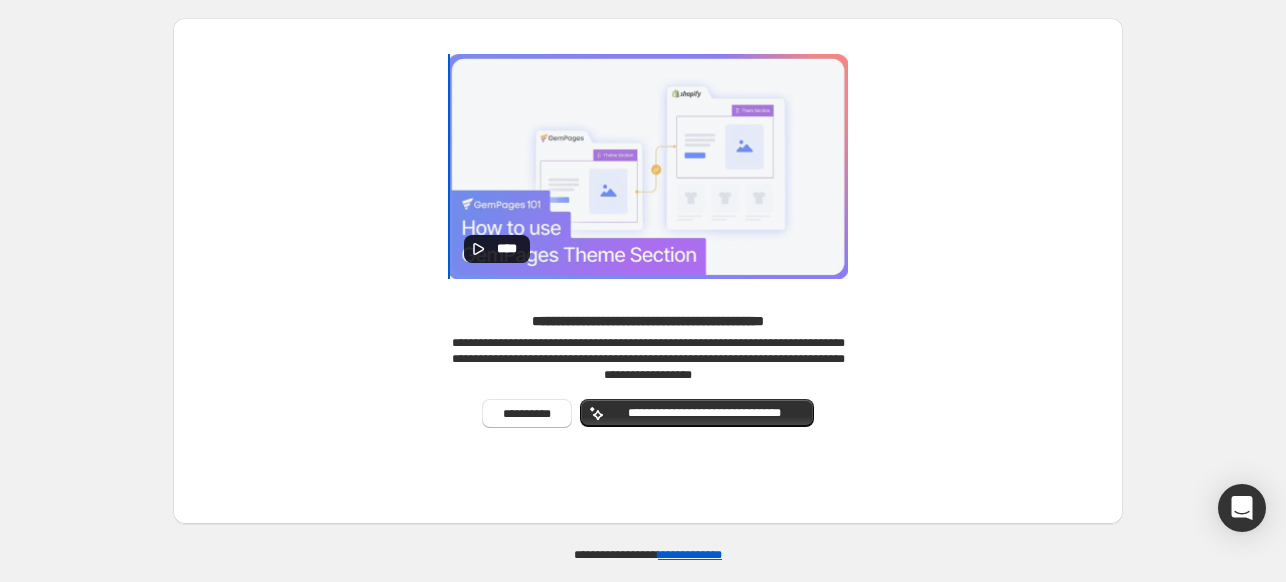 click on "****" at bounding box center [648, 166] 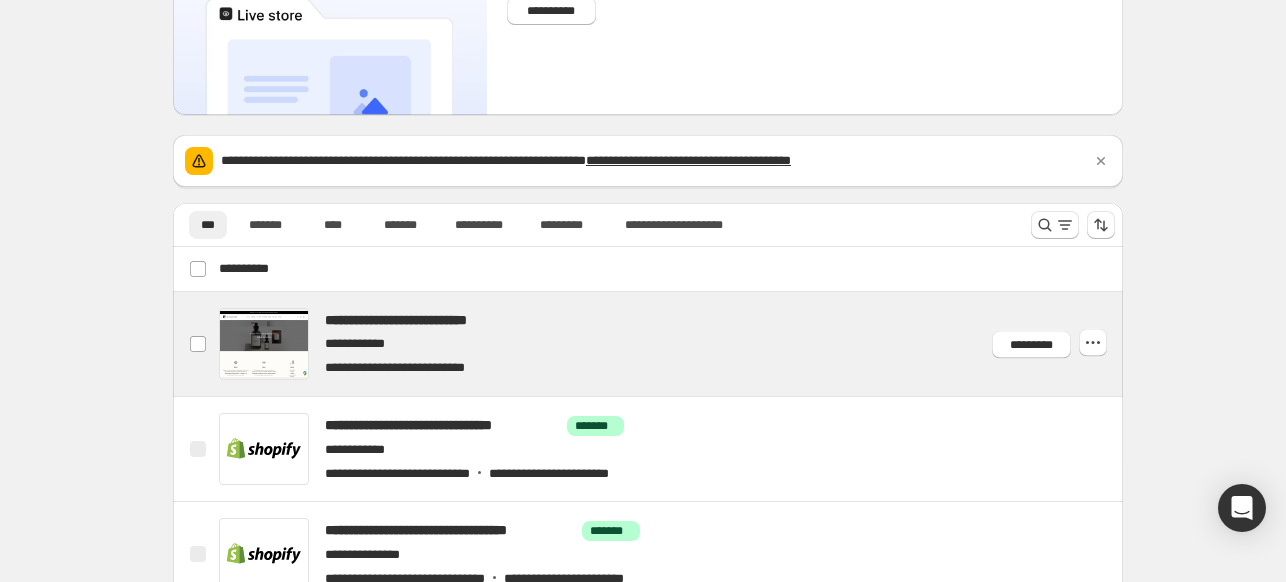 scroll, scrollTop: 200, scrollLeft: 0, axis: vertical 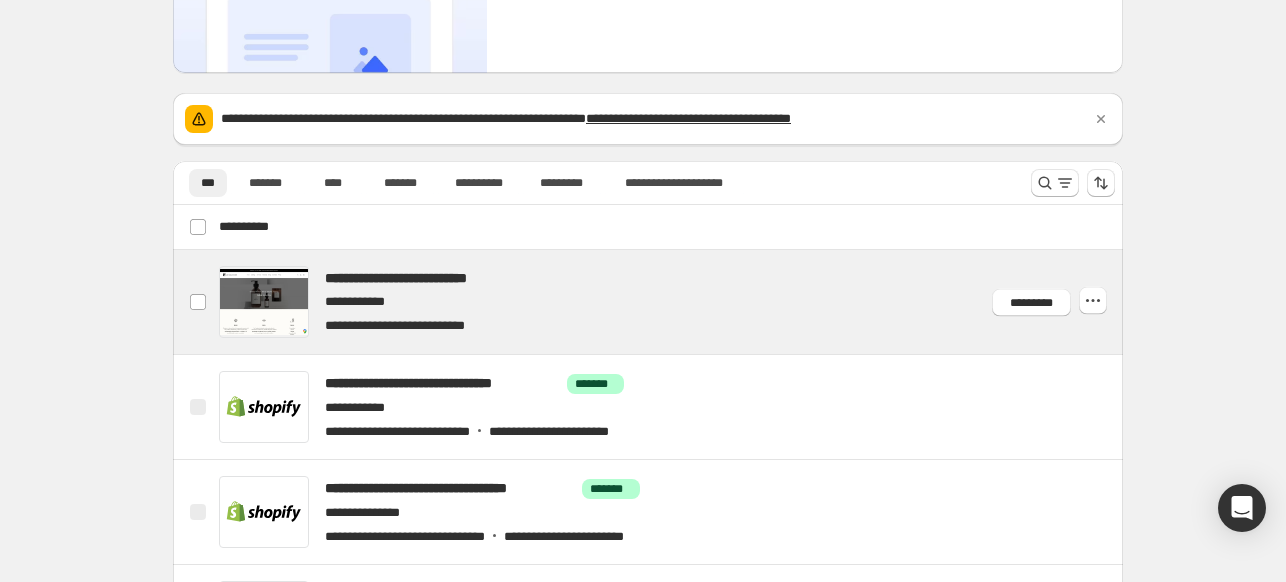 click at bounding box center [672, 302] 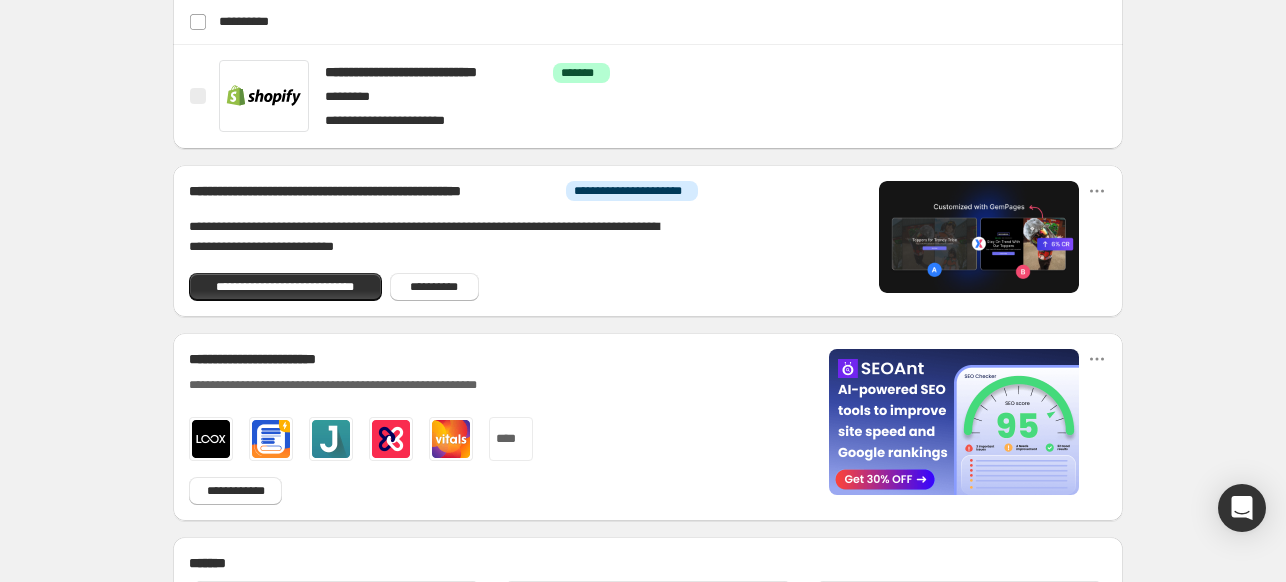 scroll, scrollTop: 1129, scrollLeft: 0, axis: vertical 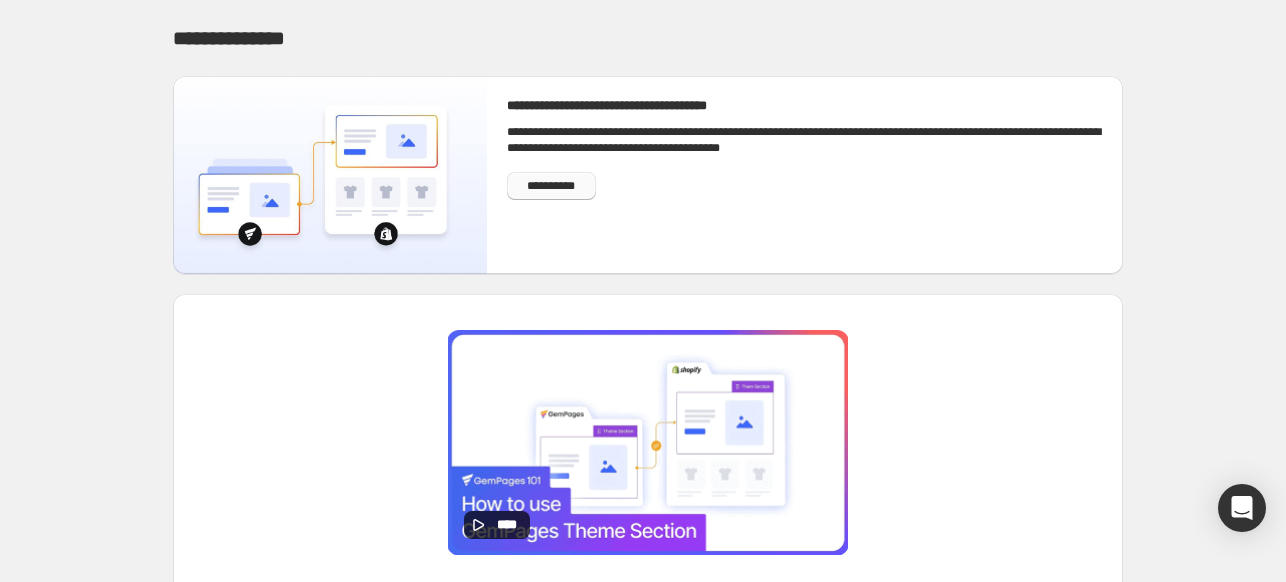 click on "**********" at bounding box center [552, 186] 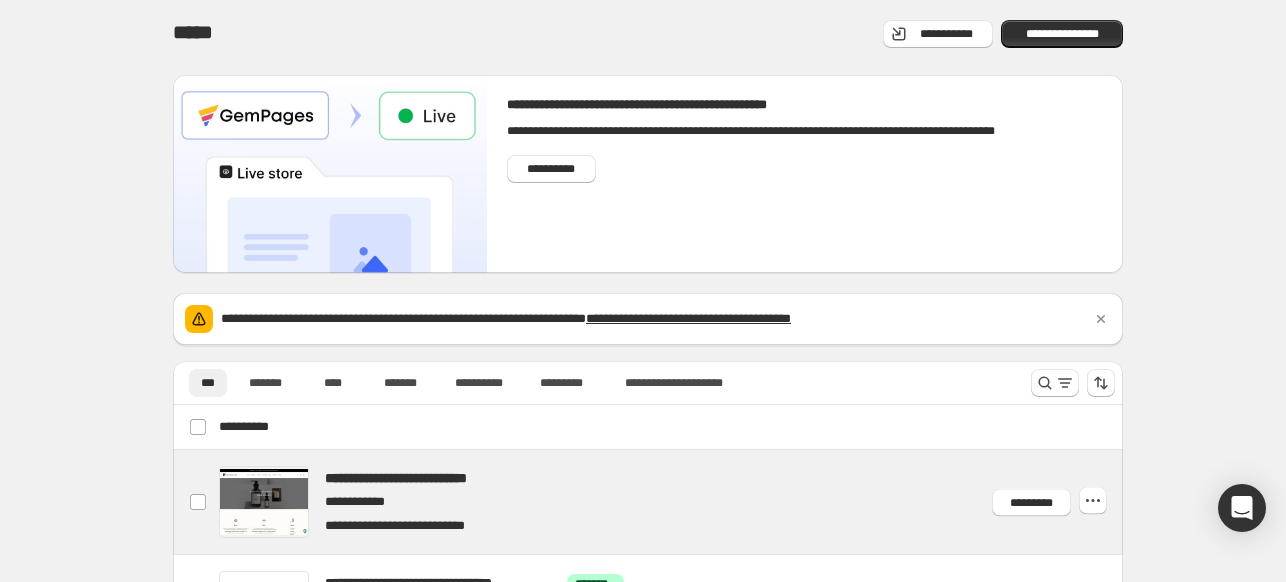 click at bounding box center [672, 502] 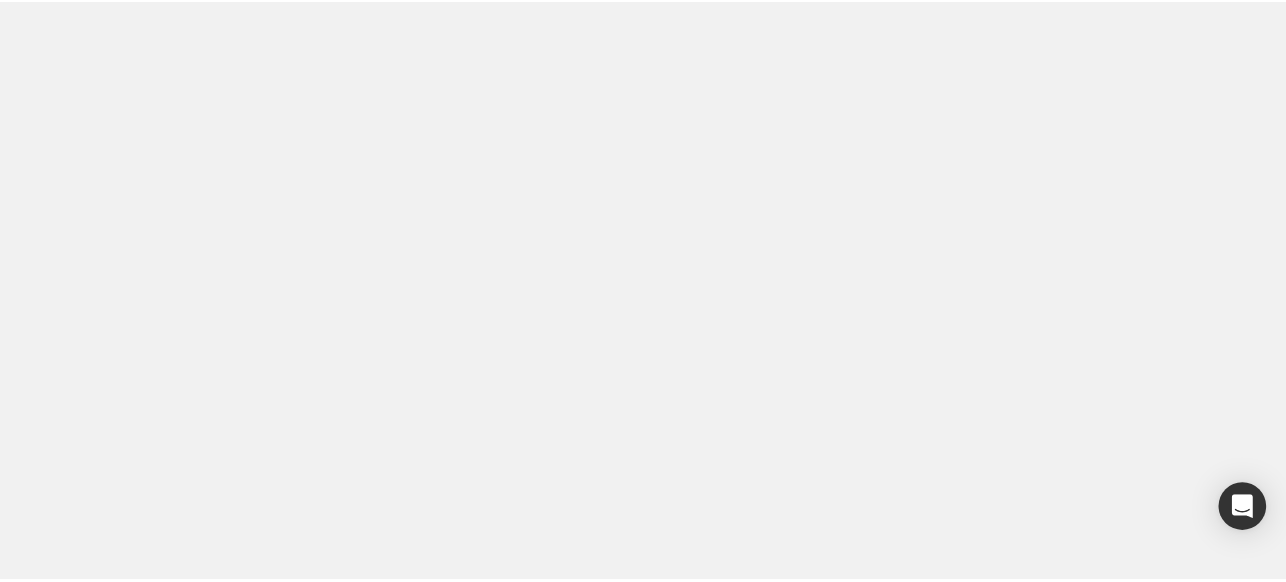 scroll, scrollTop: 0, scrollLeft: 0, axis: both 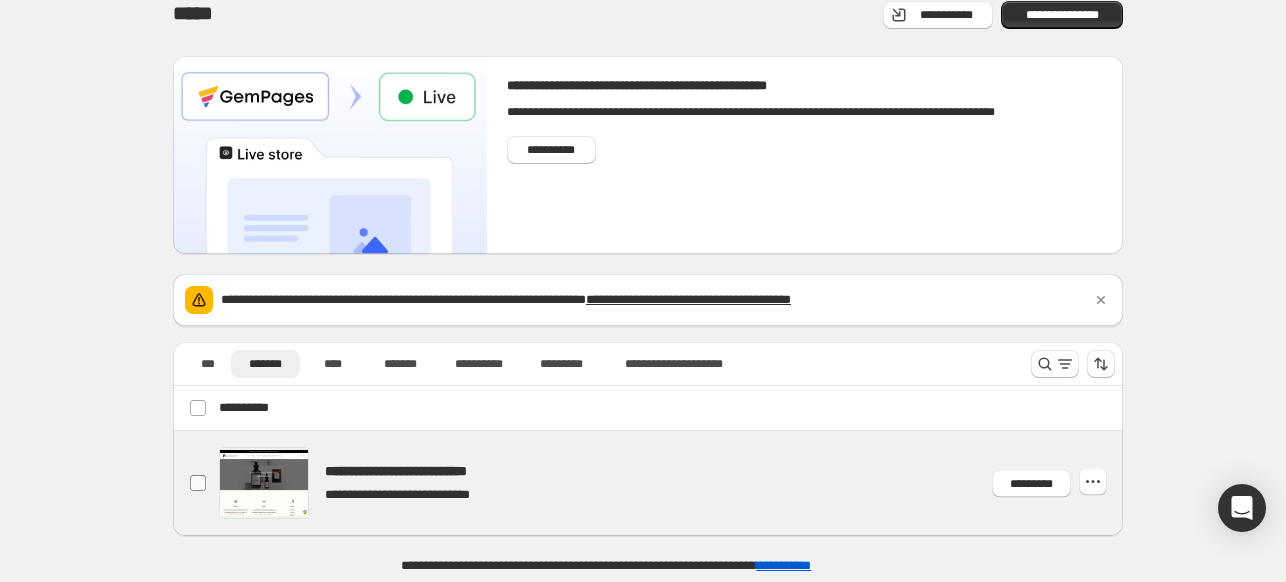 click at bounding box center (198, 483) 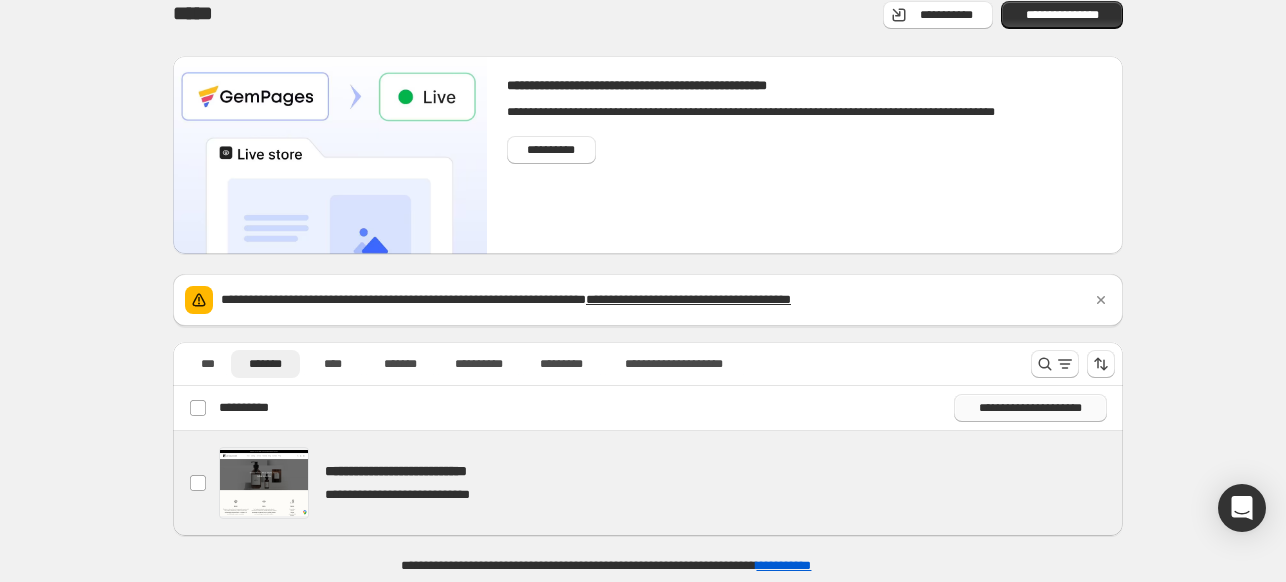 click on "**********" at bounding box center [1030, 408] 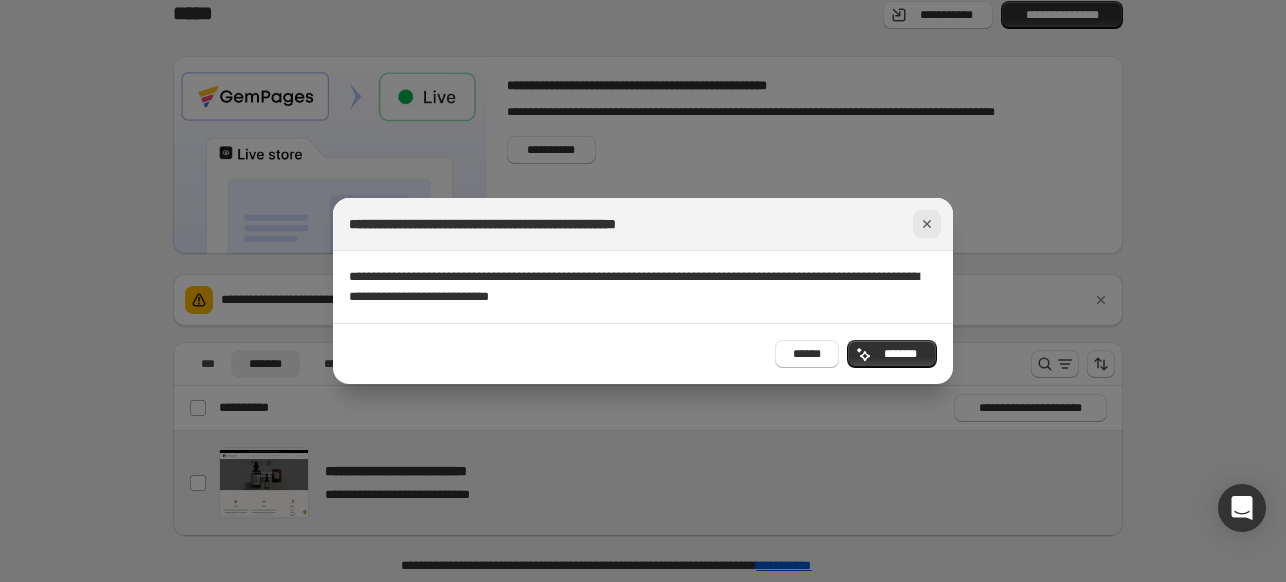 click 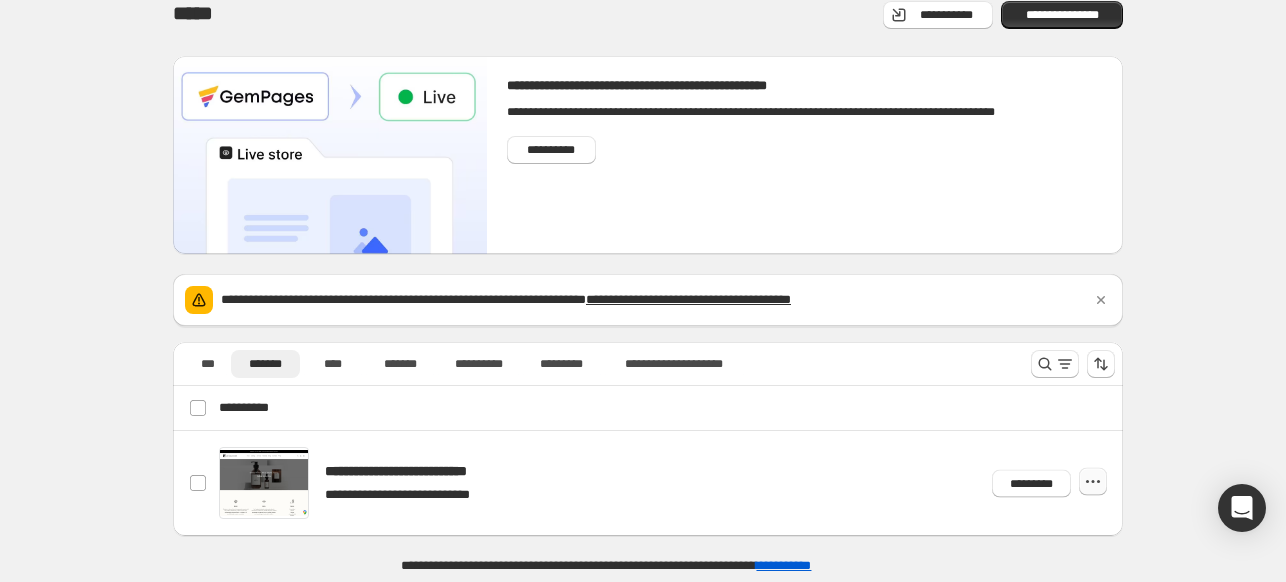 click 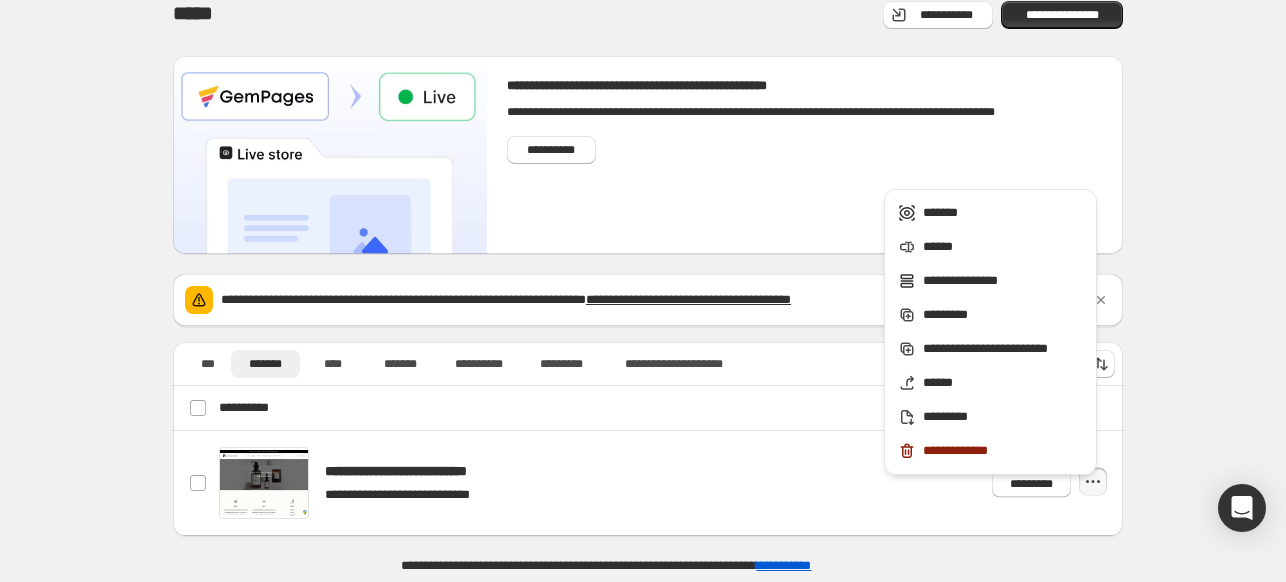 click on "**********" at bounding box center (648, 282) 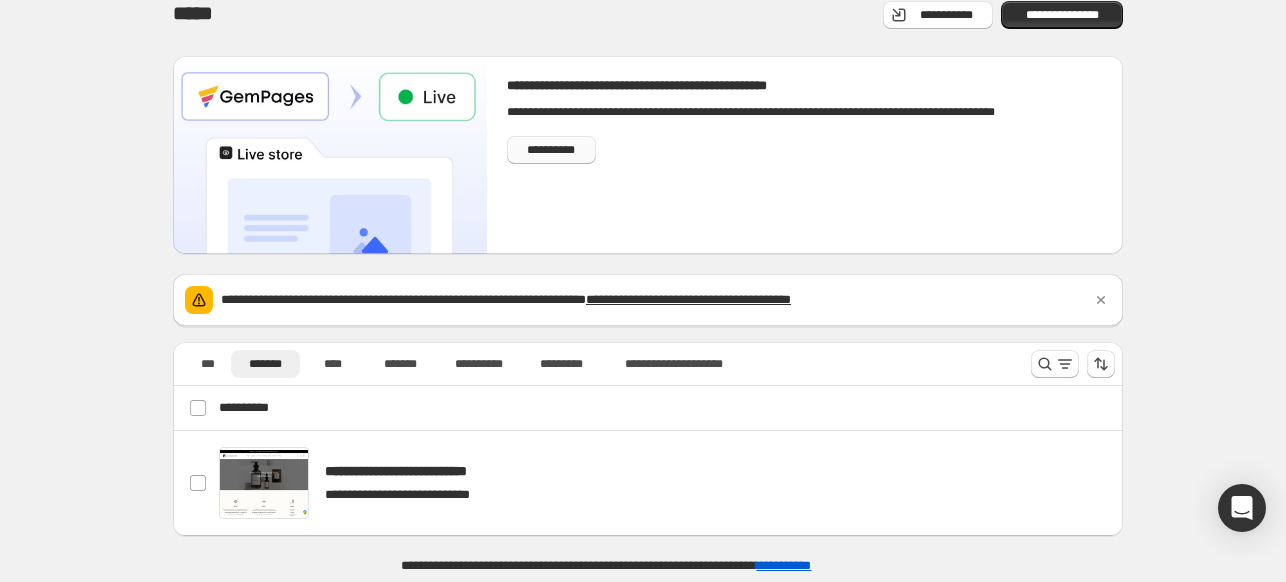 click on "**********" at bounding box center [552, 150] 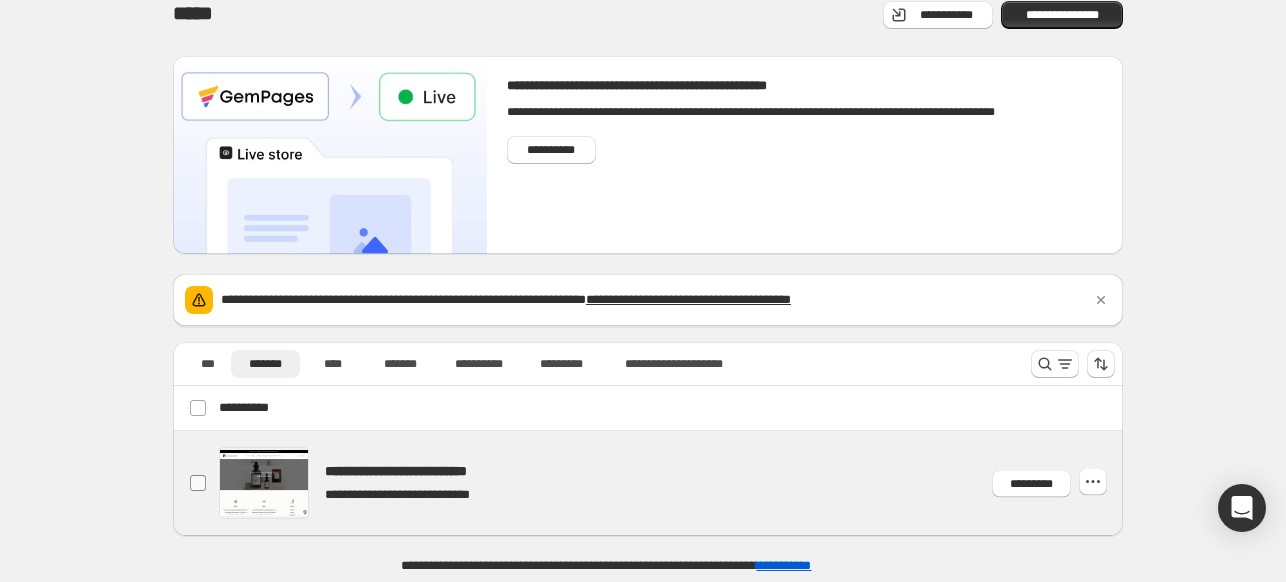 click at bounding box center [198, 483] 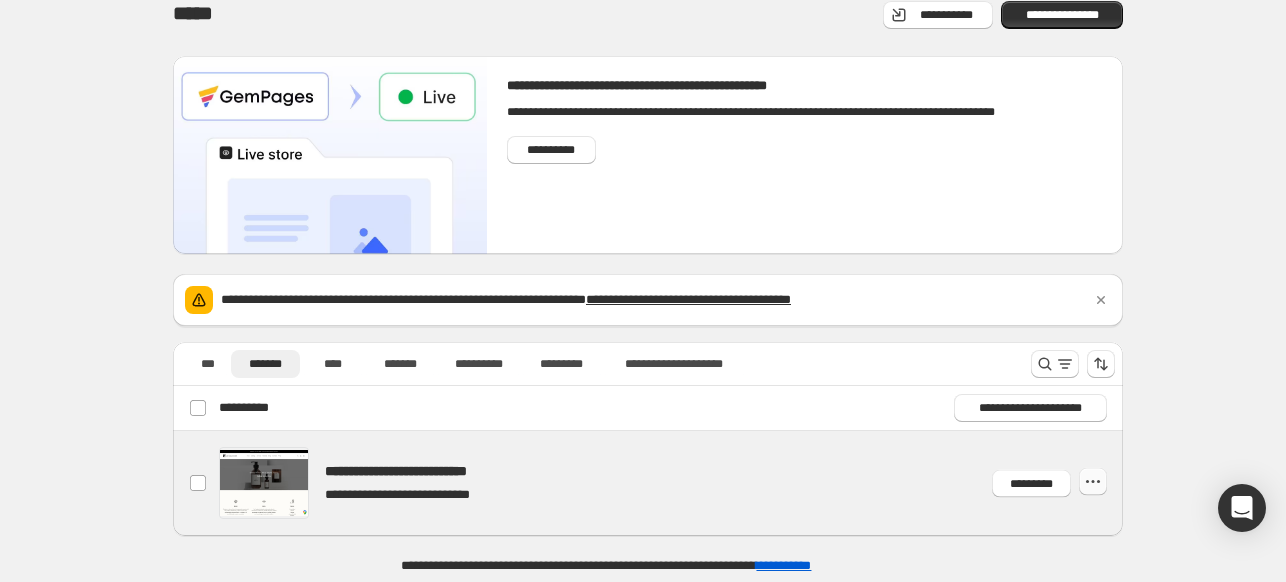 click 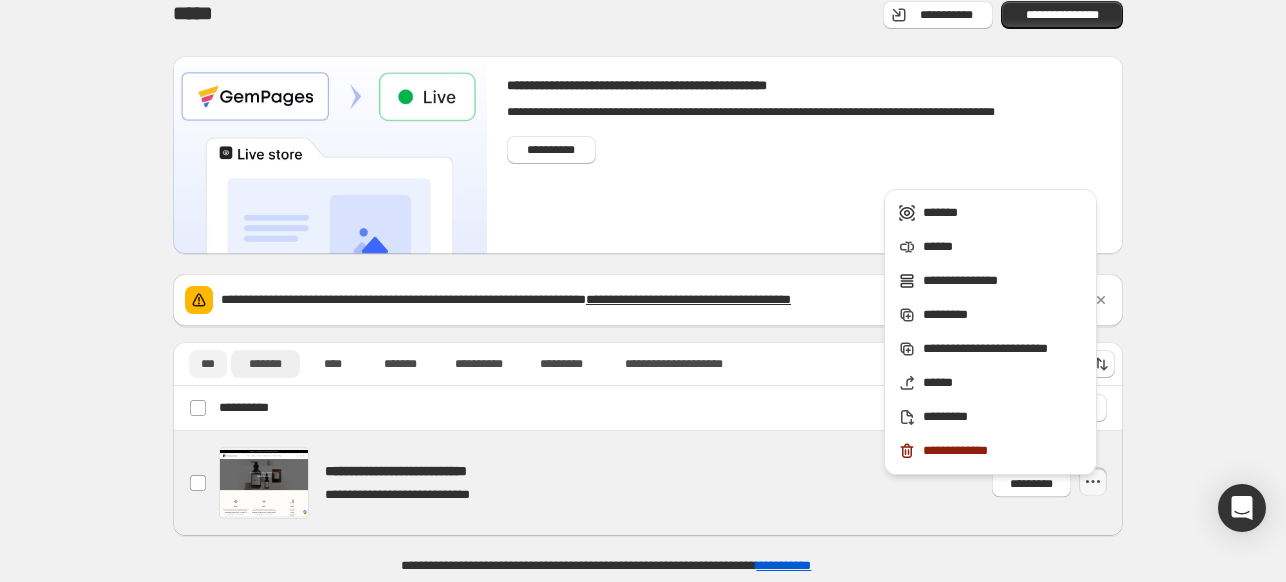 click on "***" at bounding box center [208, 364] 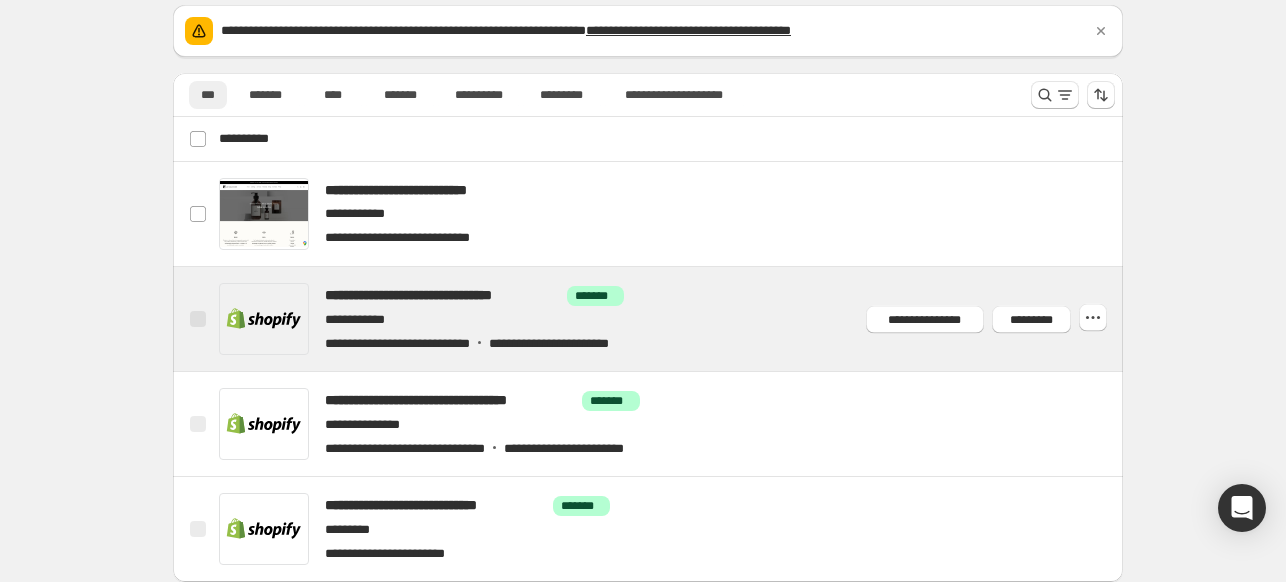 scroll, scrollTop: 333, scrollLeft: 0, axis: vertical 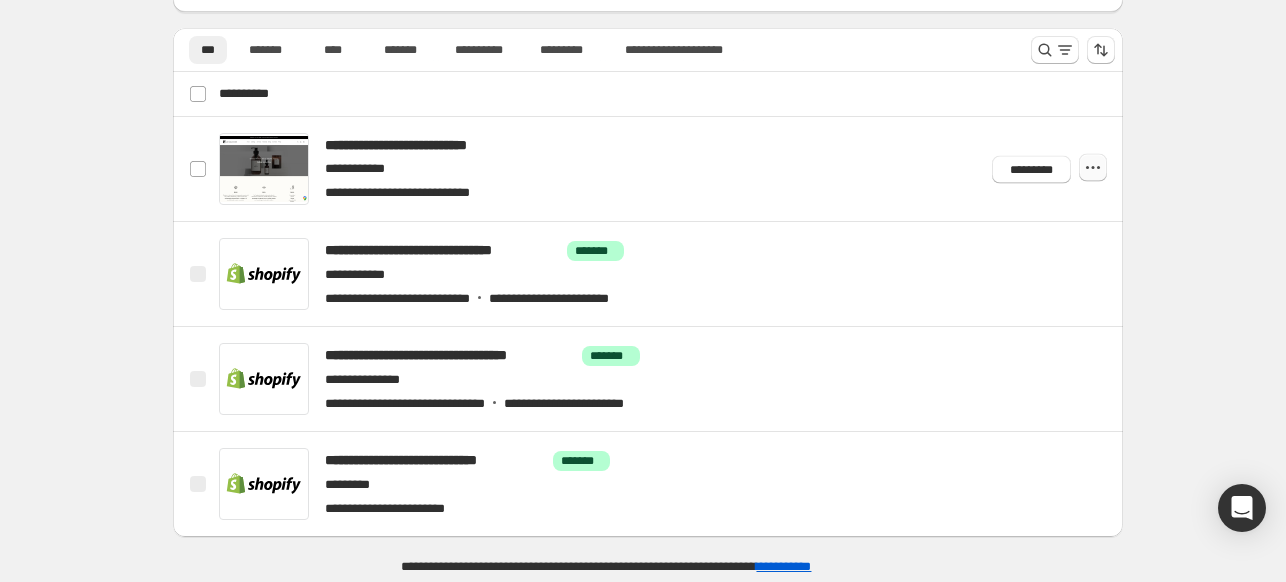 click 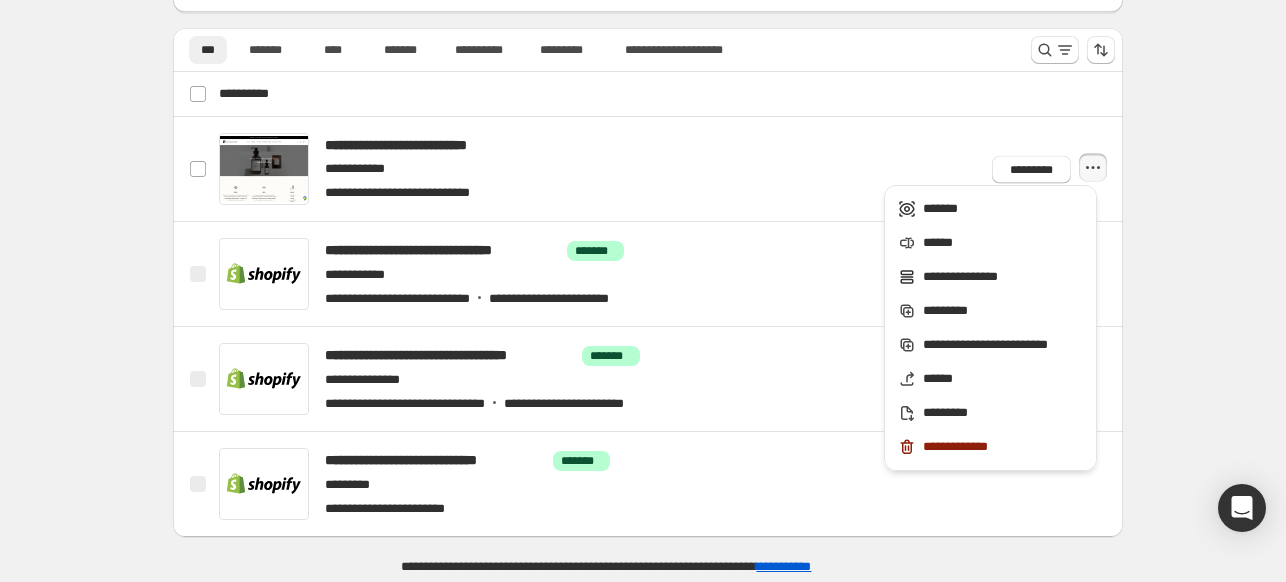 click 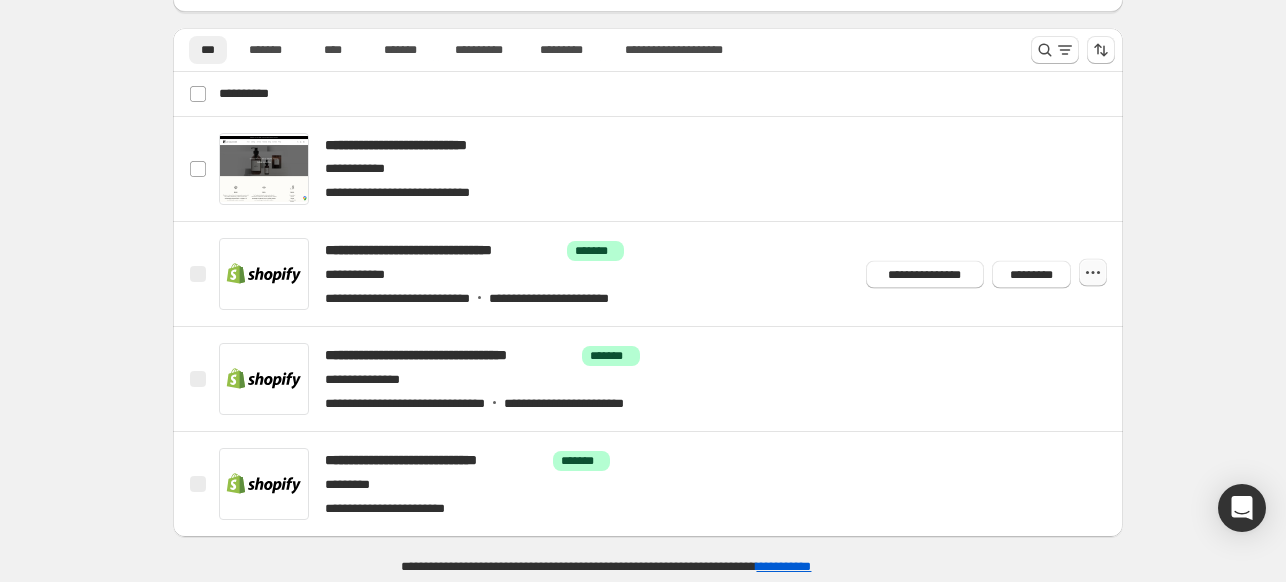 click 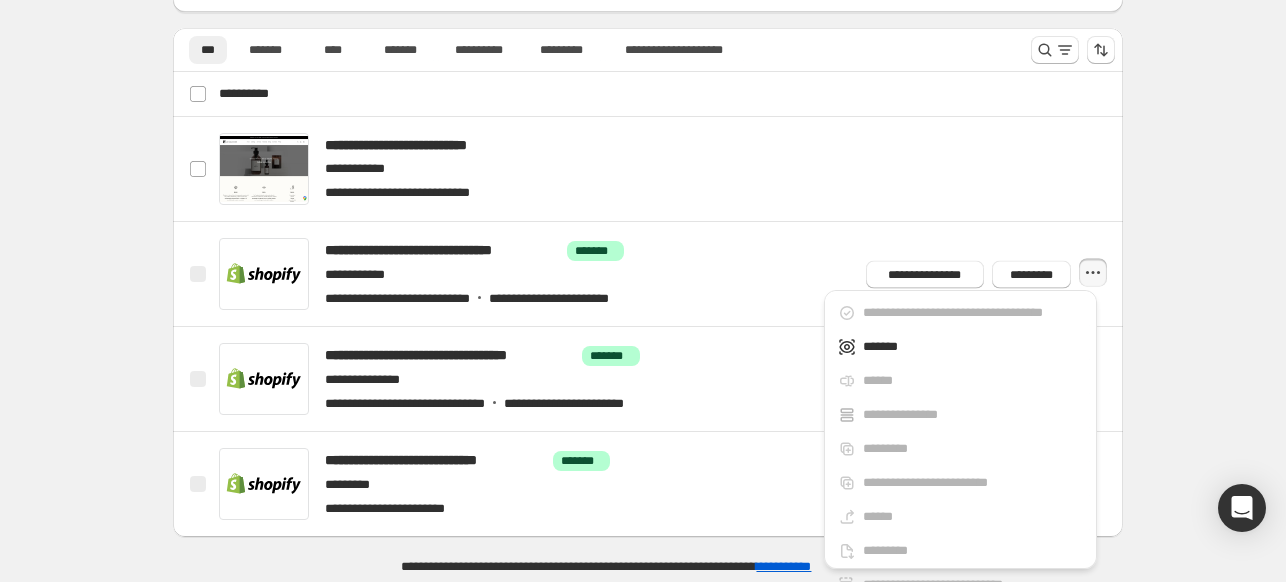 click 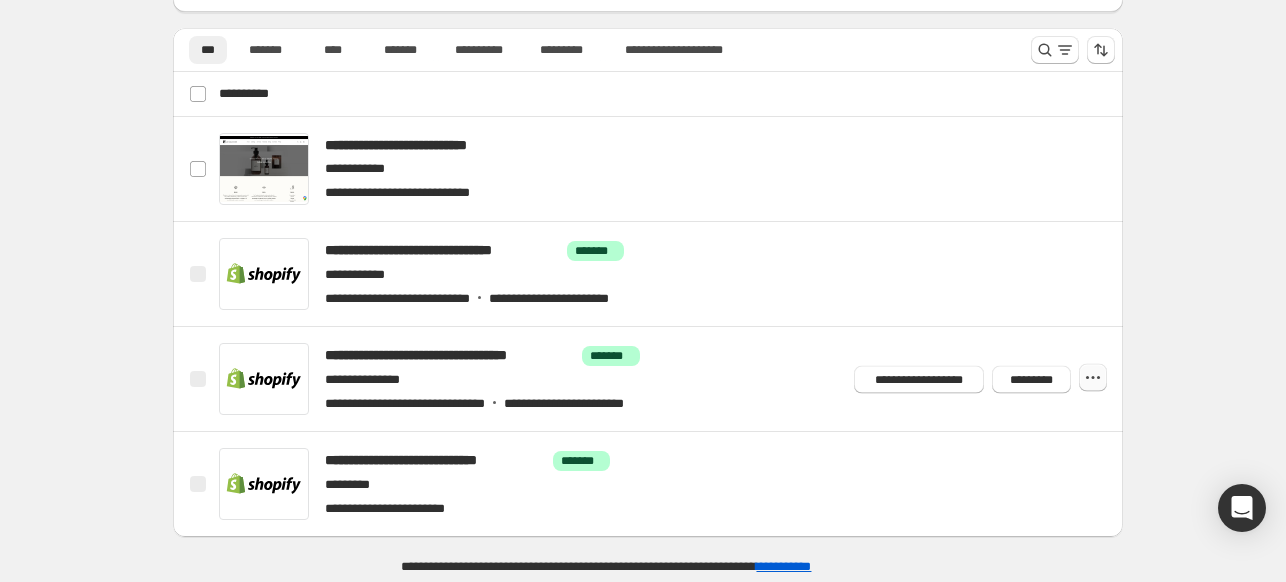 click 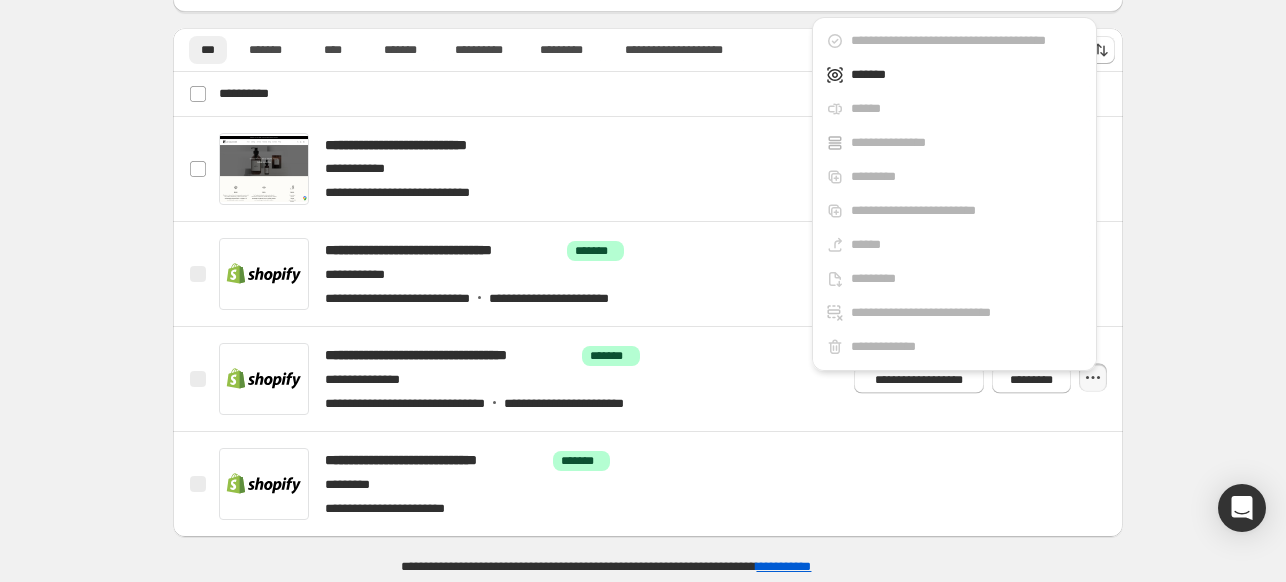 click 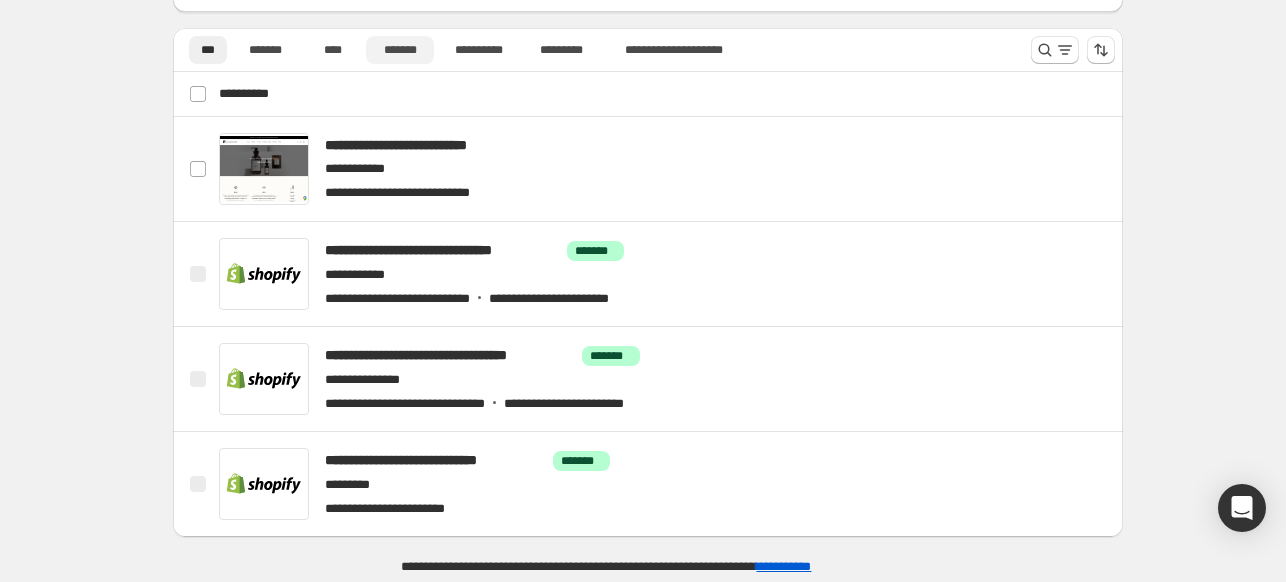 click on "*******" at bounding box center [400, 50] 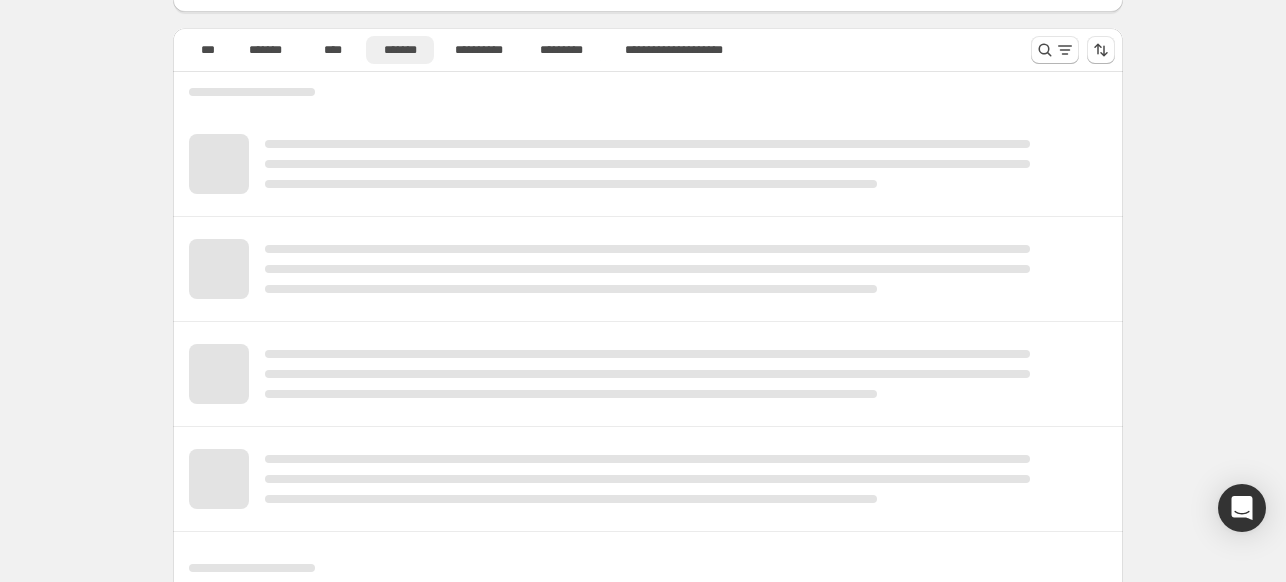 scroll, scrollTop: 19, scrollLeft: 0, axis: vertical 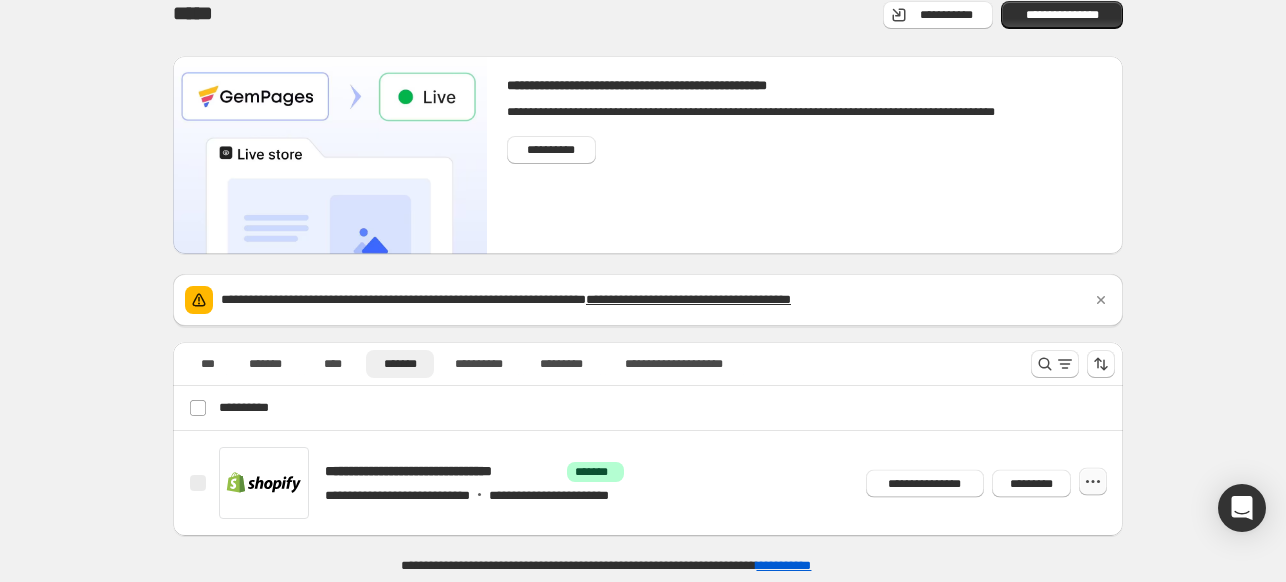 click 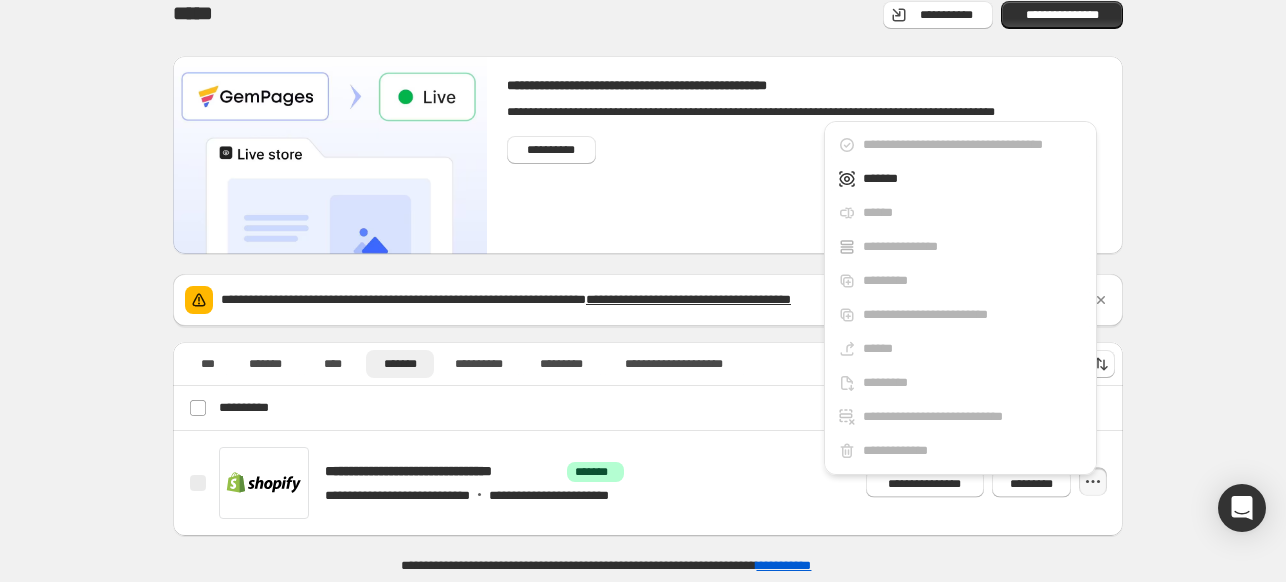 click 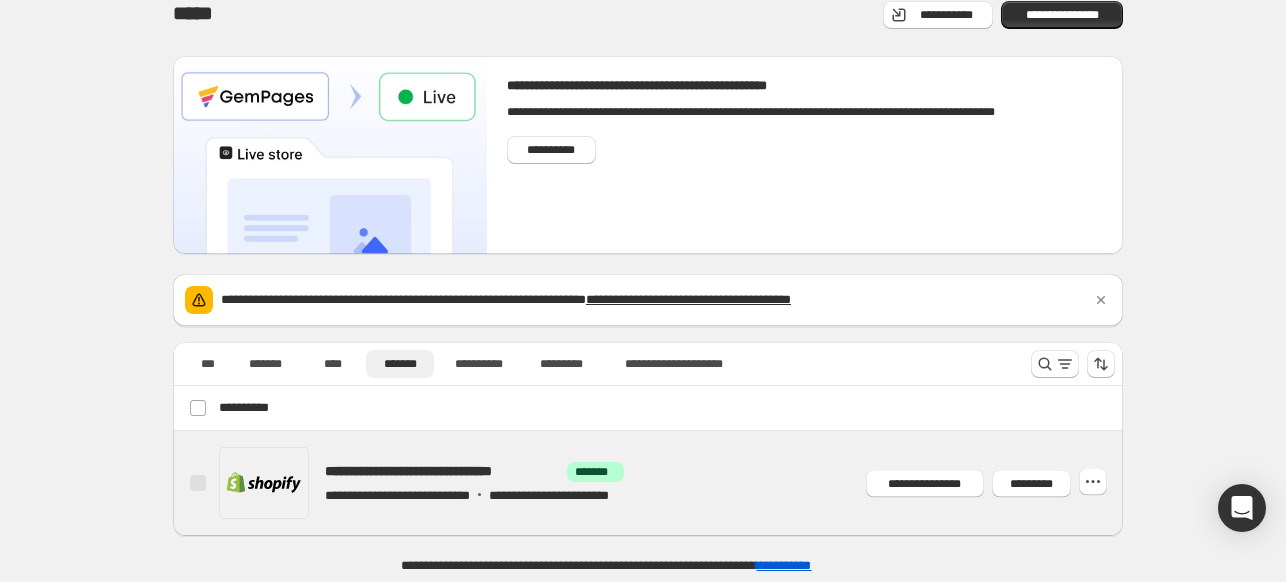 click at bounding box center (672, 483) 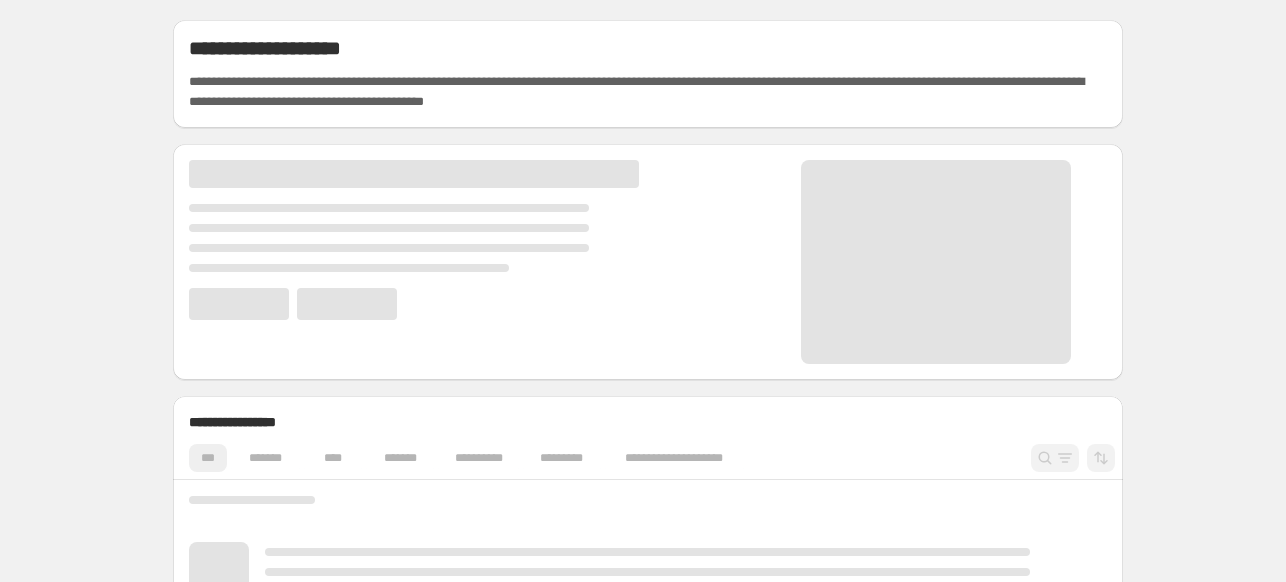 scroll, scrollTop: 0, scrollLeft: 0, axis: both 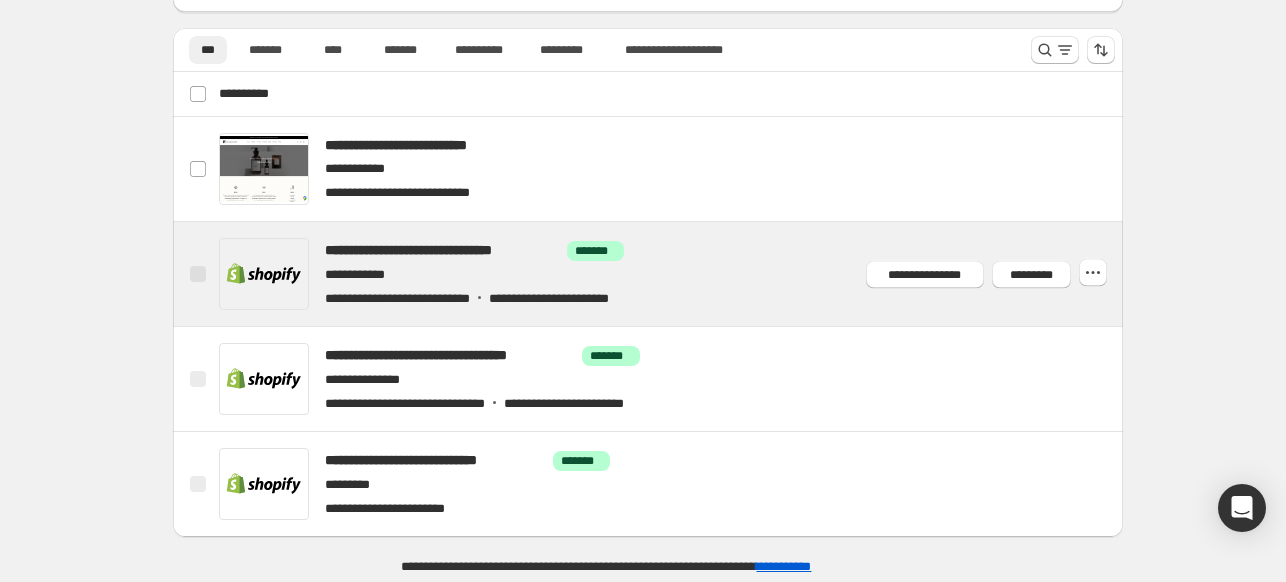 click at bounding box center (198, 274) 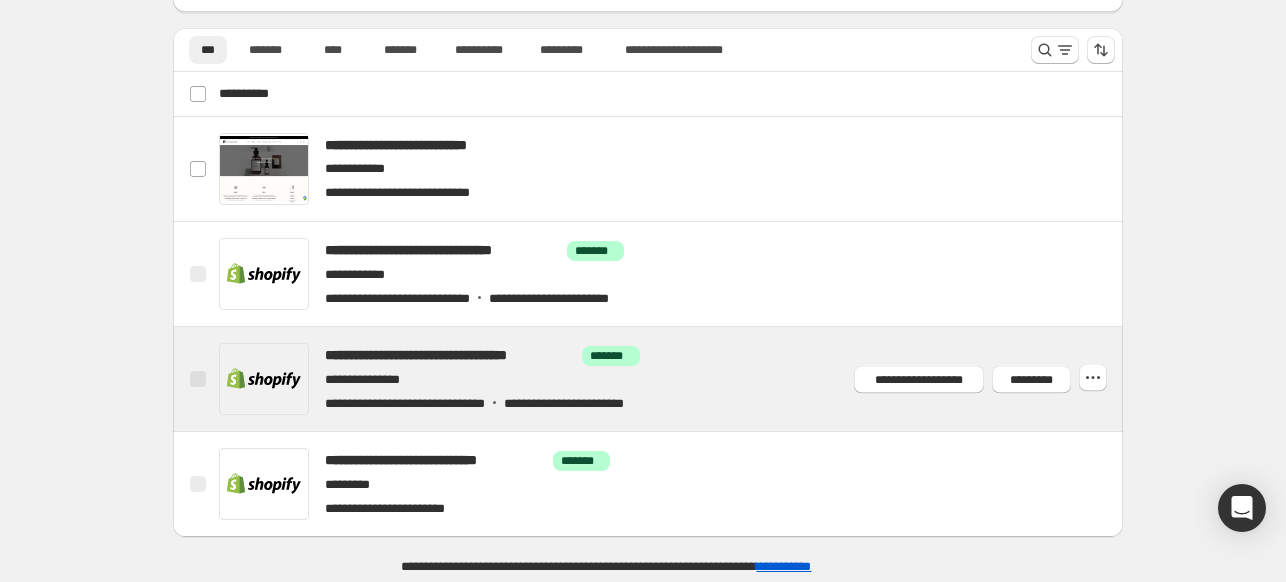 click at bounding box center (198, 379) 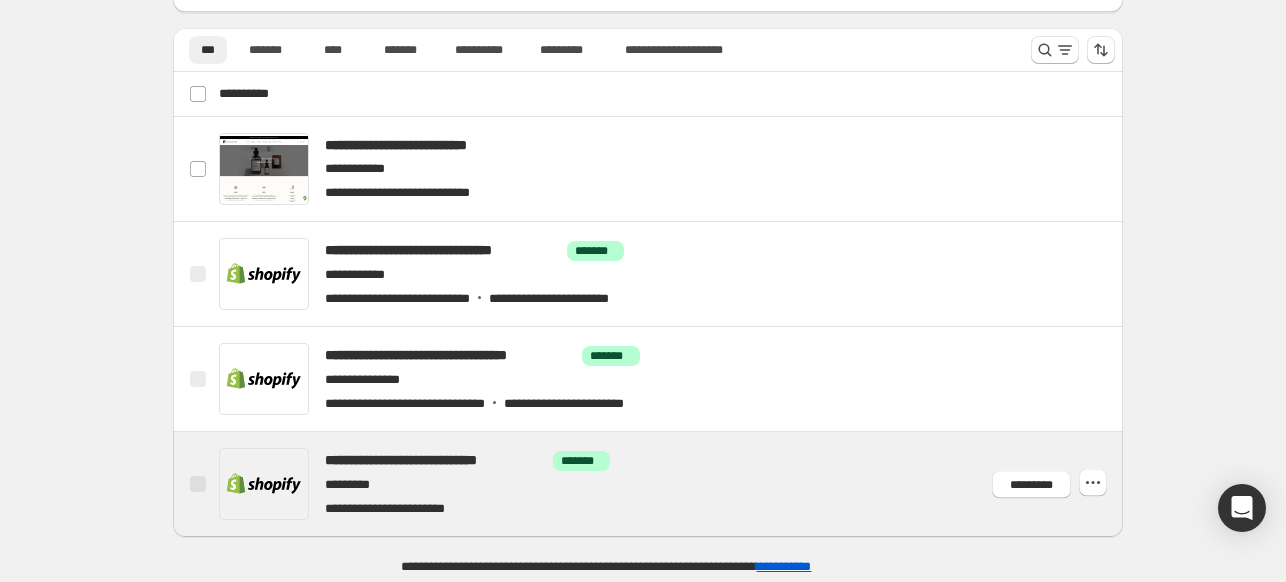 click on "**********" at bounding box center (648, 484) 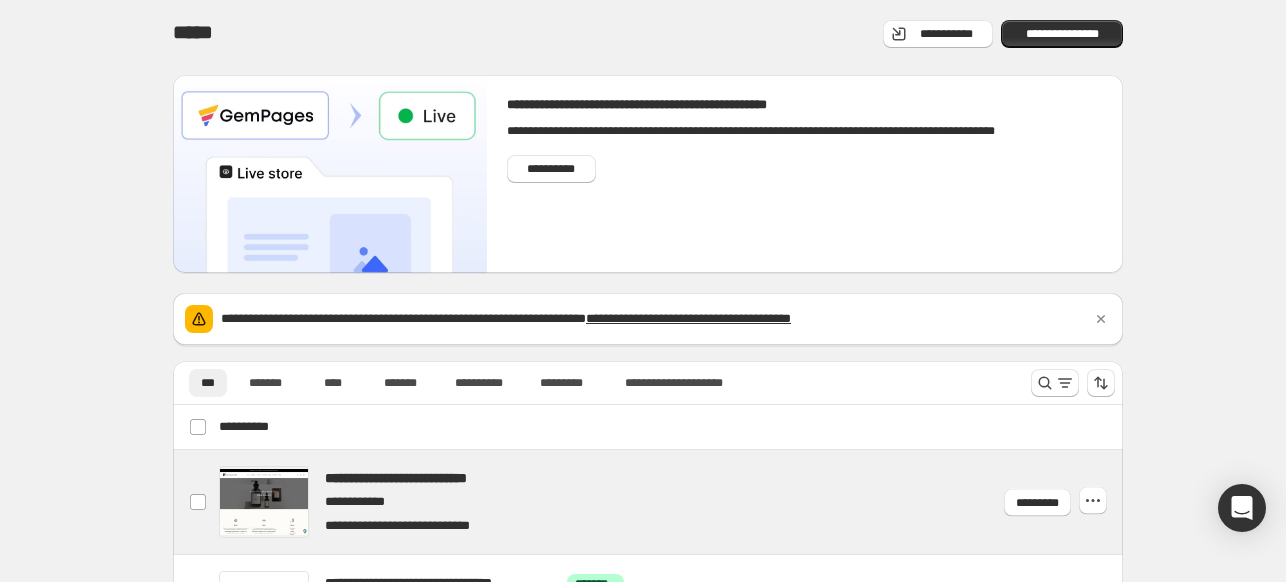 scroll, scrollTop: 333, scrollLeft: 0, axis: vertical 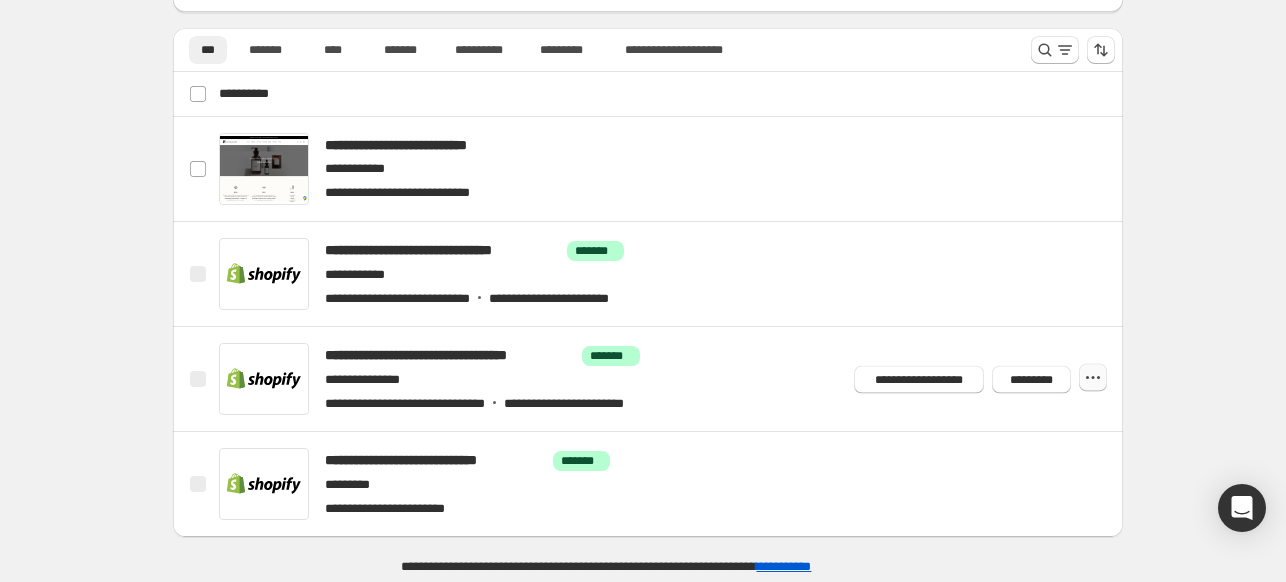 click 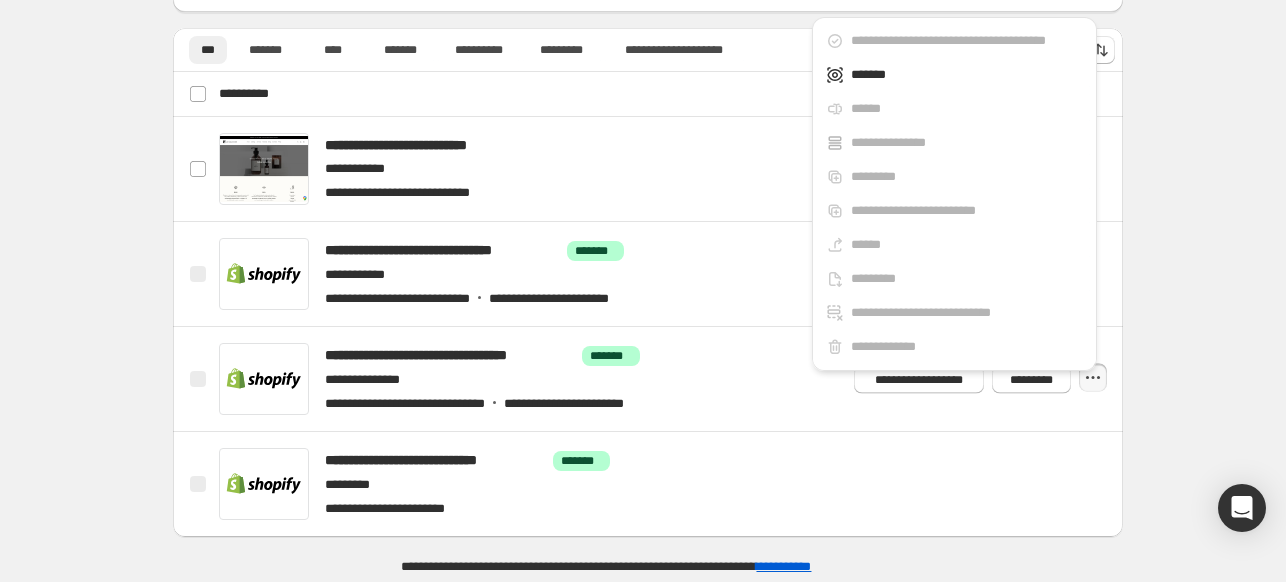 click 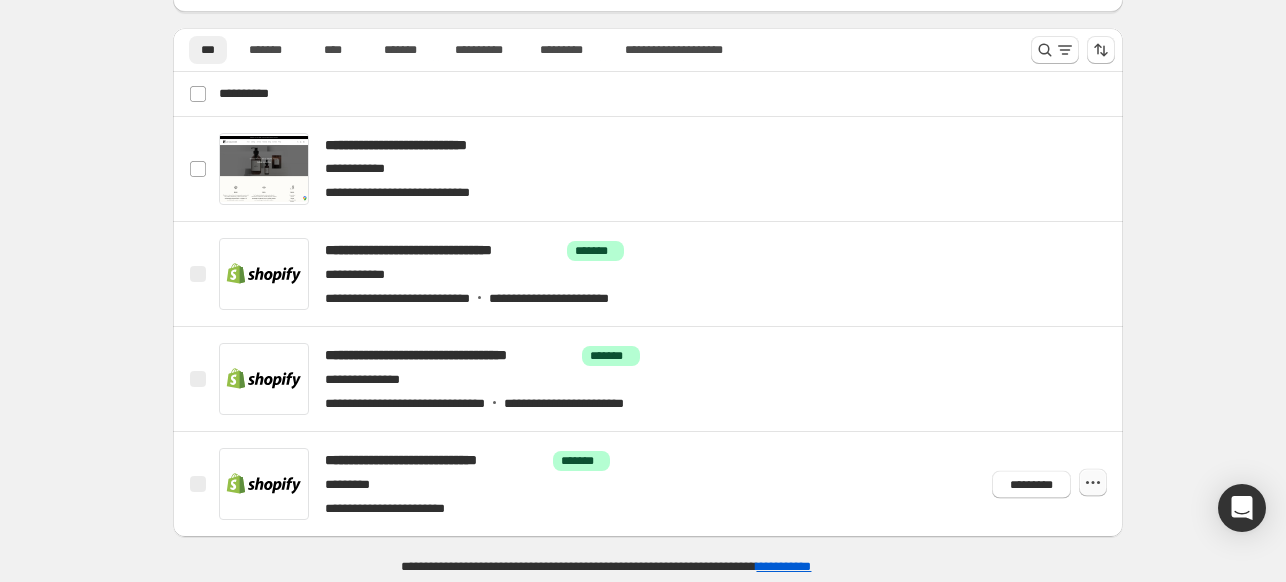 click 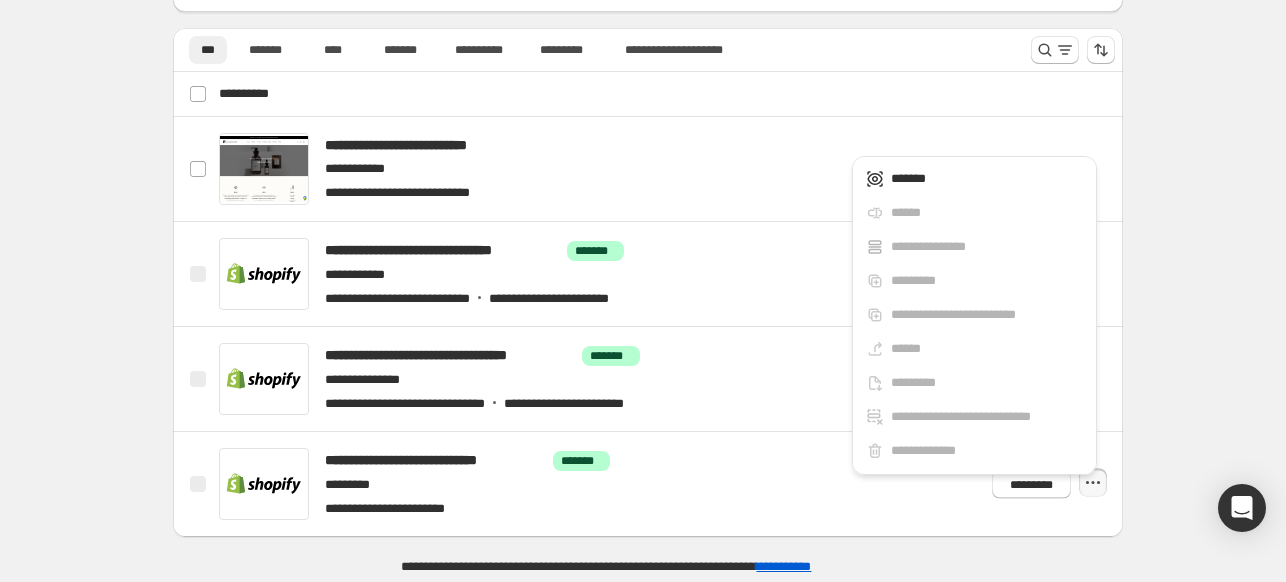 click on "**********" at bounding box center (974, 310) 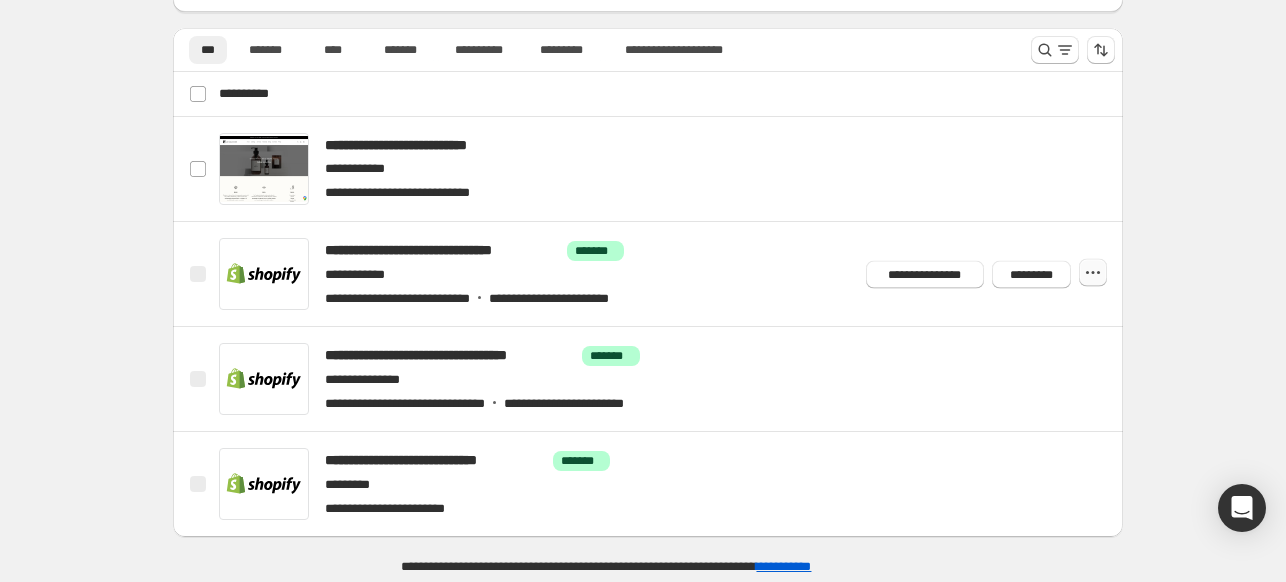 click 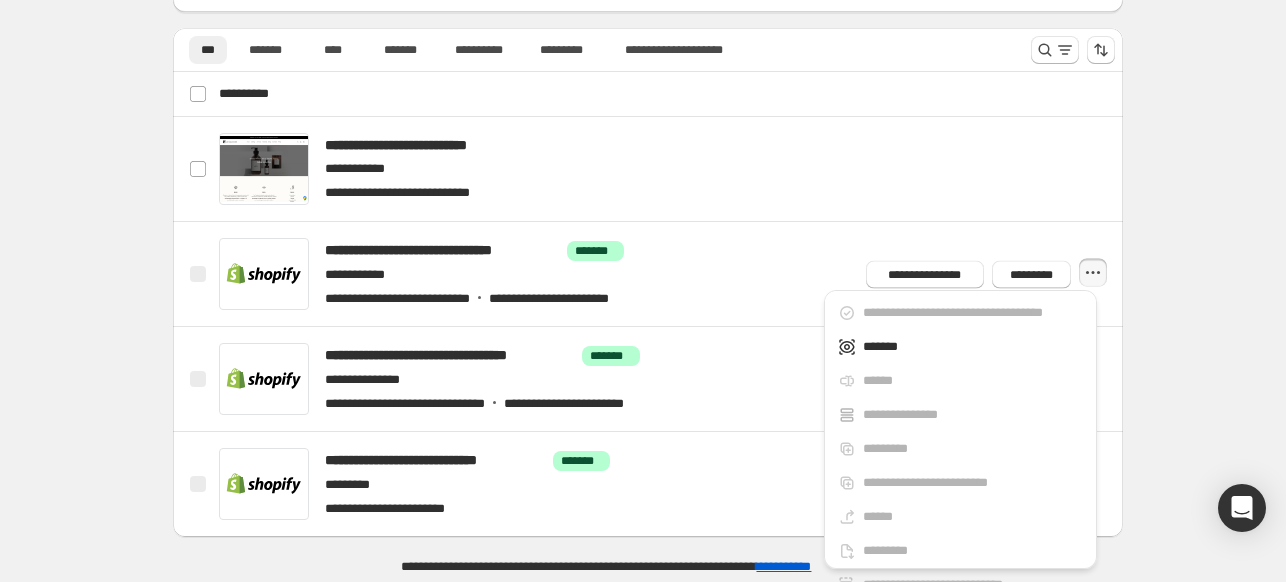 click 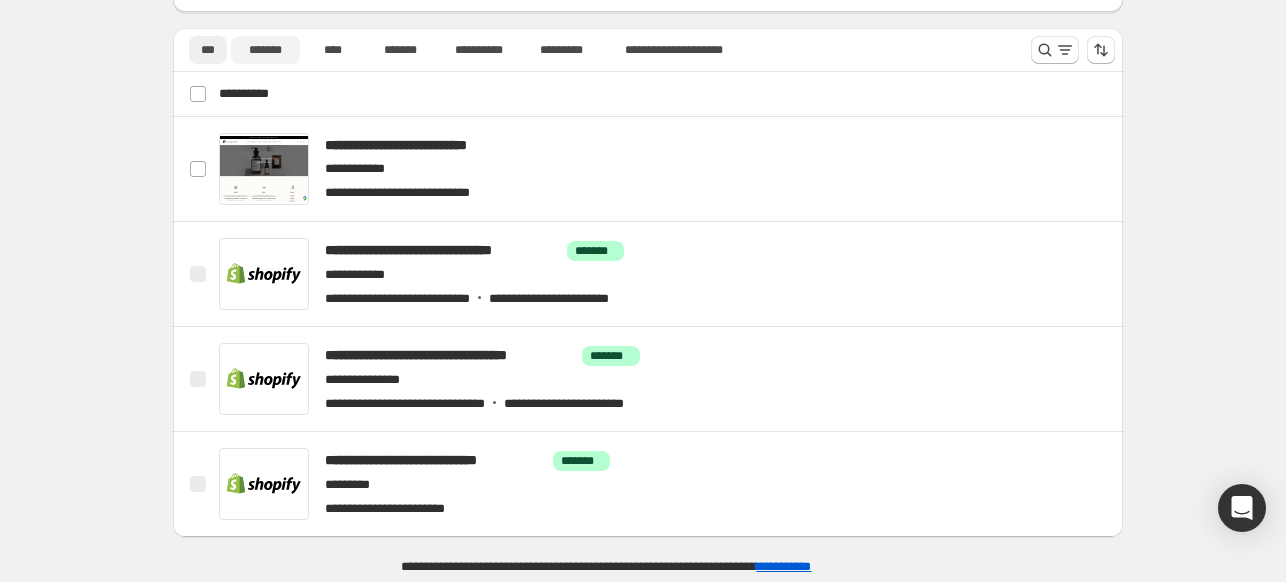 click on "*******" at bounding box center (265, 50) 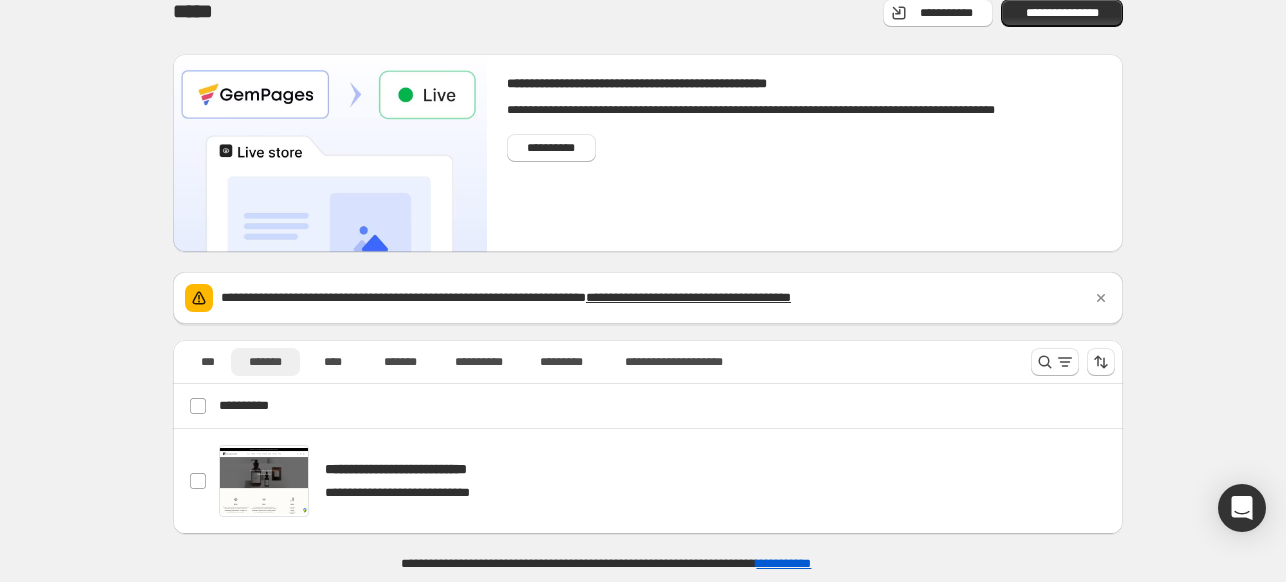 scroll, scrollTop: 19, scrollLeft: 0, axis: vertical 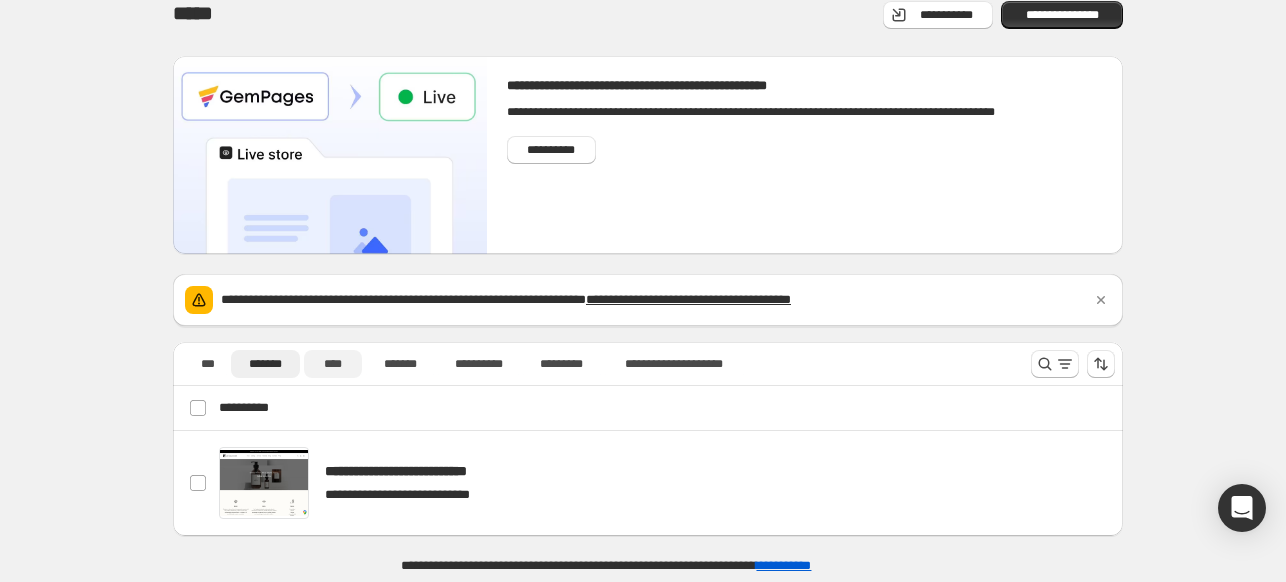 click on "****" at bounding box center (333, 364) 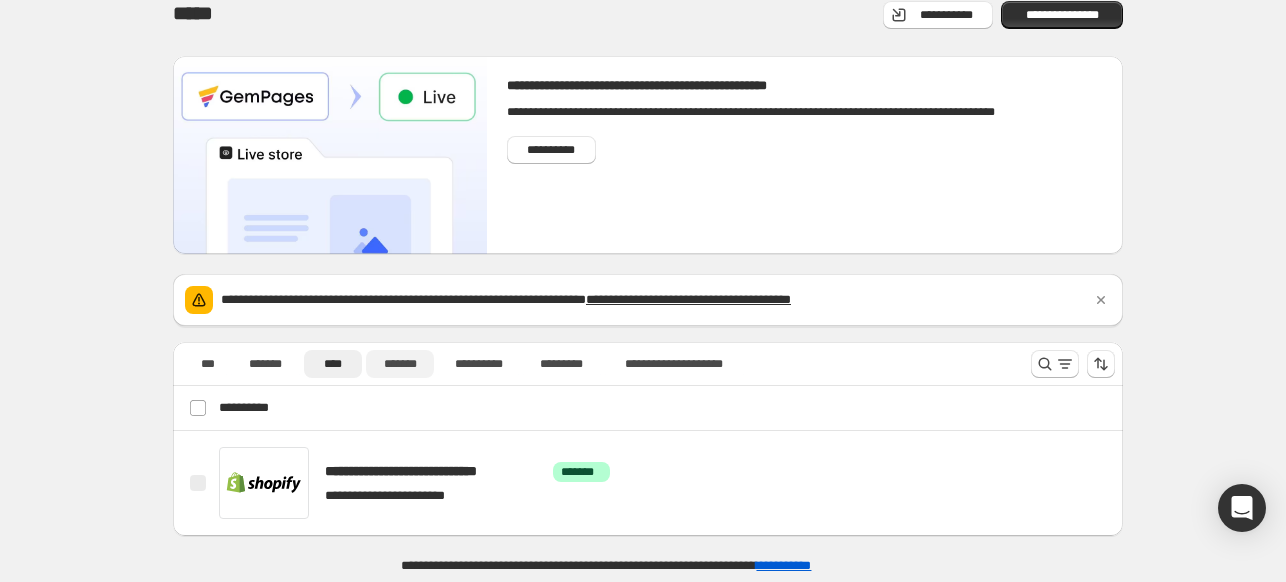 click on "*******" at bounding box center (400, 364) 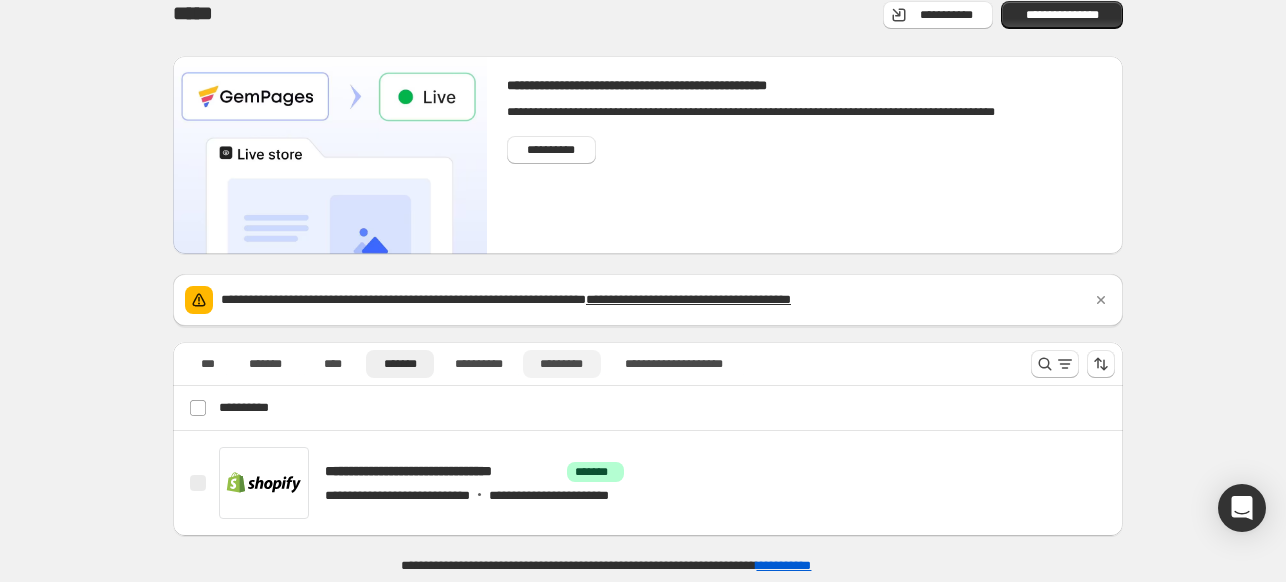 click on "*********" at bounding box center (562, 364) 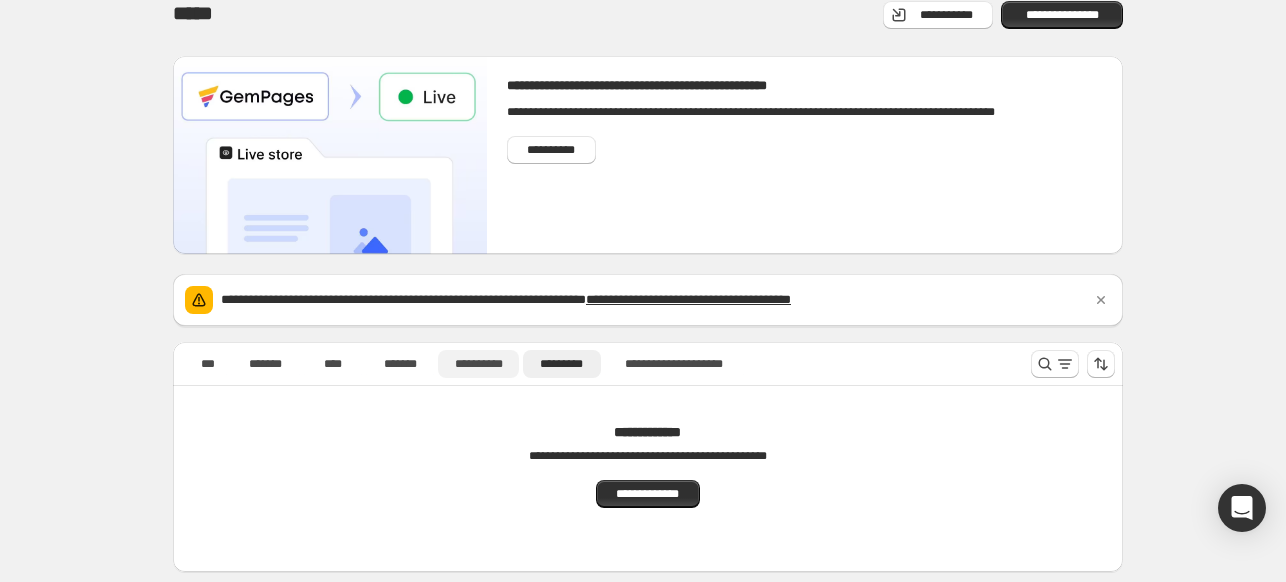 click on "**********" at bounding box center (478, 364) 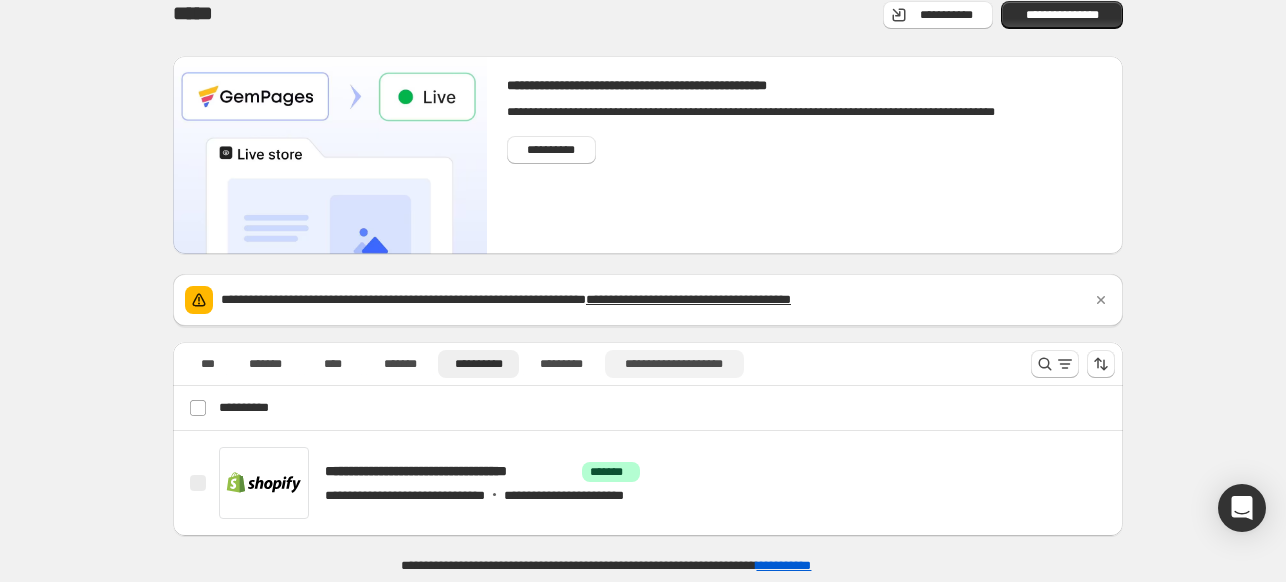 click on "**********" at bounding box center (674, 364) 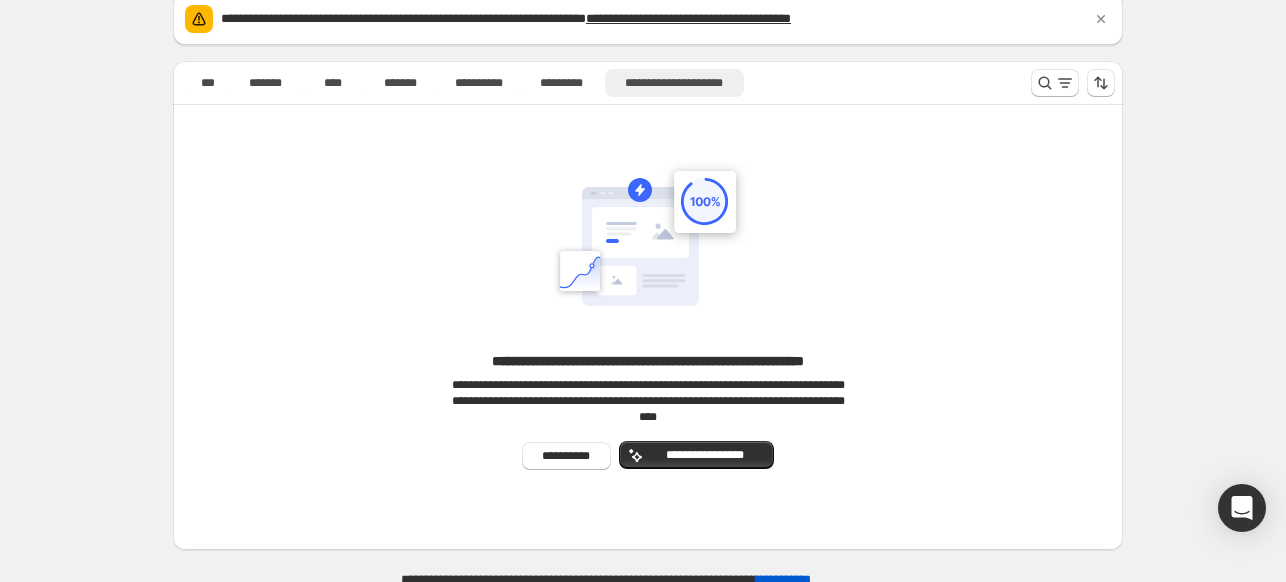scroll, scrollTop: 313, scrollLeft: 0, axis: vertical 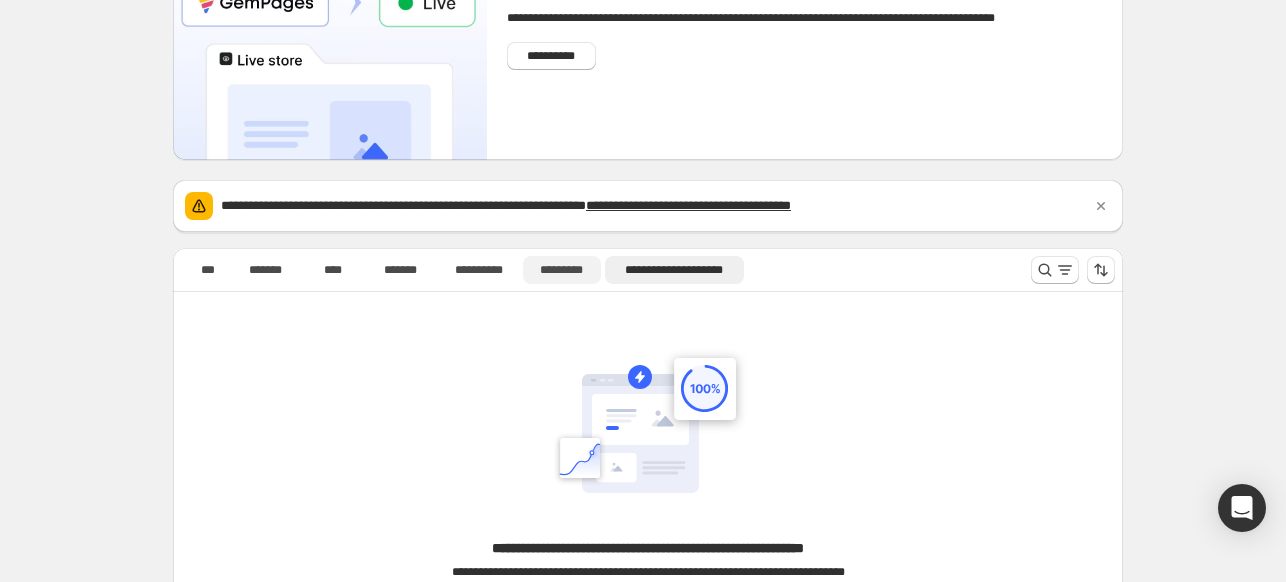 click on "*********" at bounding box center [562, 270] 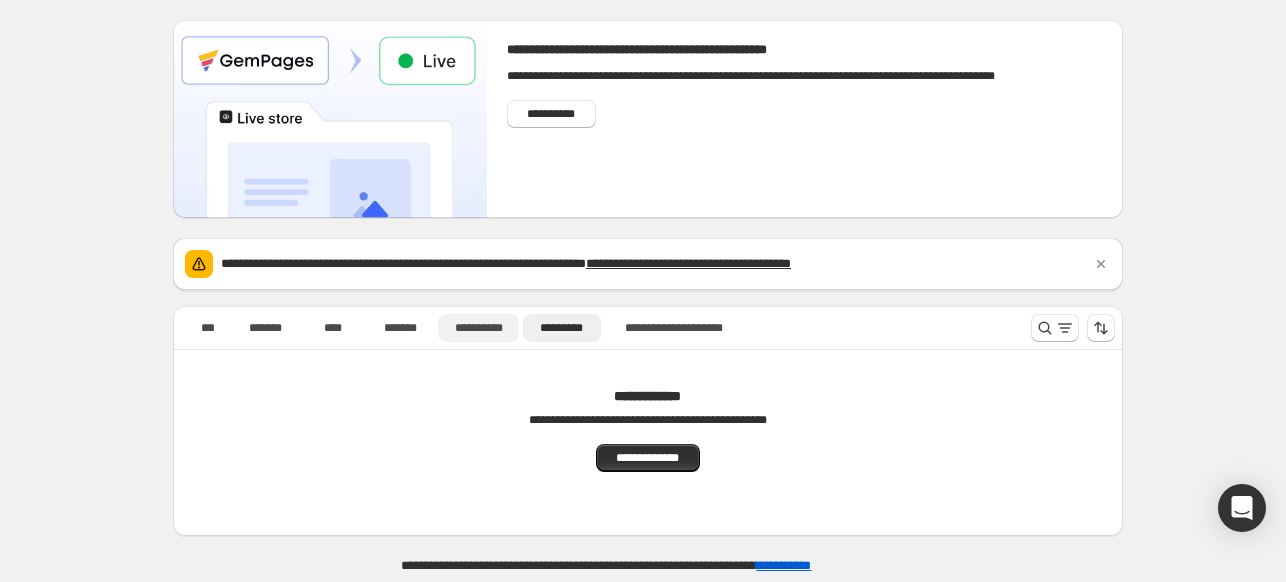 click on "**********" at bounding box center [478, 328] 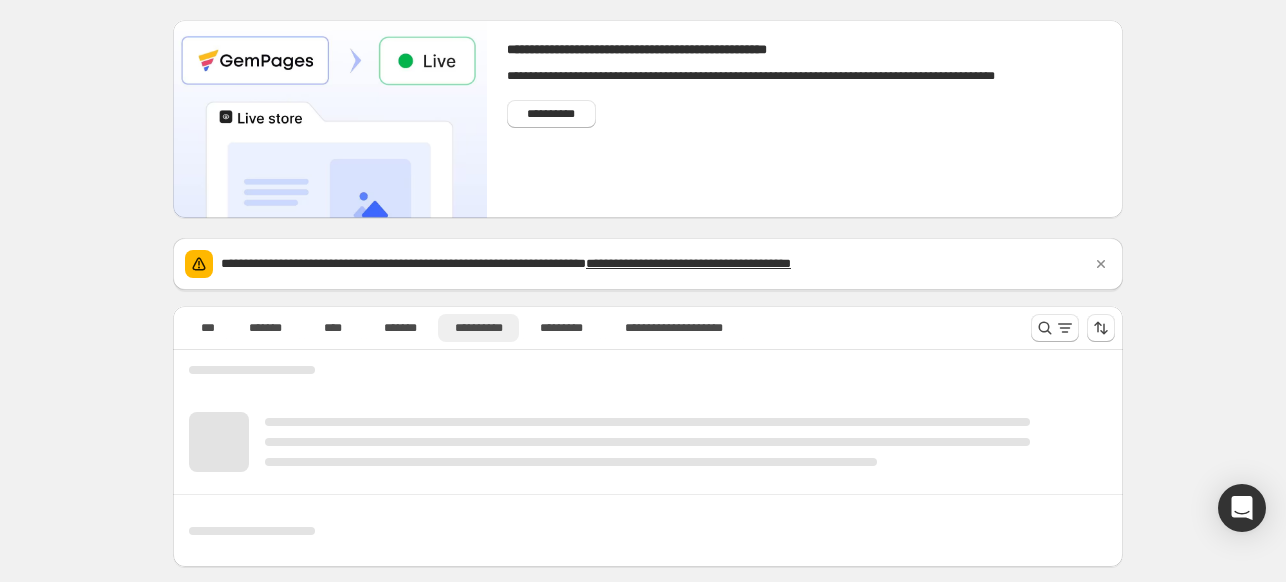 scroll, scrollTop: 19, scrollLeft: 0, axis: vertical 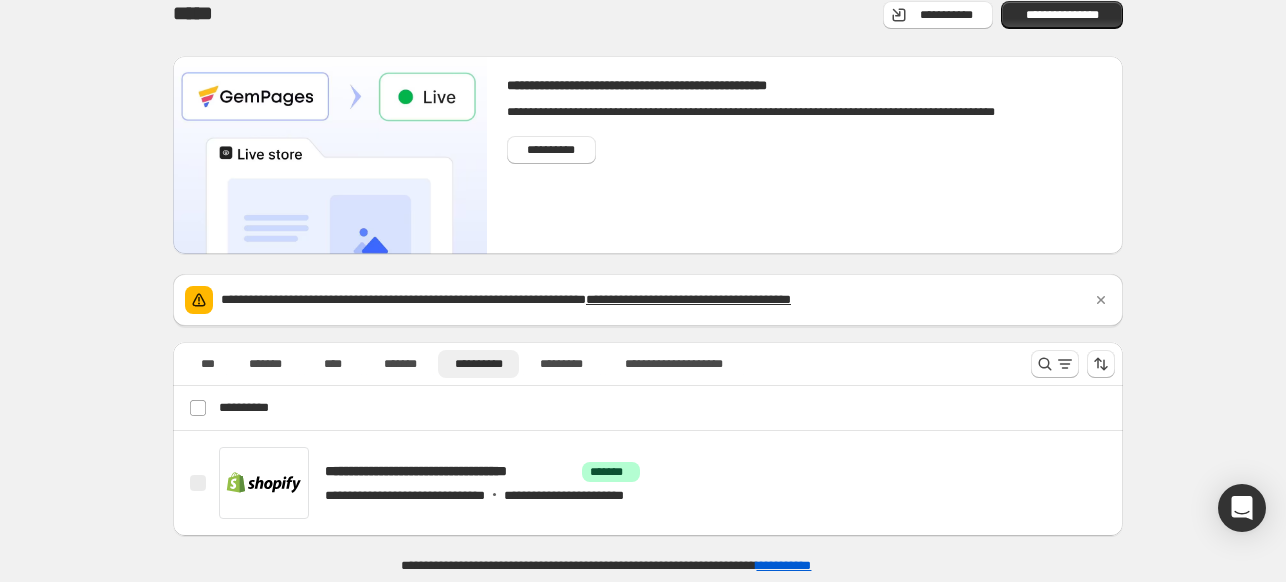 click on "**********" at bounding box center (650, 408) 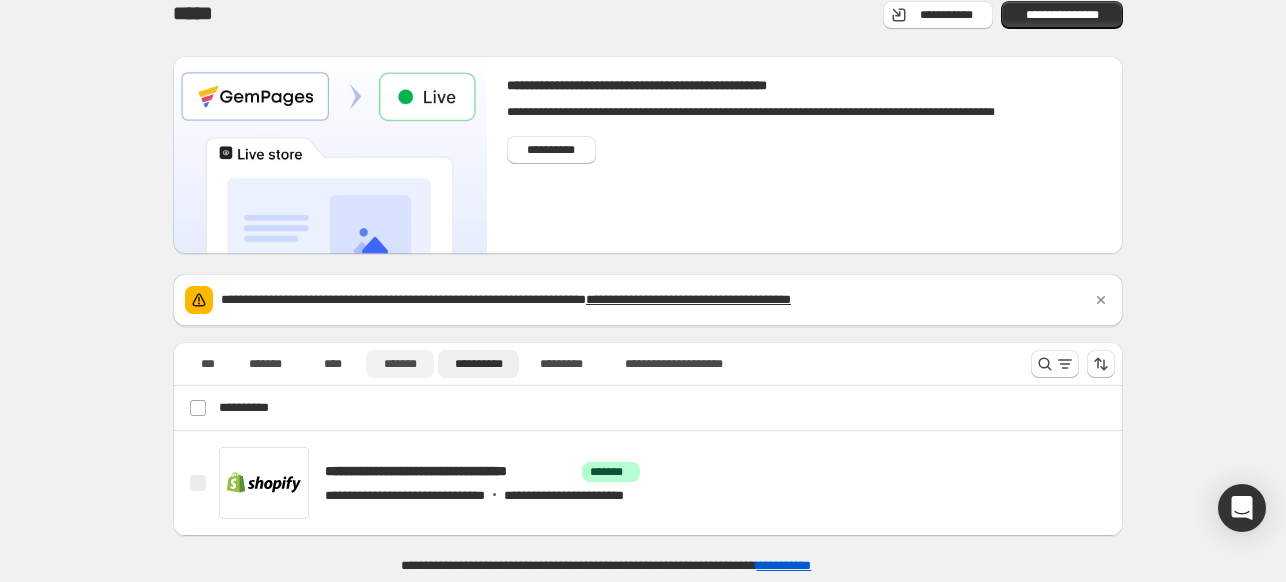 click on "*******" at bounding box center (400, 364) 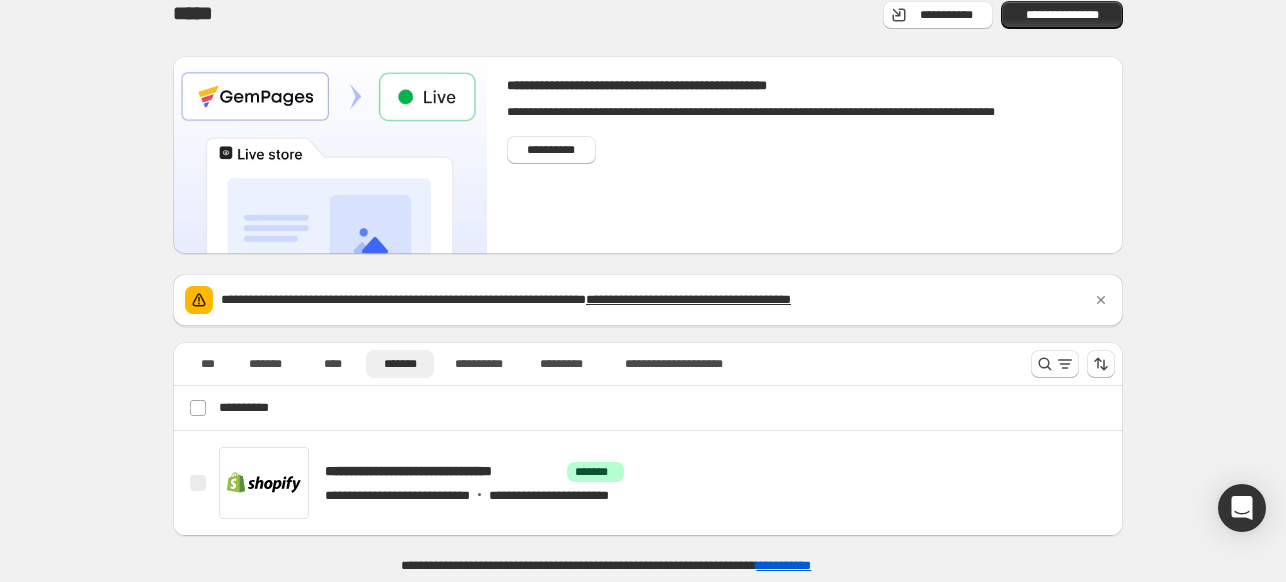 click on "**********" at bounding box center (665, 408) 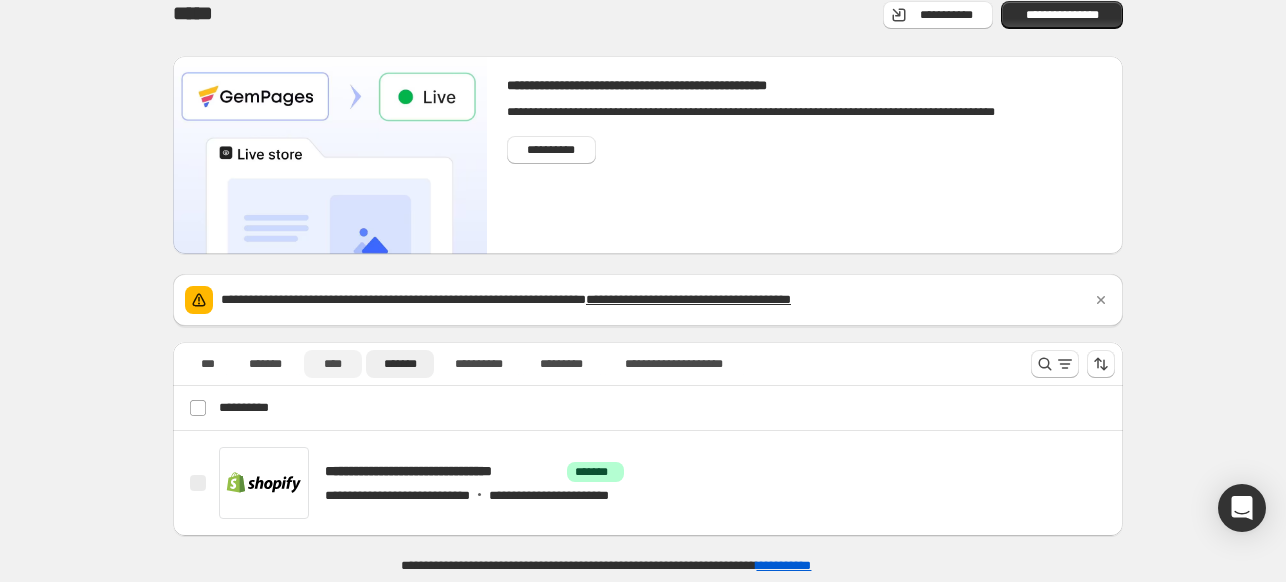 click on "****" at bounding box center [333, 364] 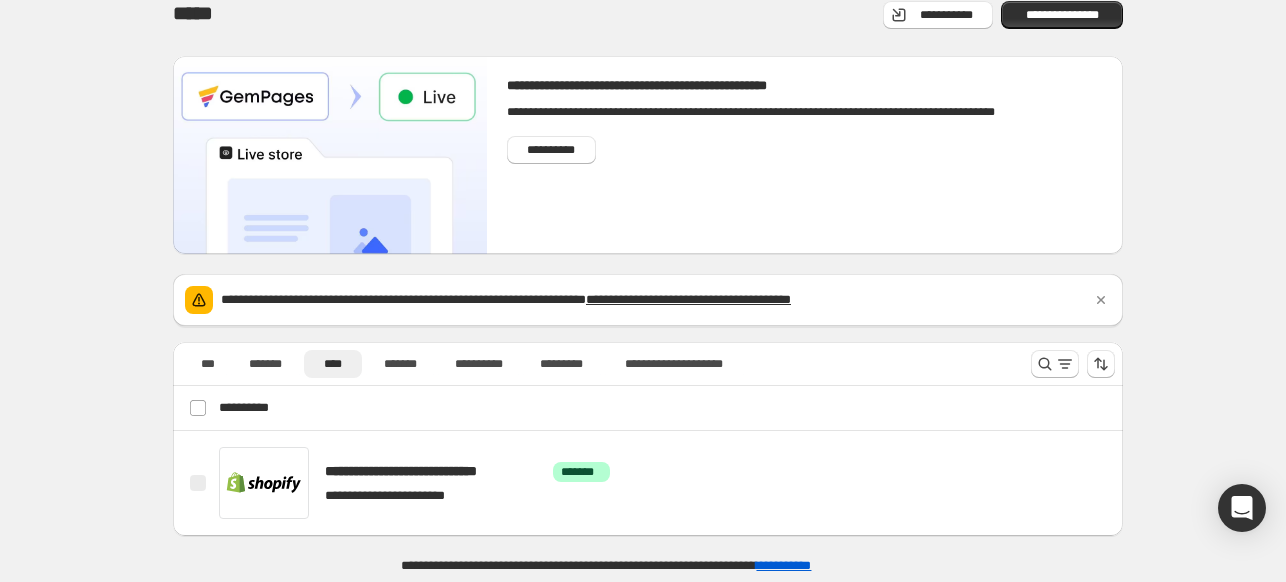 click on "**********" at bounding box center [665, 408] 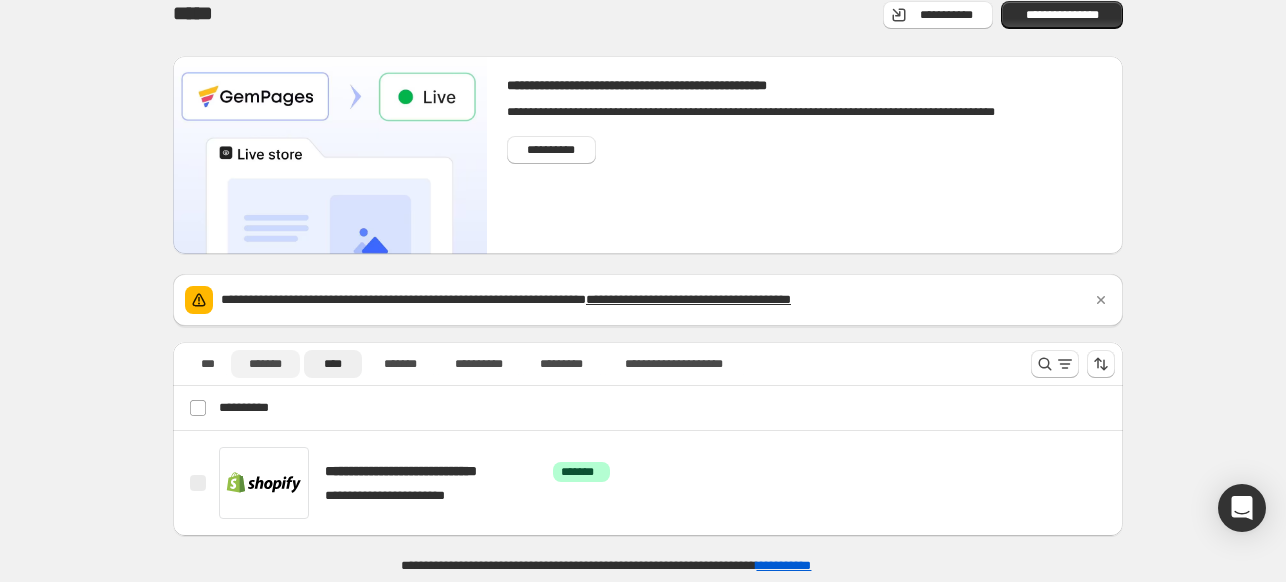 click on "*******" at bounding box center (265, 364) 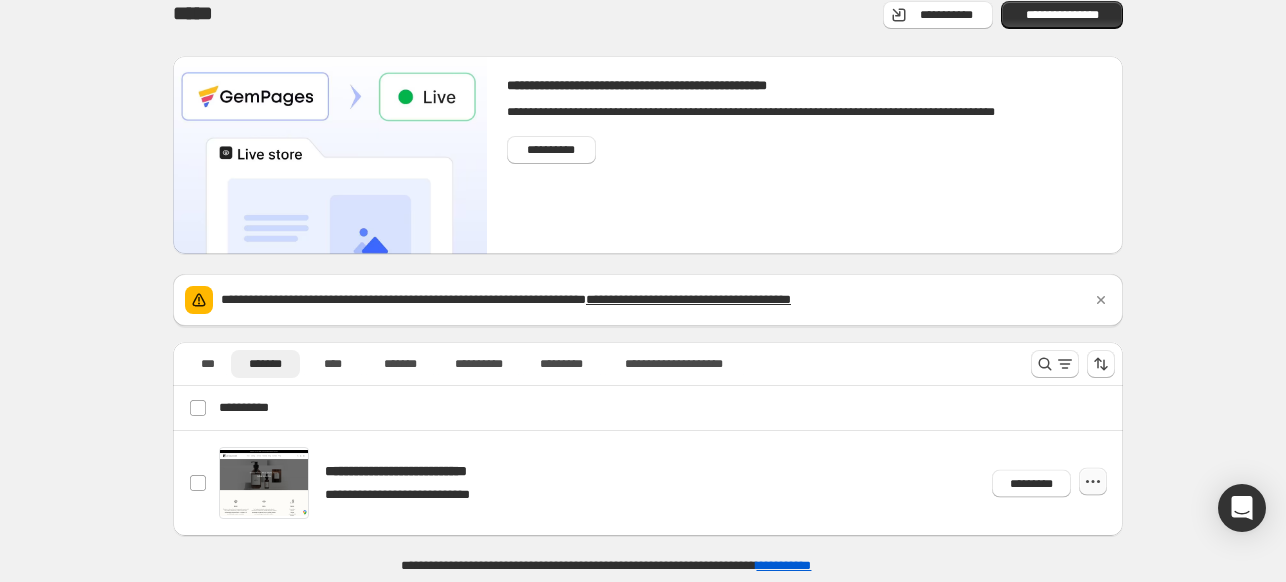 click 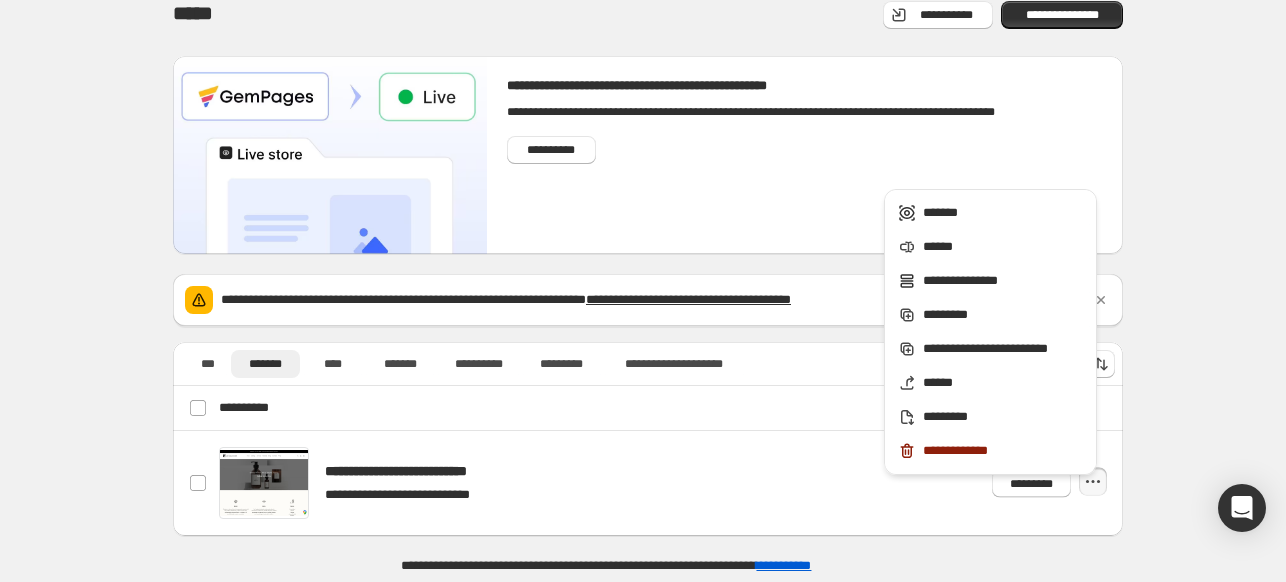 click on "**********" at bounding box center [990, 326] 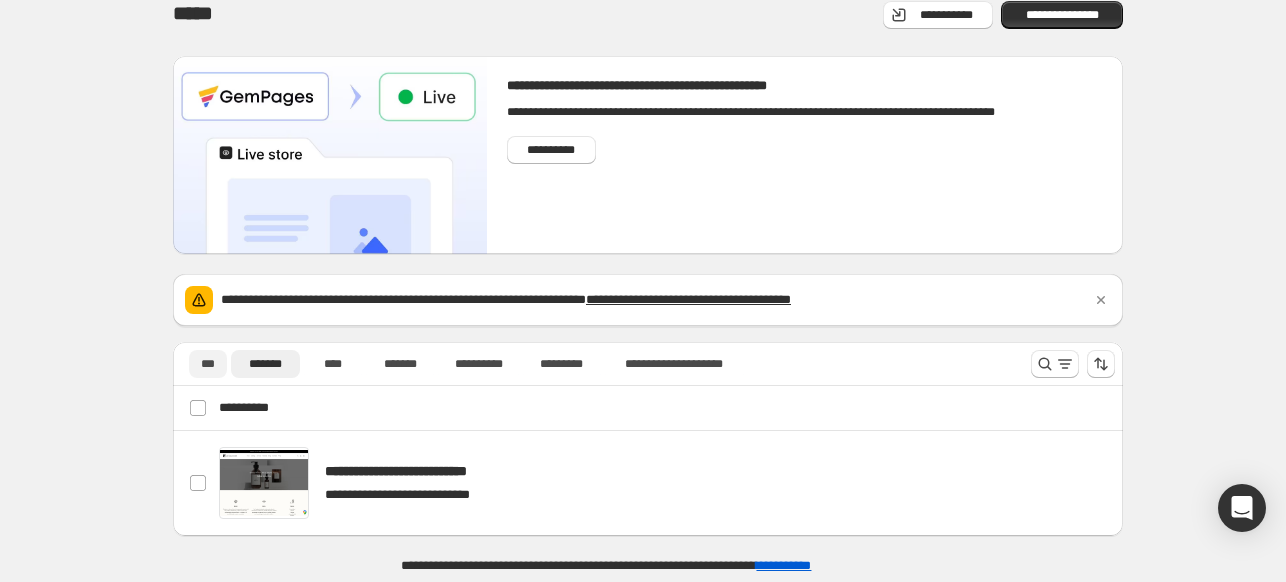 click on "***" at bounding box center (208, 364) 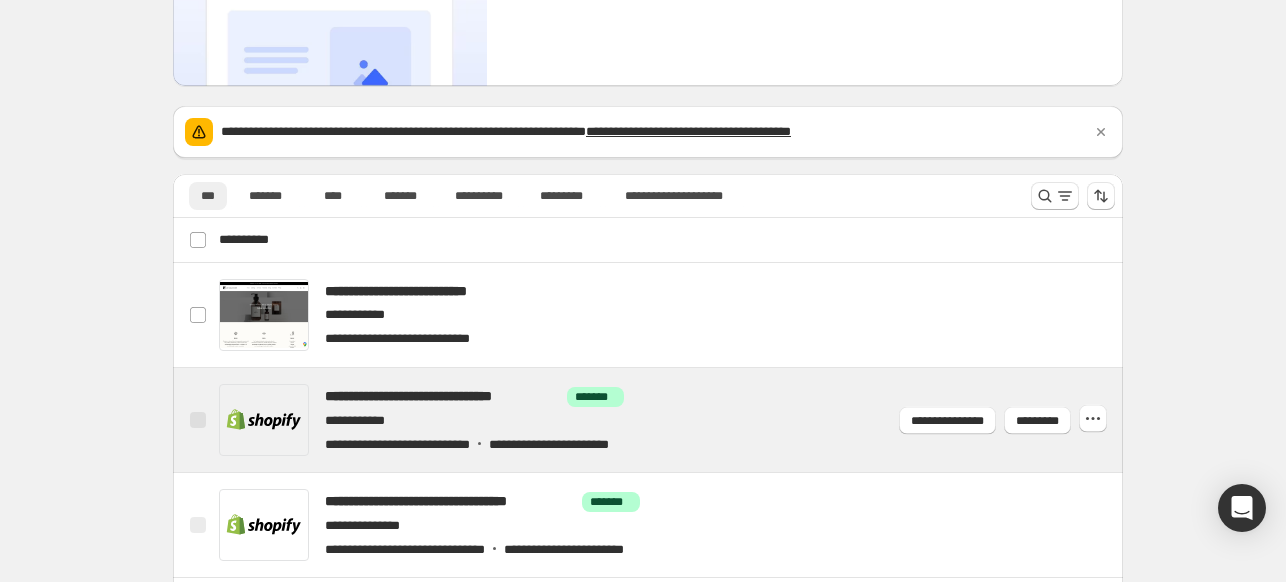 scroll, scrollTop: 219, scrollLeft: 0, axis: vertical 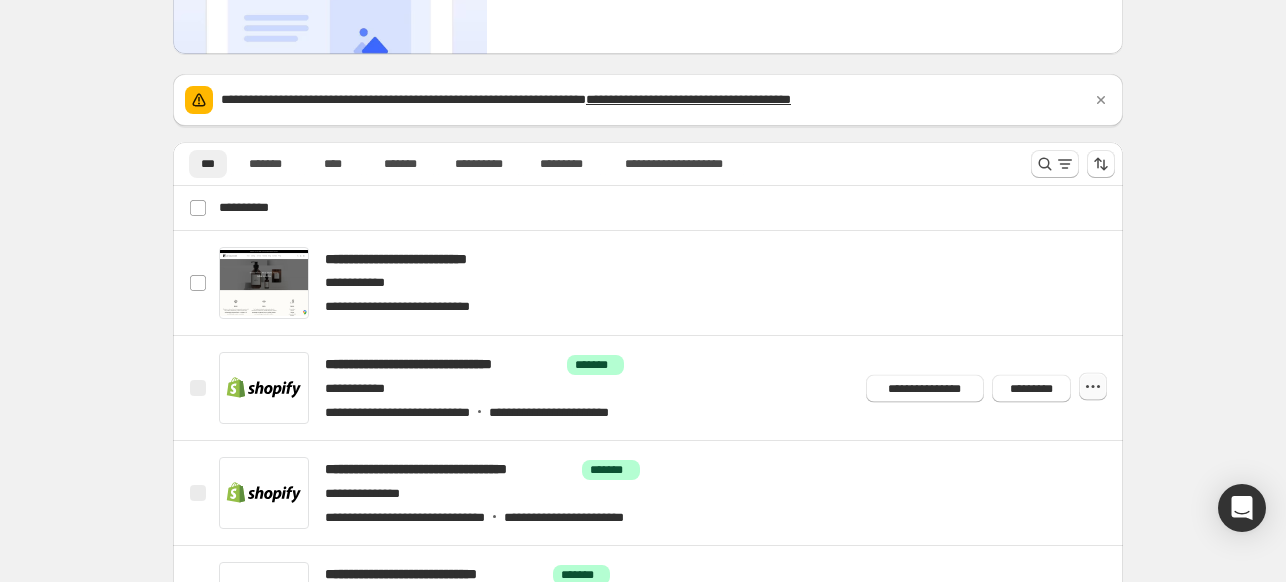 click at bounding box center (1093, 387) 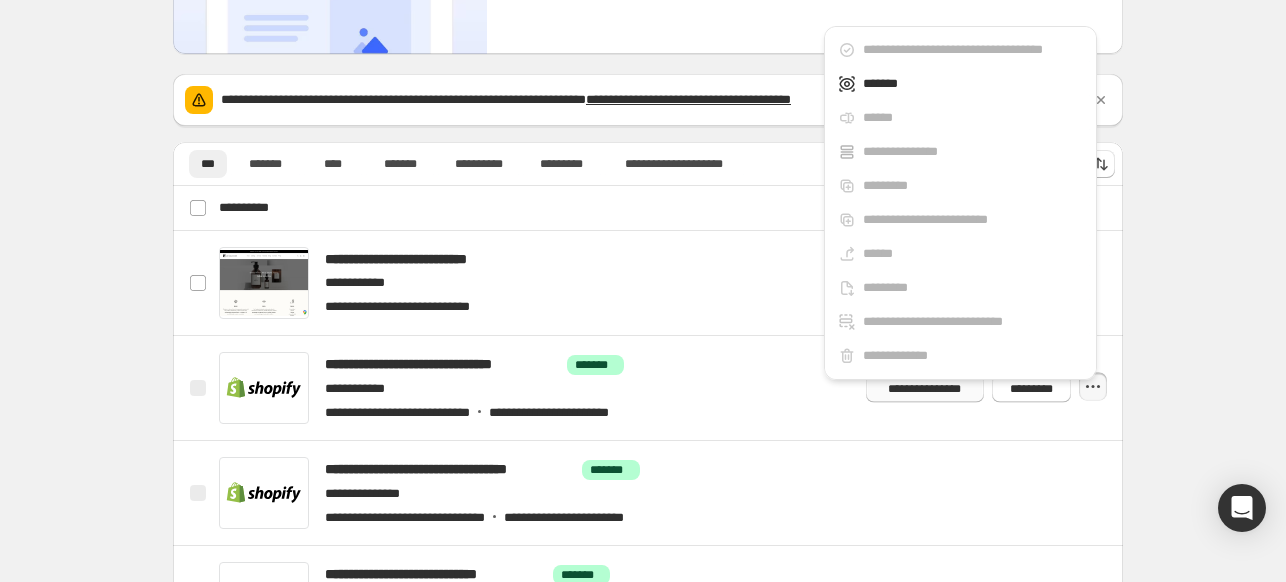click on "**********" at bounding box center (925, 388) 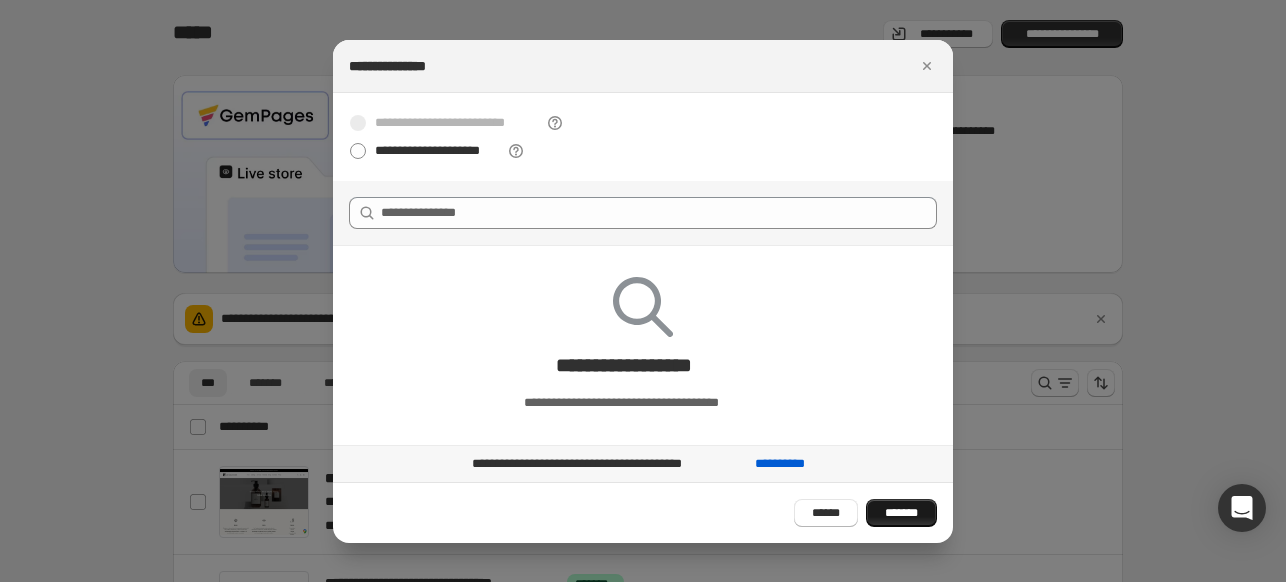 click on "*******" at bounding box center [901, 513] 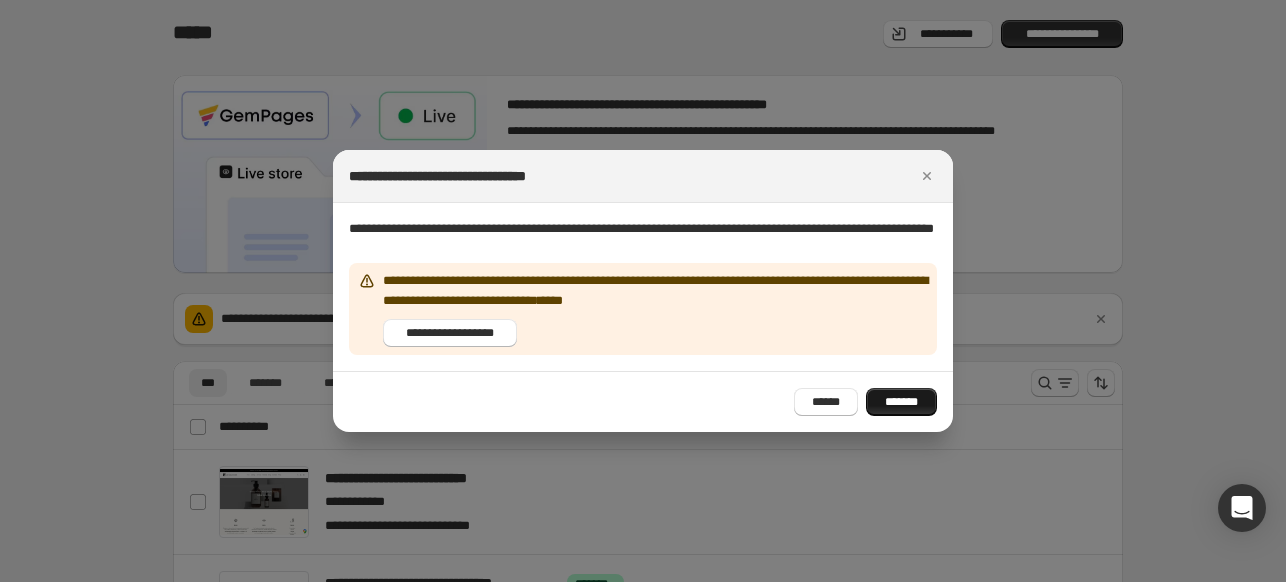 click on "*******" at bounding box center (901, 402) 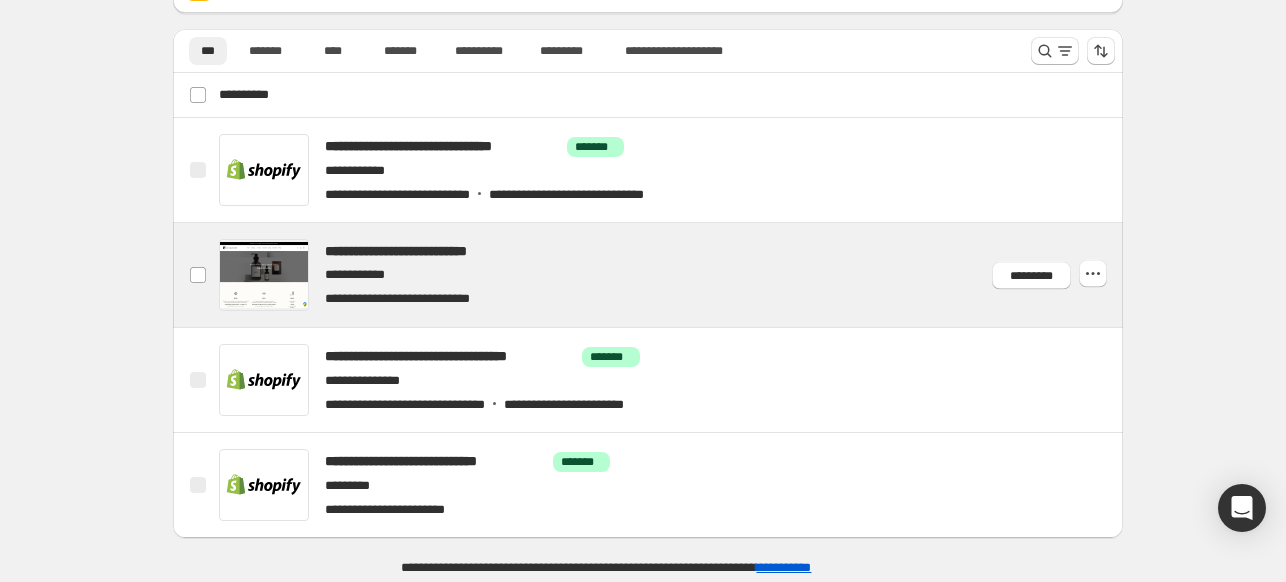 scroll, scrollTop: 333, scrollLeft: 0, axis: vertical 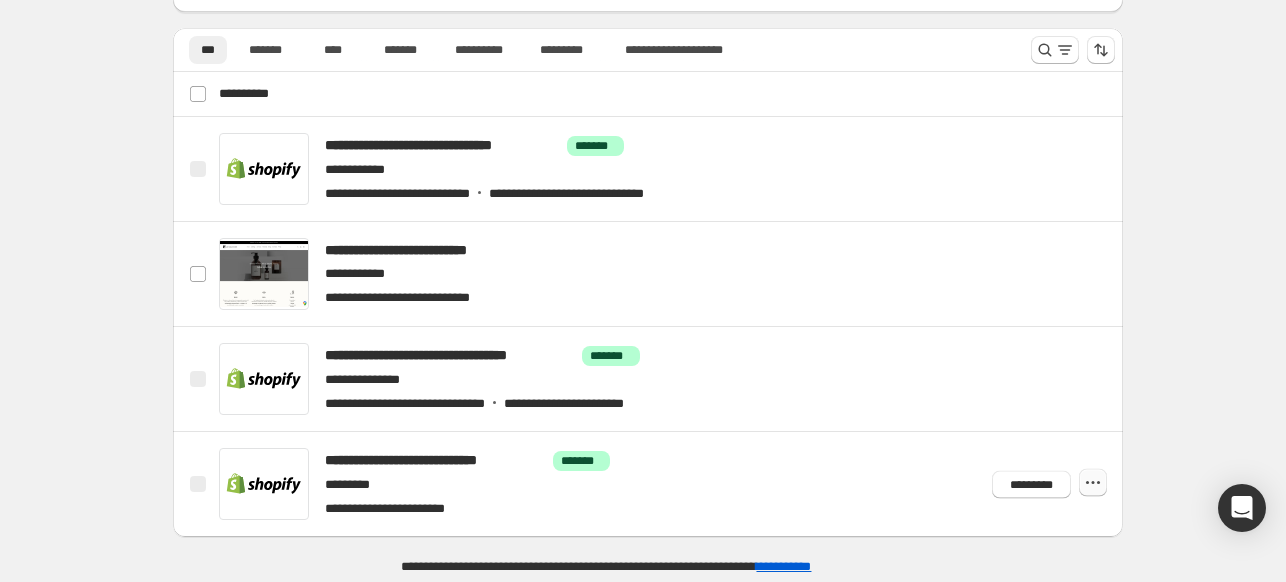 click 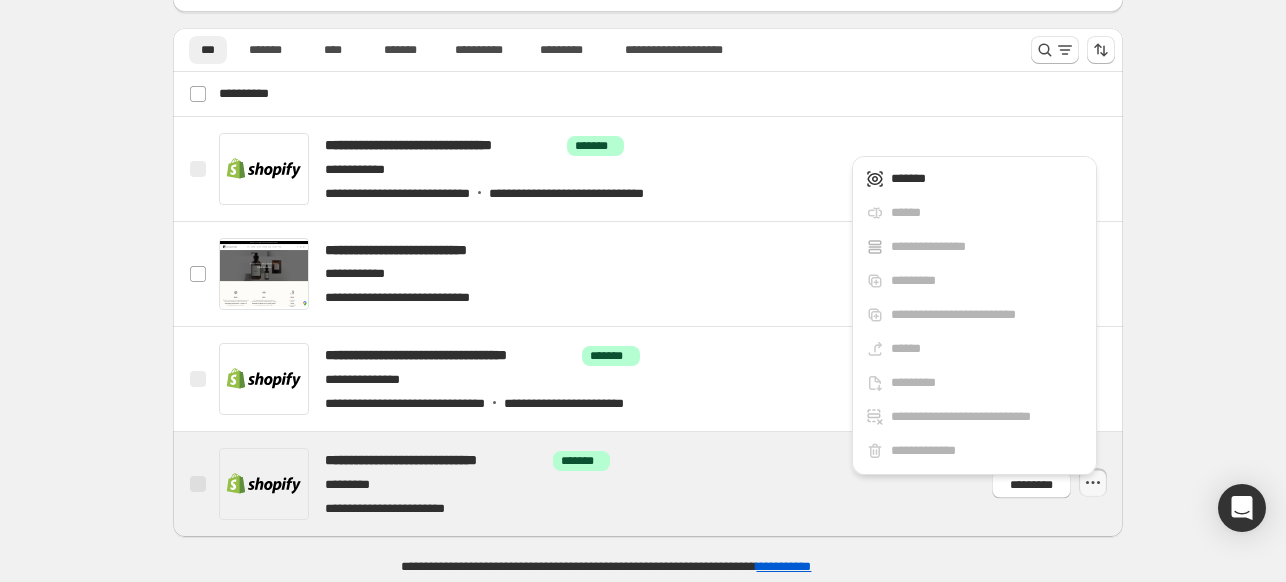 click at bounding box center (672, 484) 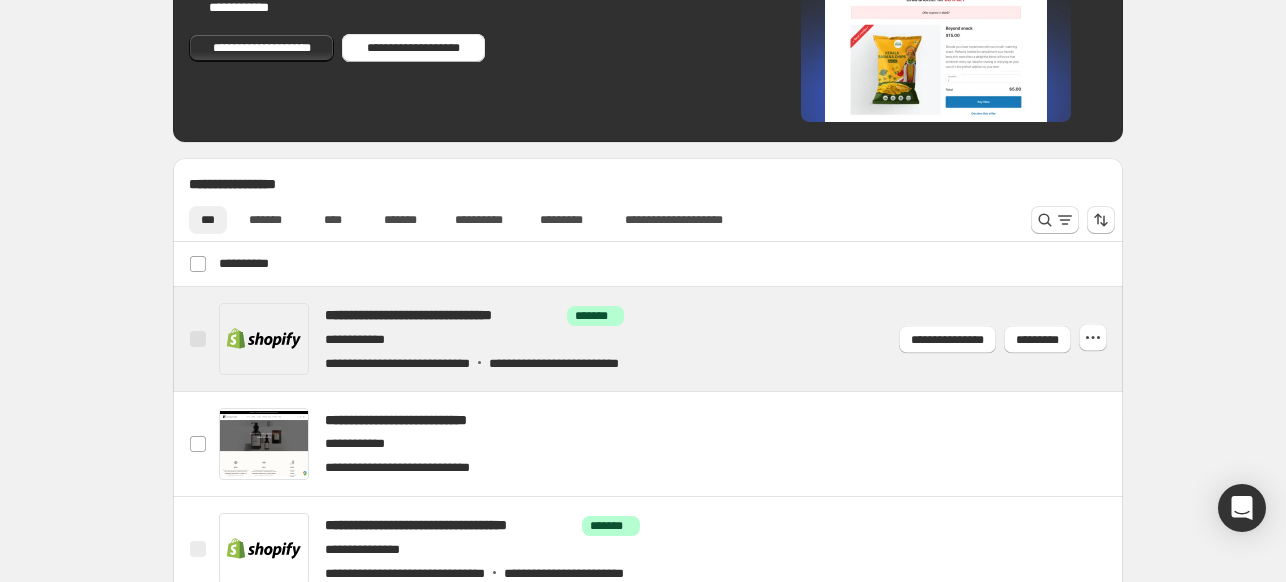 scroll, scrollTop: 500, scrollLeft: 0, axis: vertical 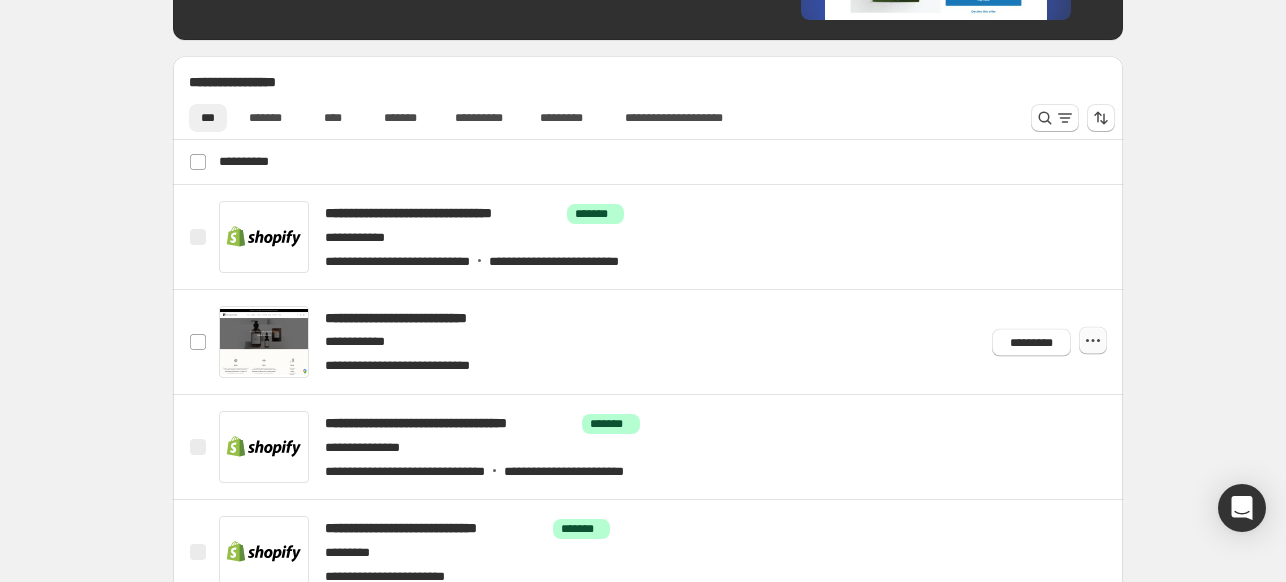 click 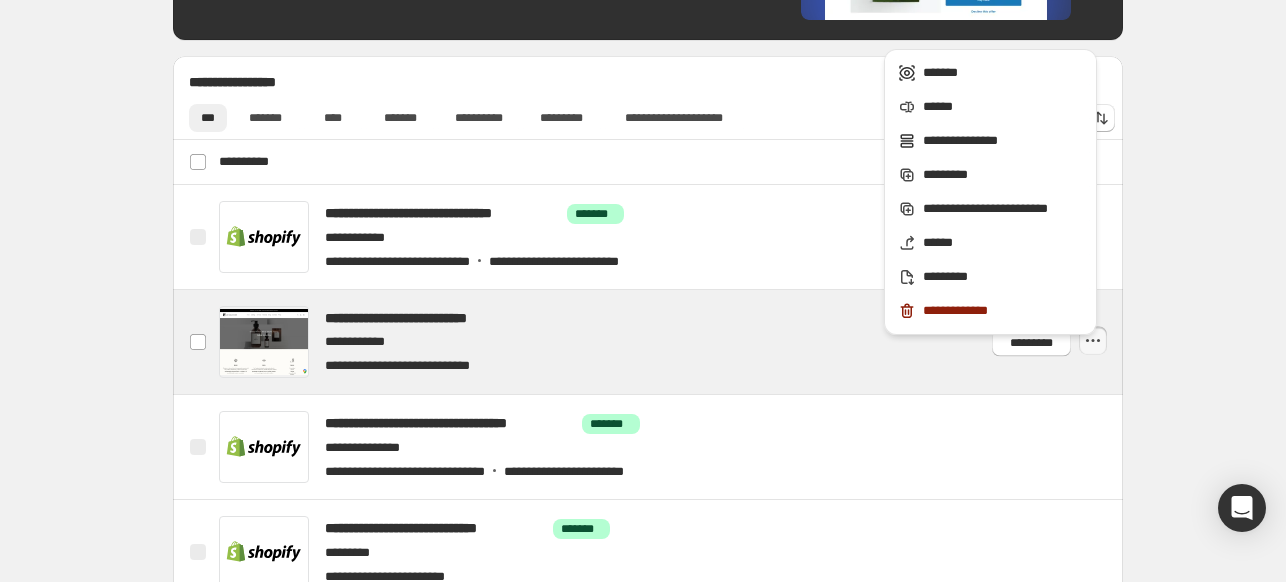 click at bounding box center [672, 342] 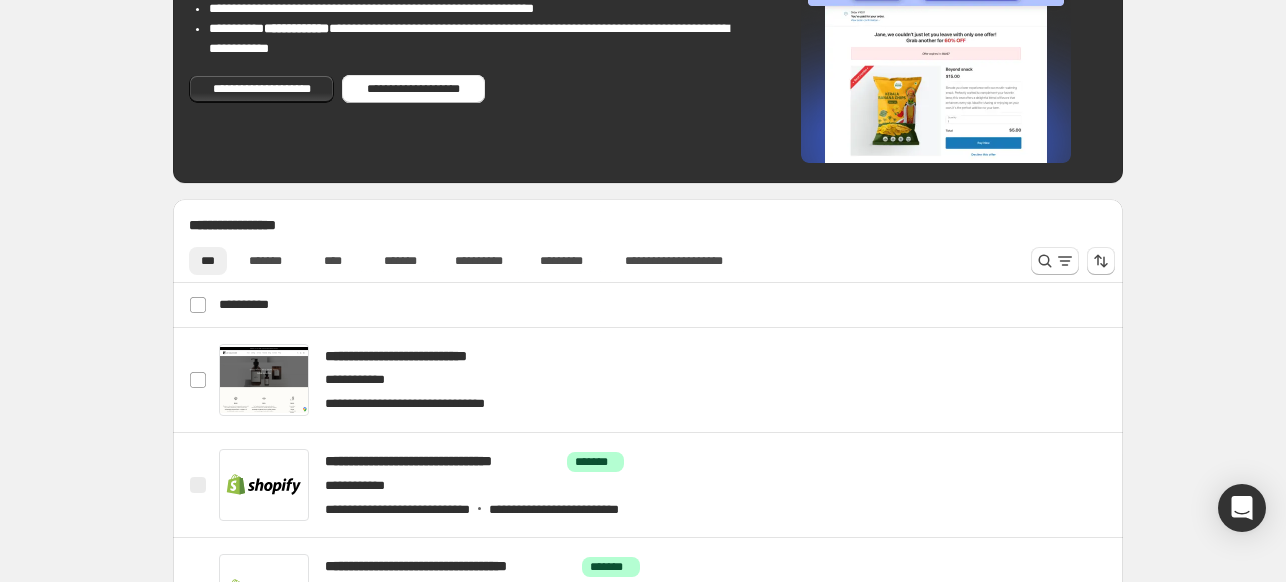 scroll, scrollTop: 400, scrollLeft: 0, axis: vertical 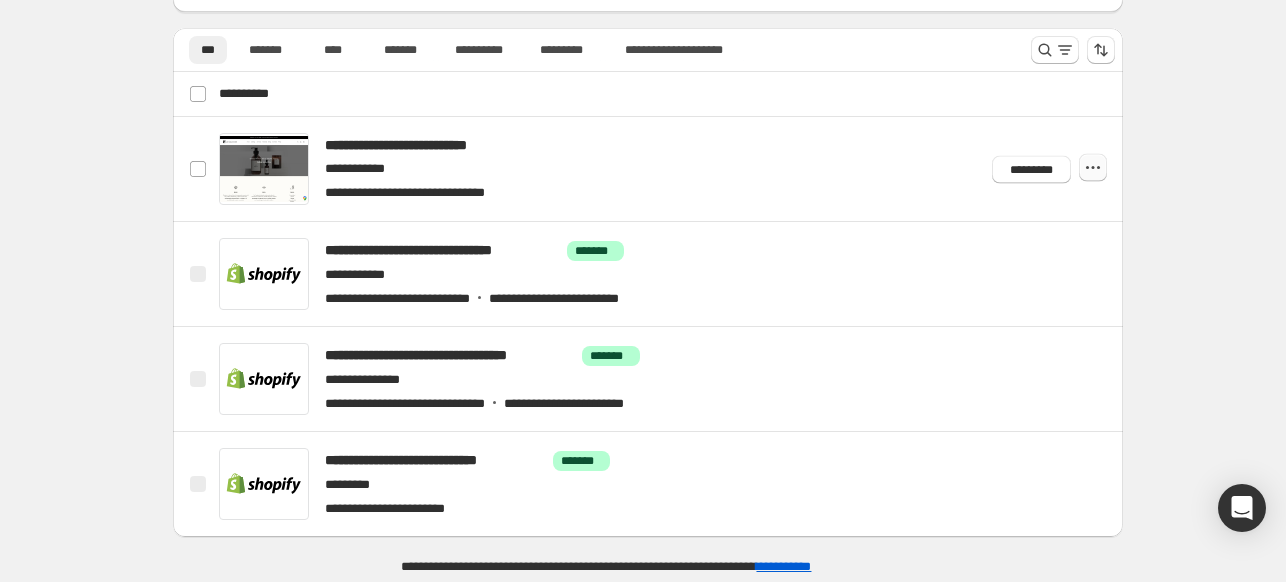 click 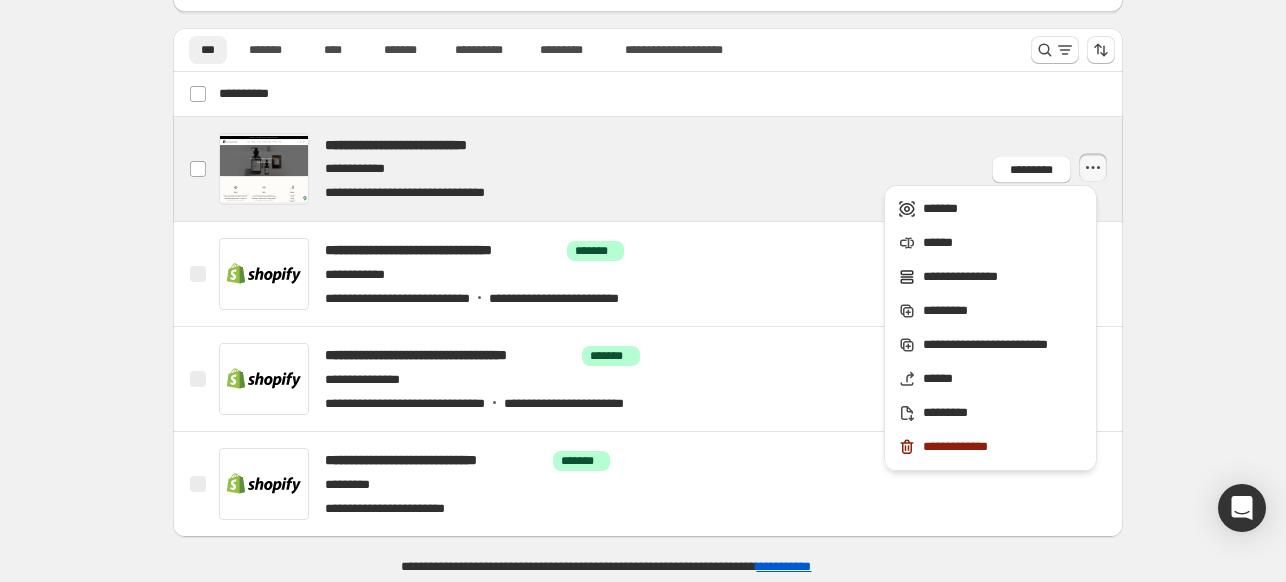 click at bounding box center (672, 169) 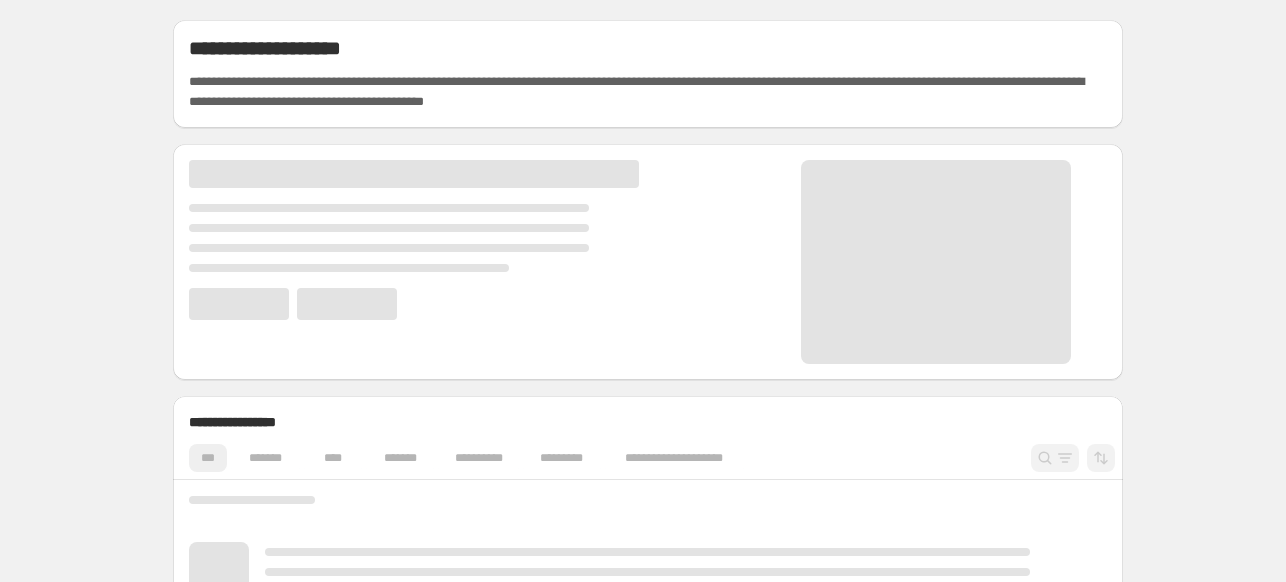 scroll, scrollTop: 0, scrollLeft: 0, axis: both 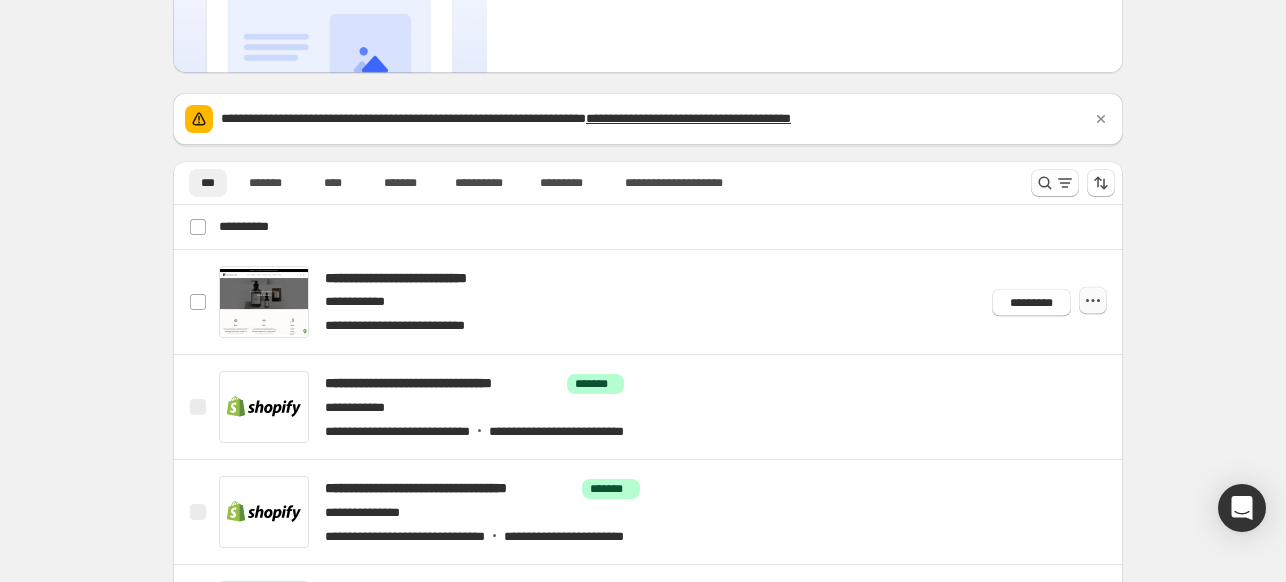click 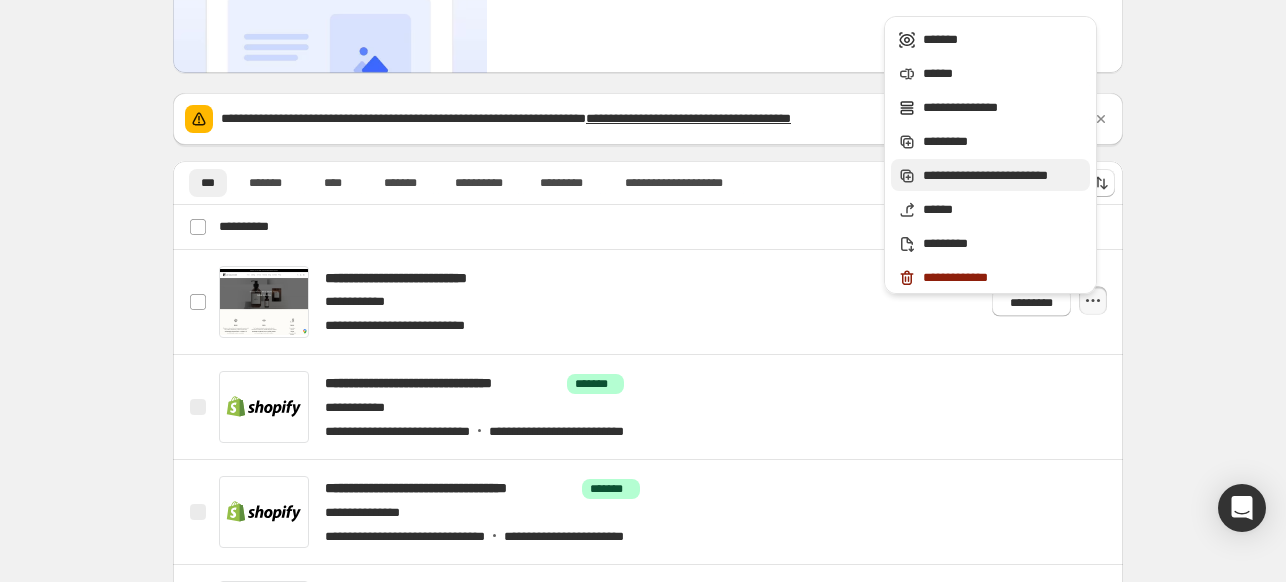 click on "**********" at bounding box center [1003, 176] 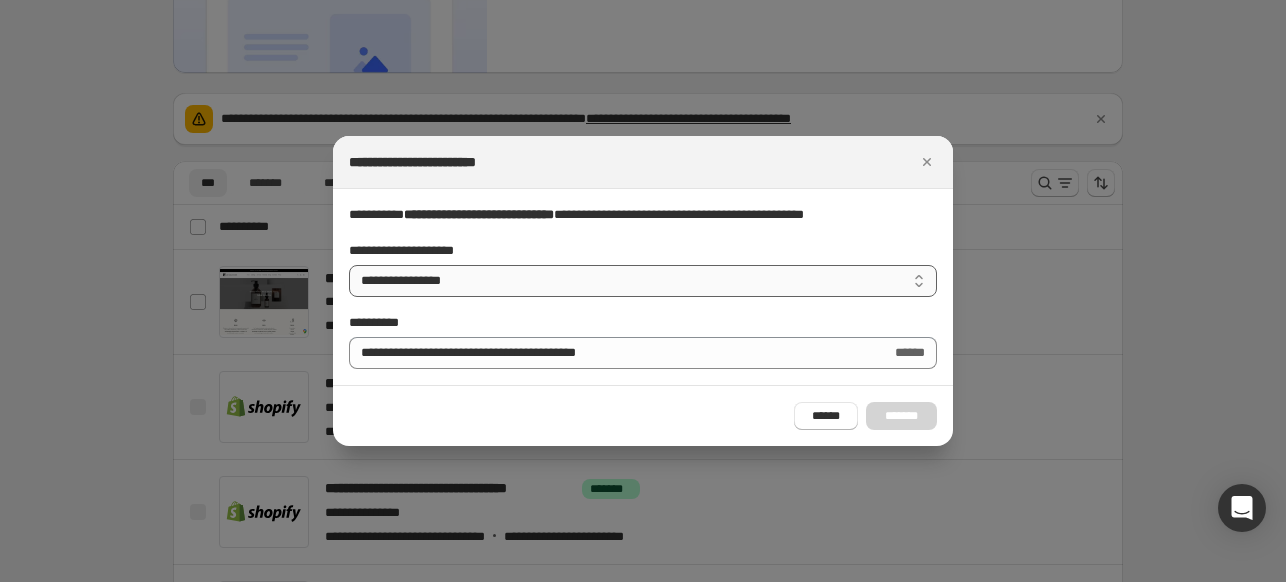 click on "**********" at bounding box center [643, 281] 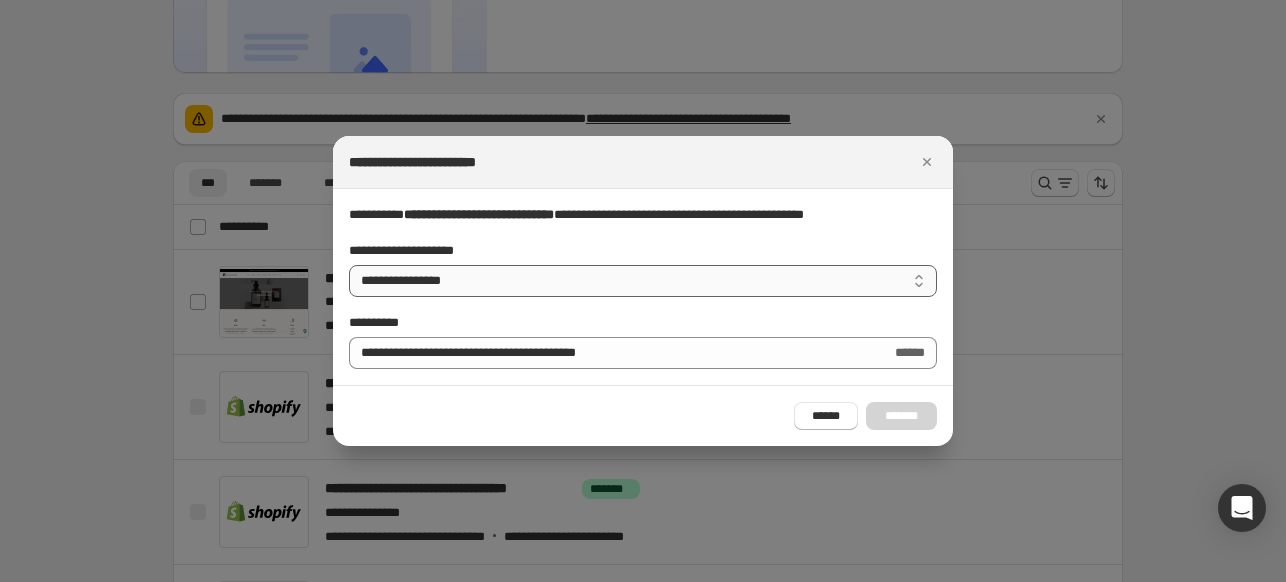click on "**********" at bounding box center [643, 281] 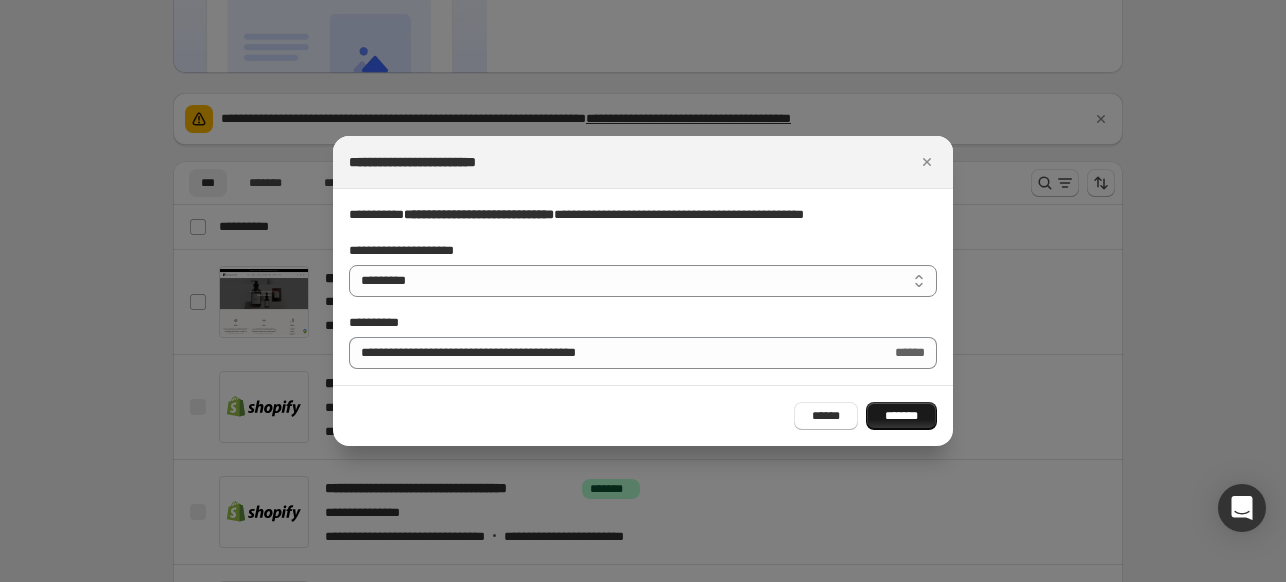 click on "*******" at bounding box center (901, 416) 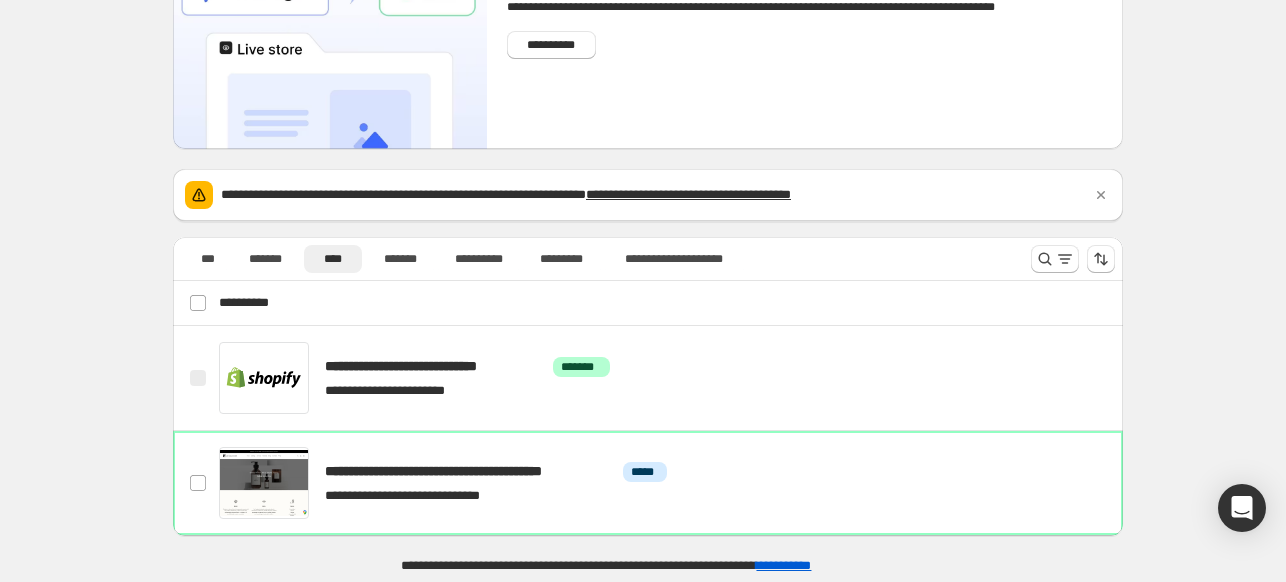 scroll, scrollTop: 123, scrollLeft: 0, axis: vertical 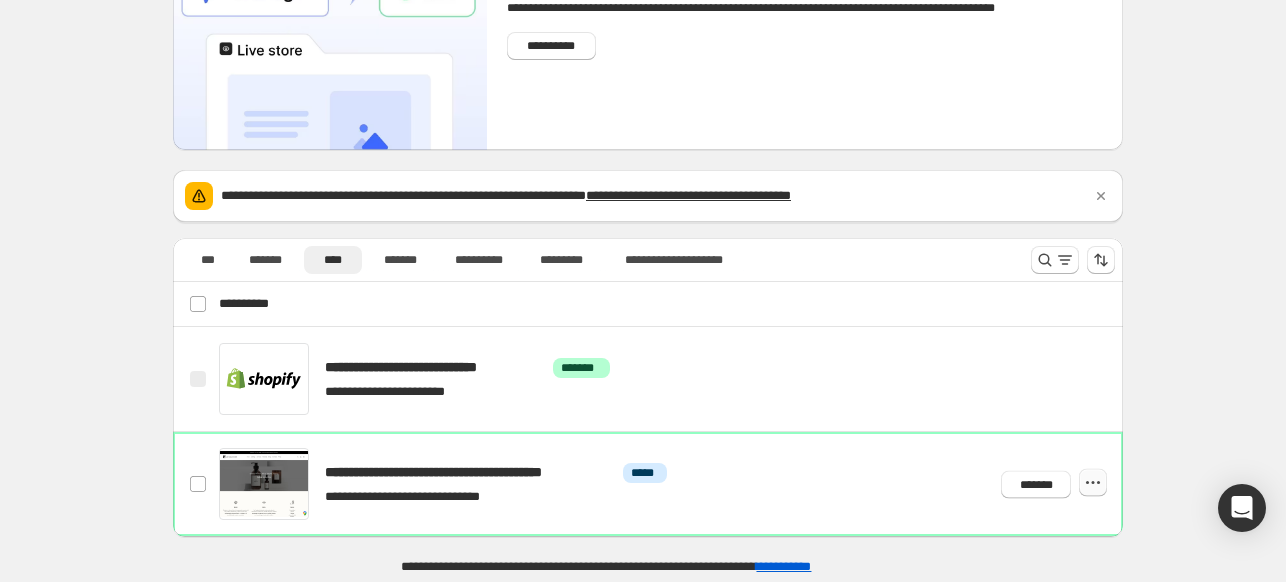 click 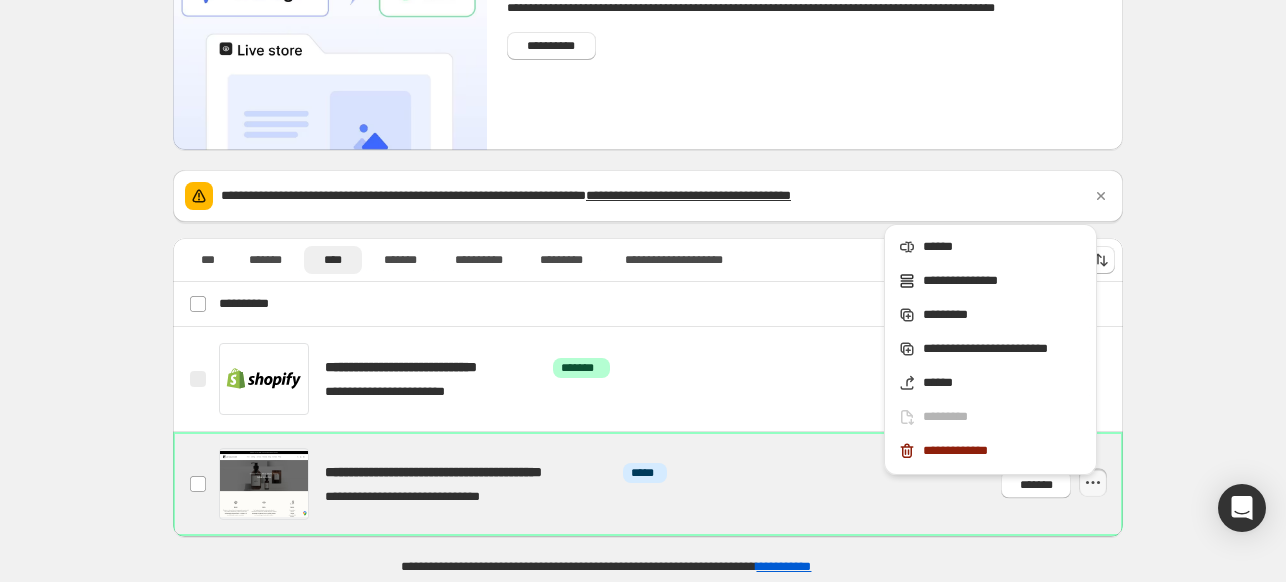 click at bounding box center [672, 484] 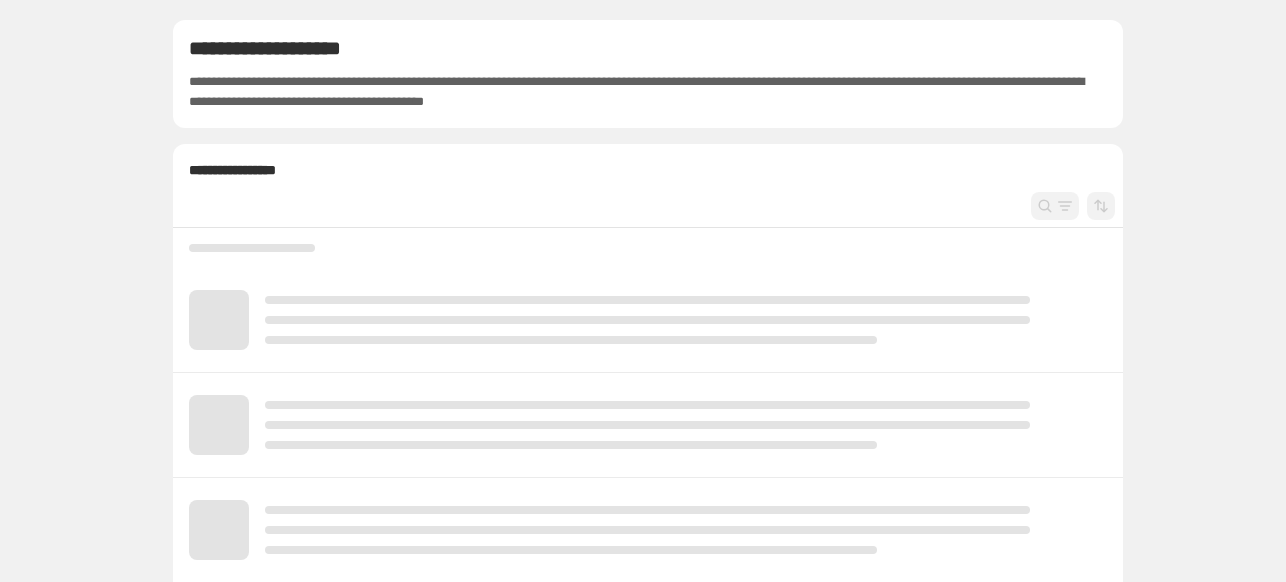 scroll, scrollTop: 0, scrollLeft: 0, axis: both 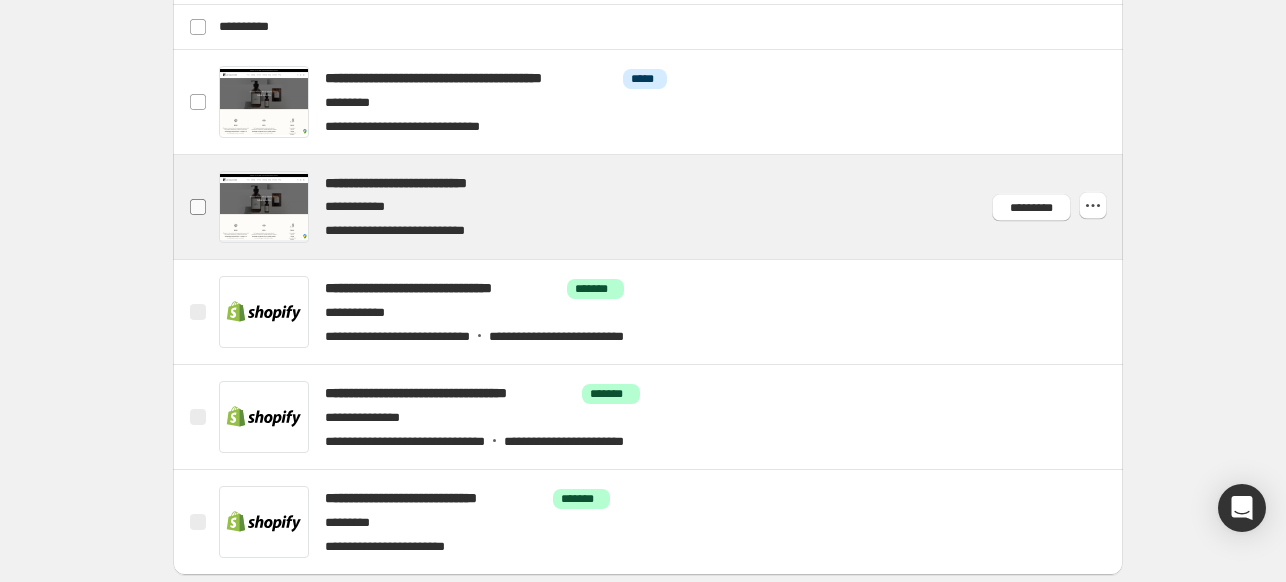 click at bounding box center (198, 207) 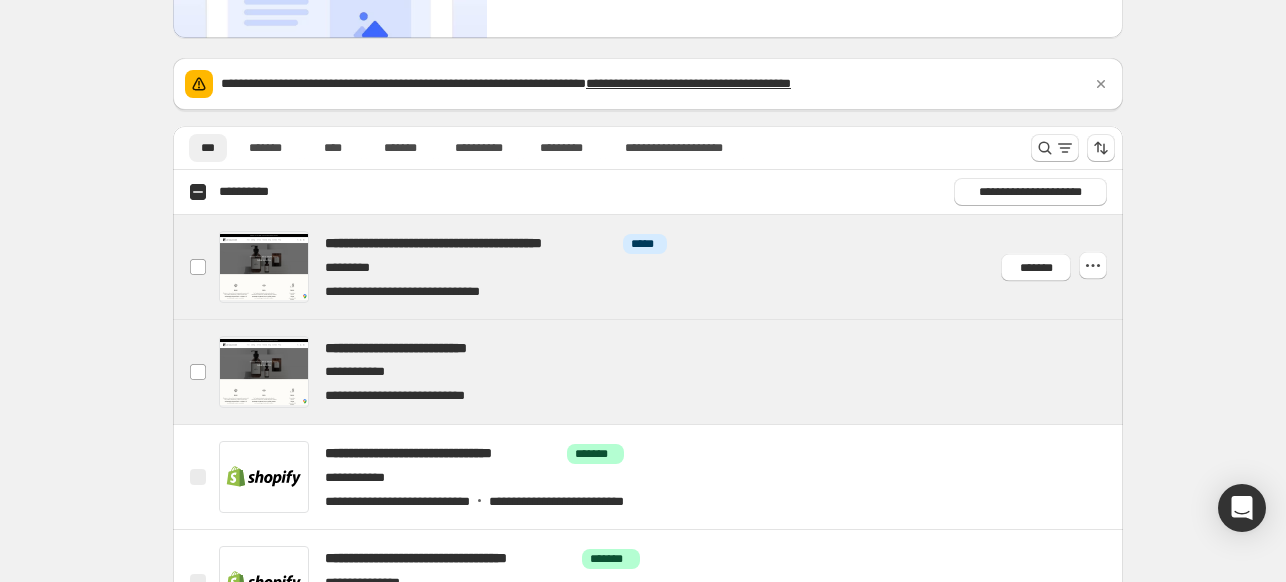 scroll, scrollTop: 200, scrollLeft: 0, axis: vertical 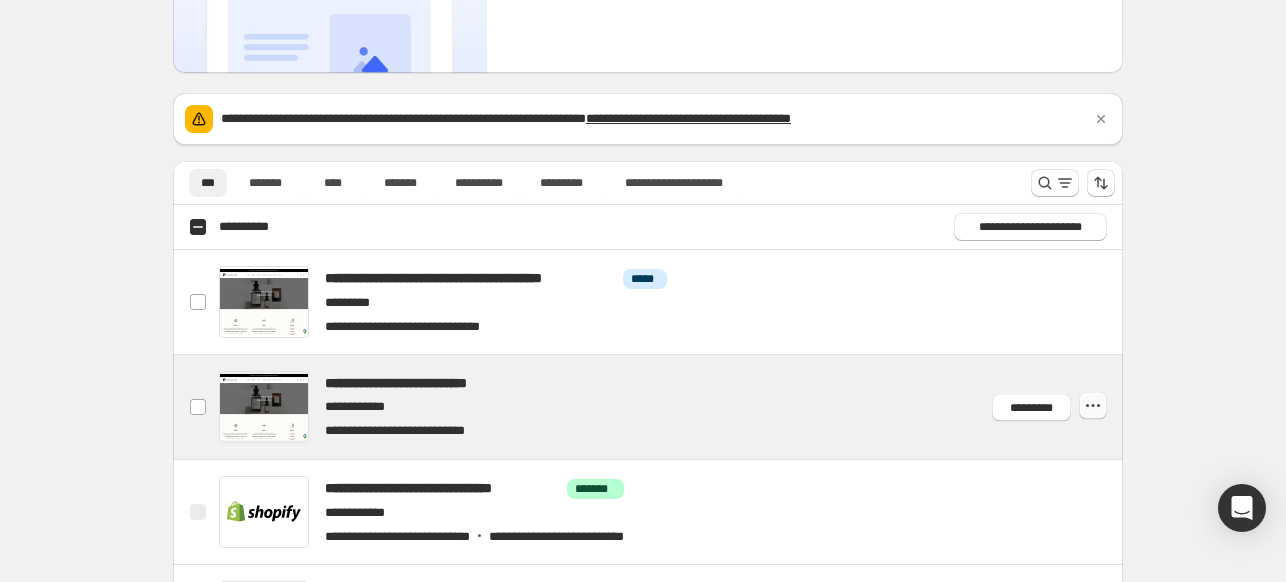 click 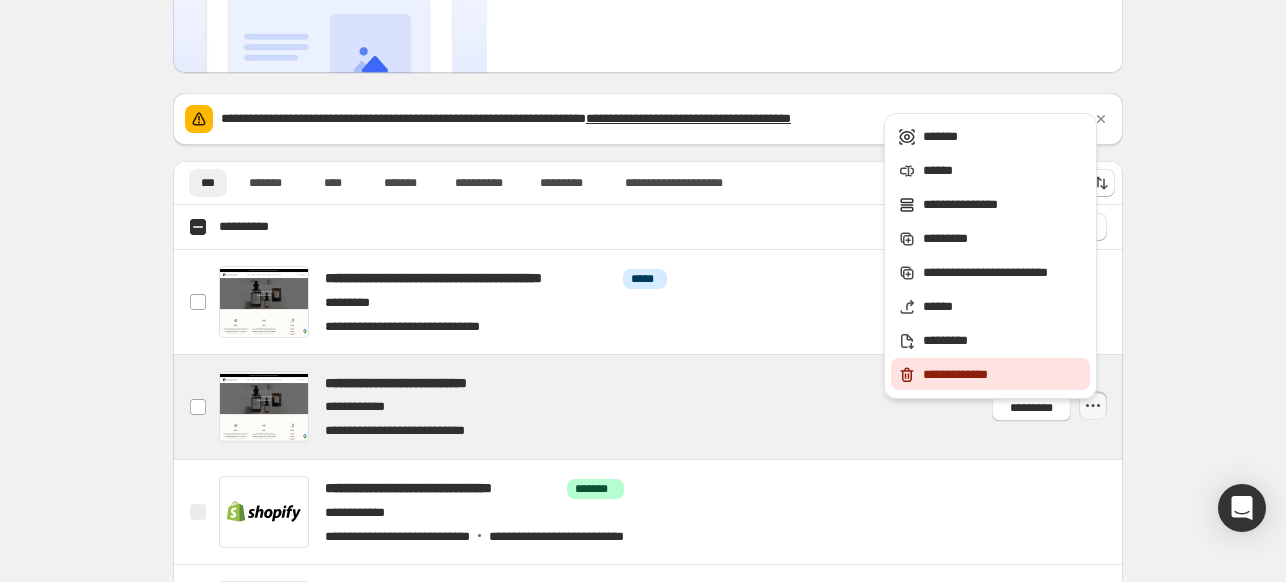 click on "**********" at bounding box center (1003, 375) 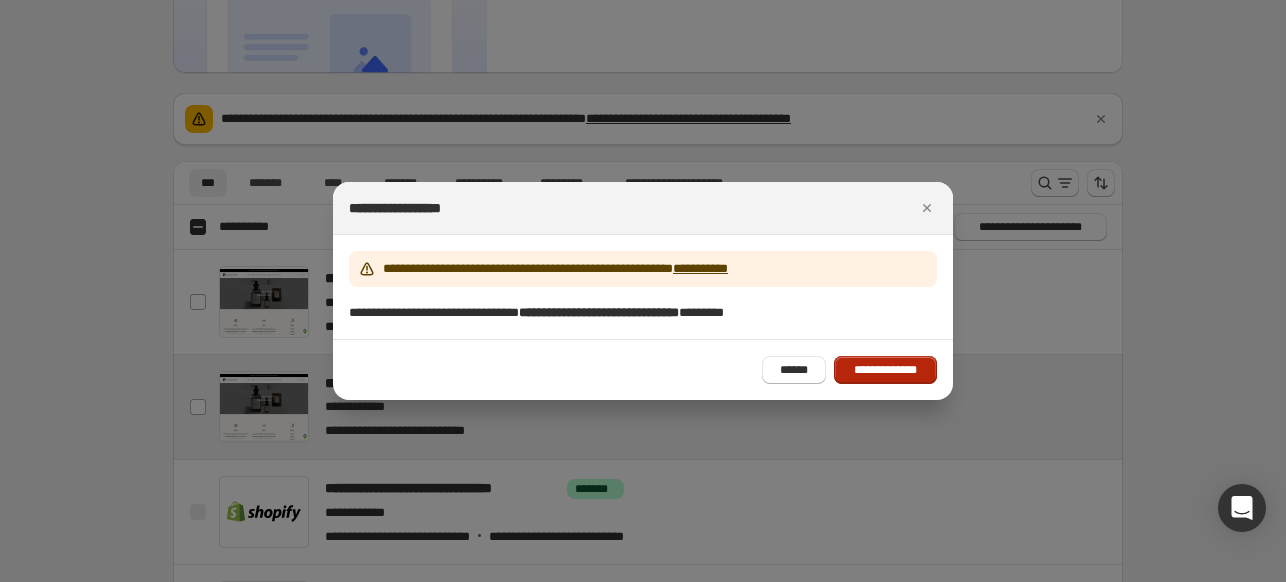 click on "**********" at bounding box center (885, 370) 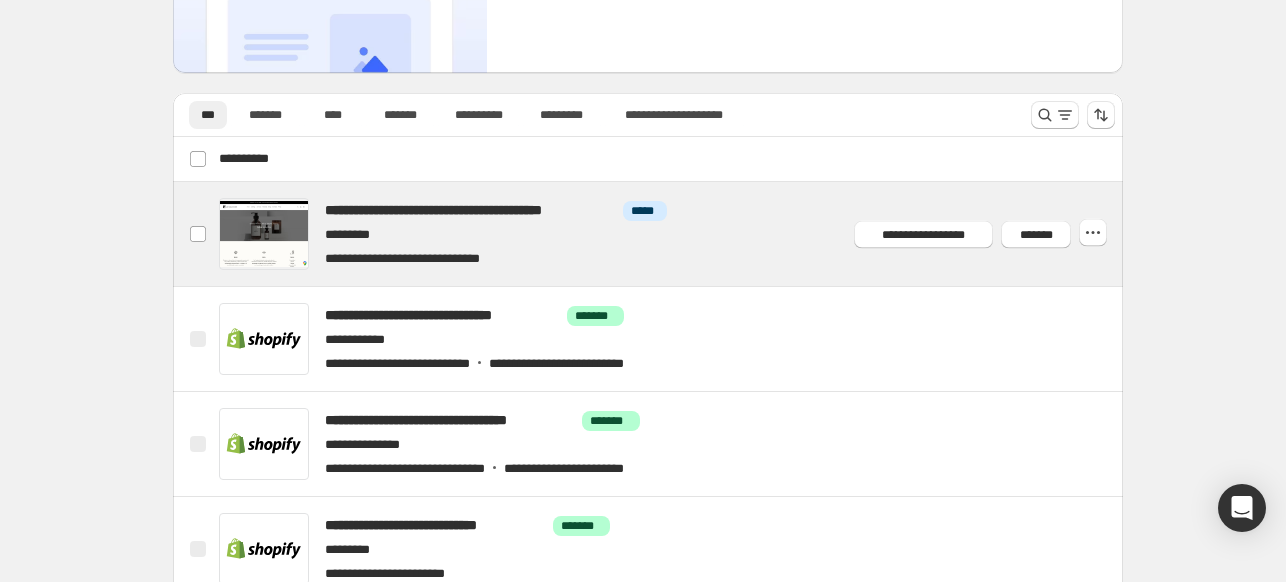 click at bounding box center (672, 234) 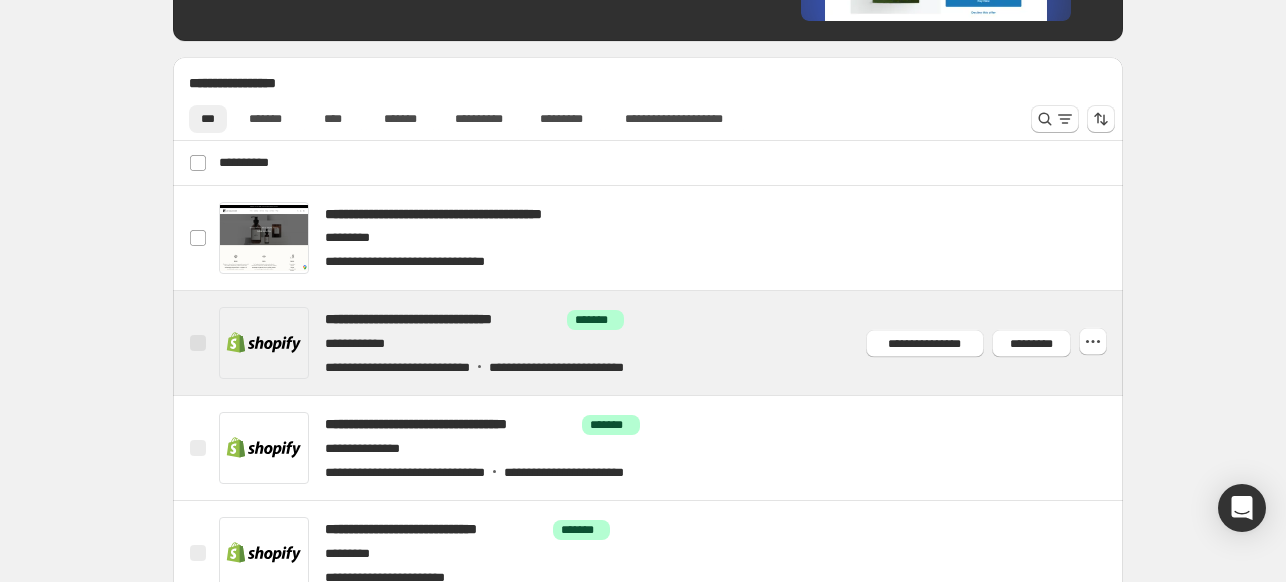 scroll, scrollTop: 500, scrollLeft: 0, axis: vertical 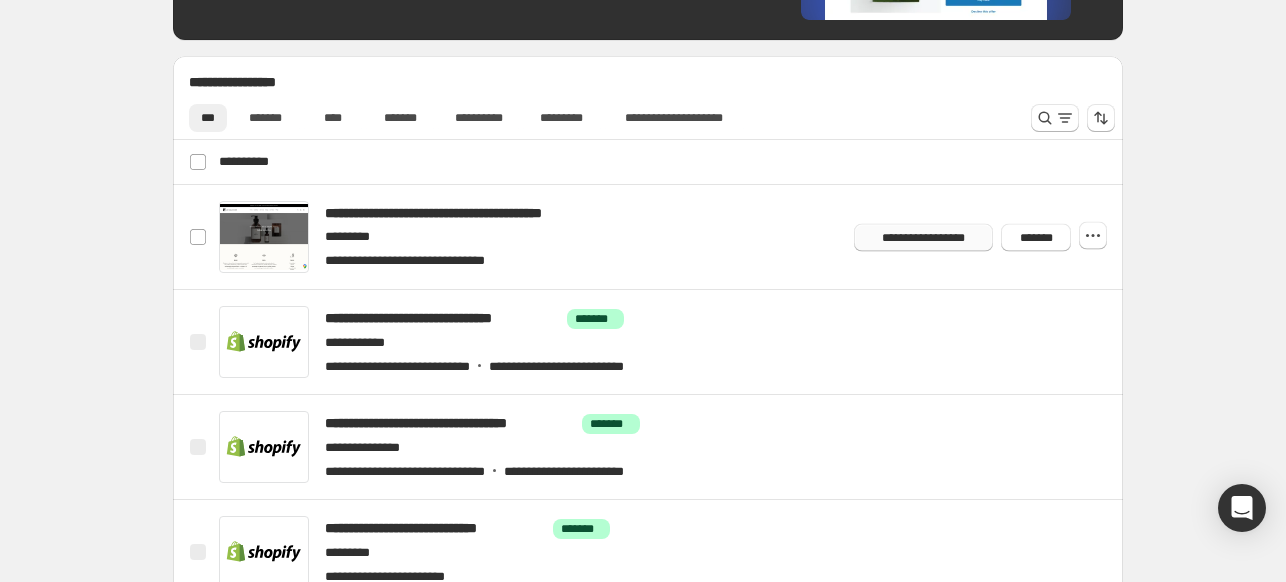click on "**********" at bounding box center [923, 237] 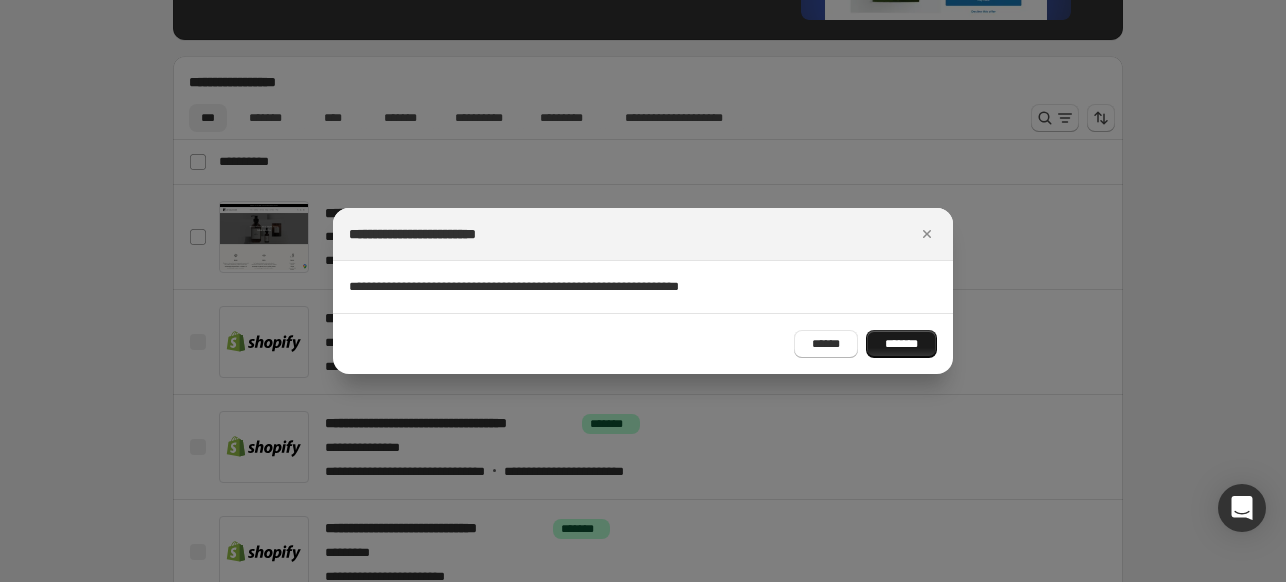 click on "*******" at bounding box center (901, 344) 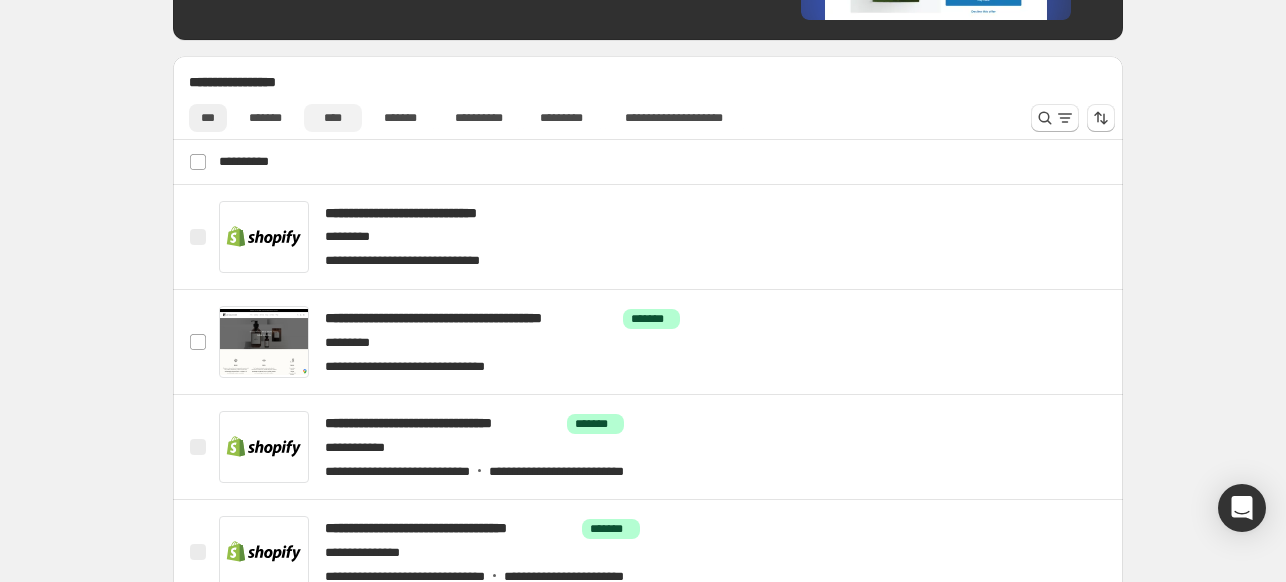 click on "****" at bounding box center (333, 118) 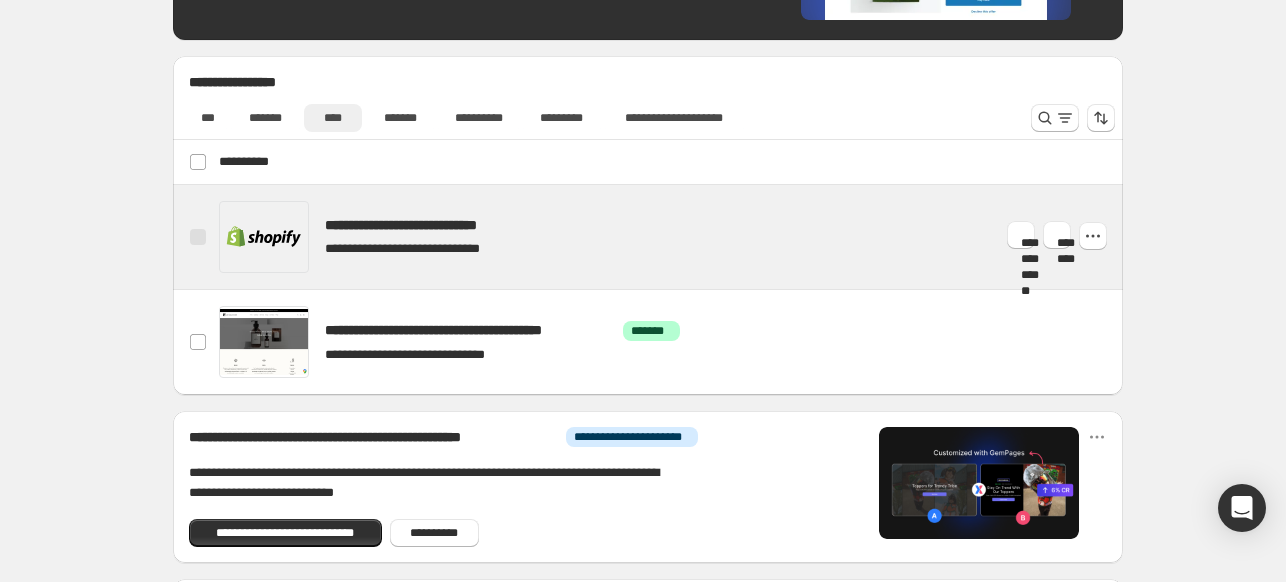 scroll, scrollTop: 400, scrollLeft: 0, axis: vertical 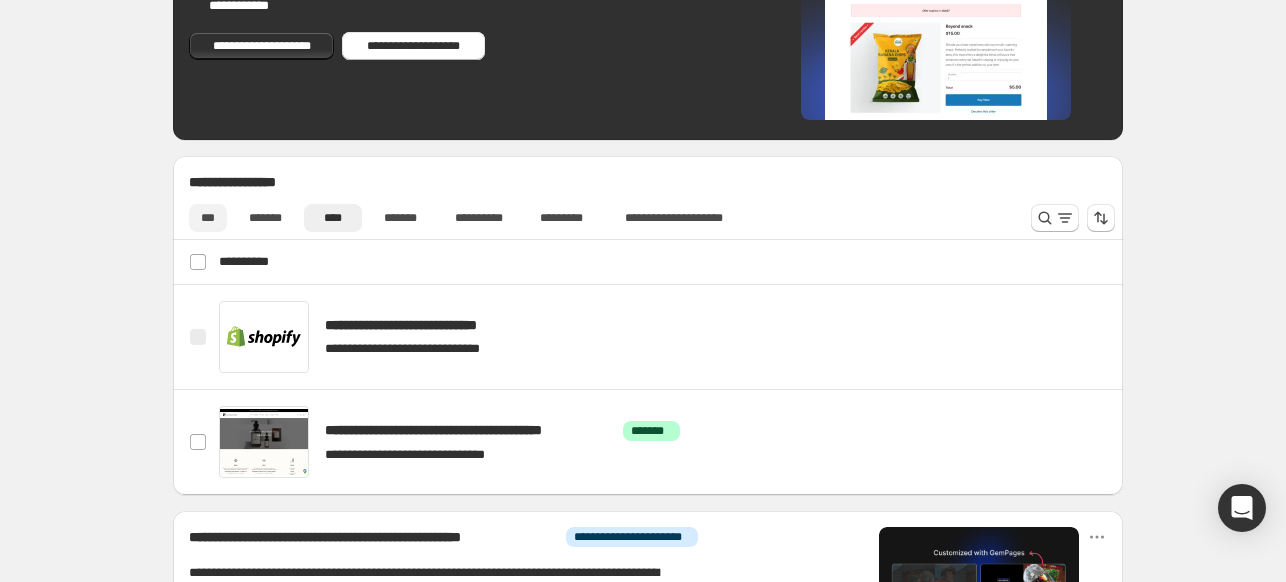 click on "***" at bounding box center [208, 218] 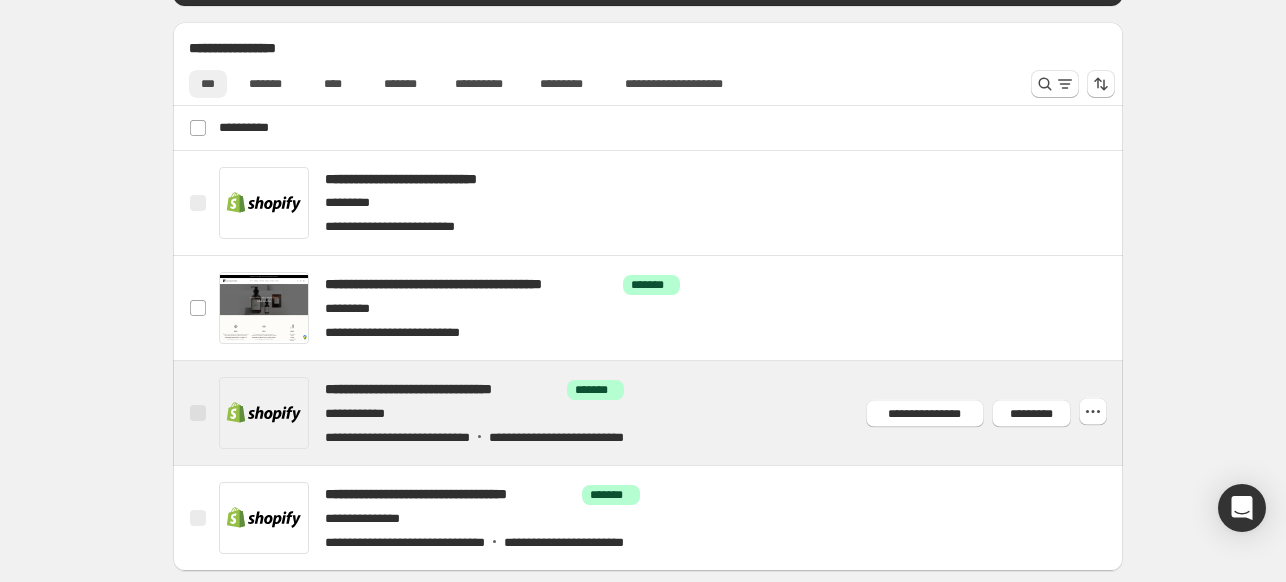 scroll, scrollTop: 500, scrollLeft: 0, axis: vertical 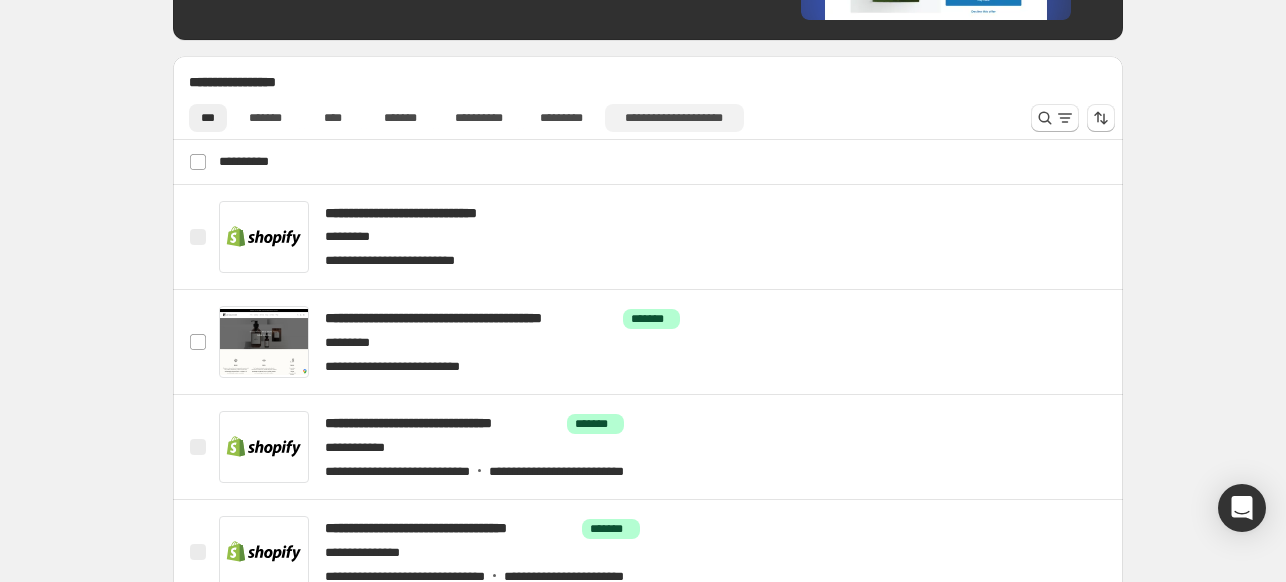 click on "**********" at bounding box center (674, 118) 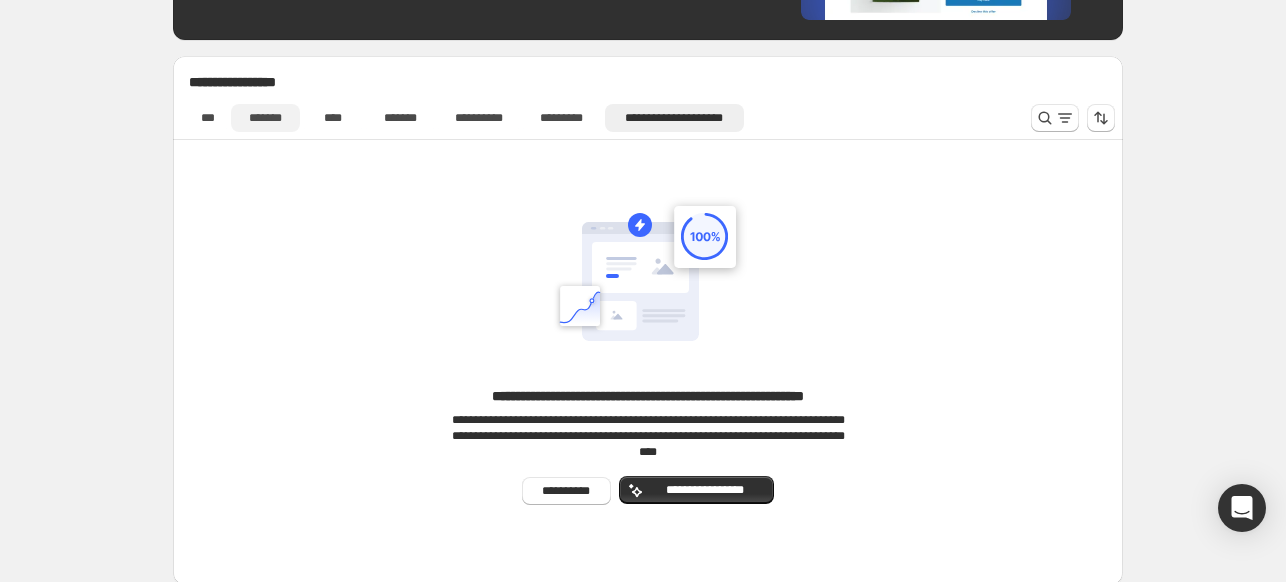 click on "*******" at bounding box center (265, 118) 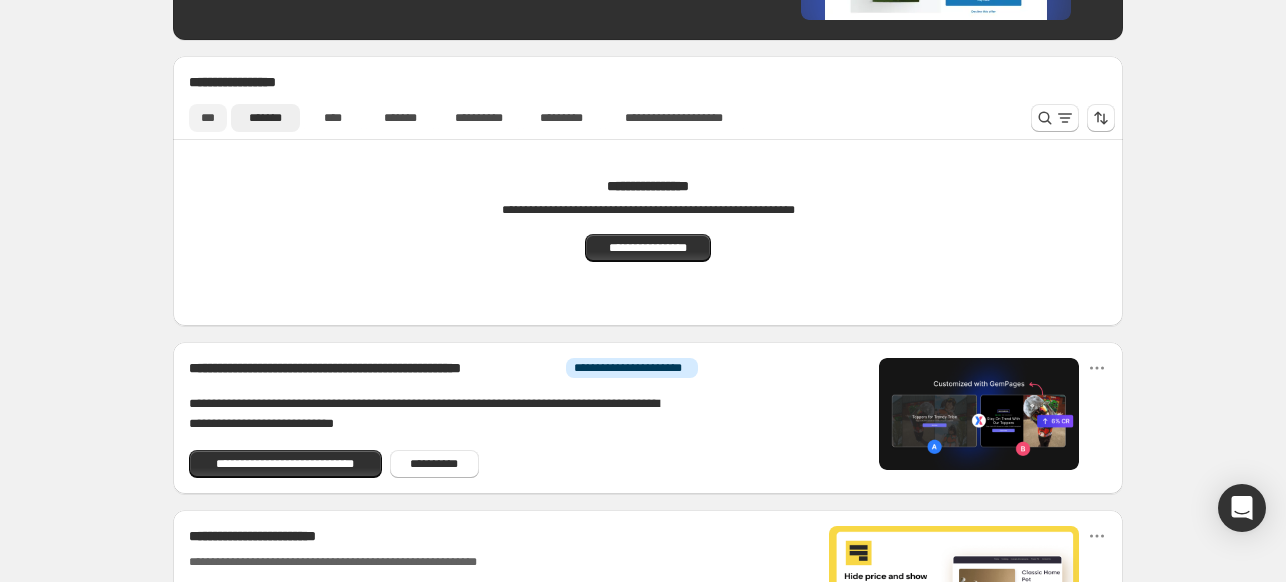click on "***" at bounding box center (208, 118) 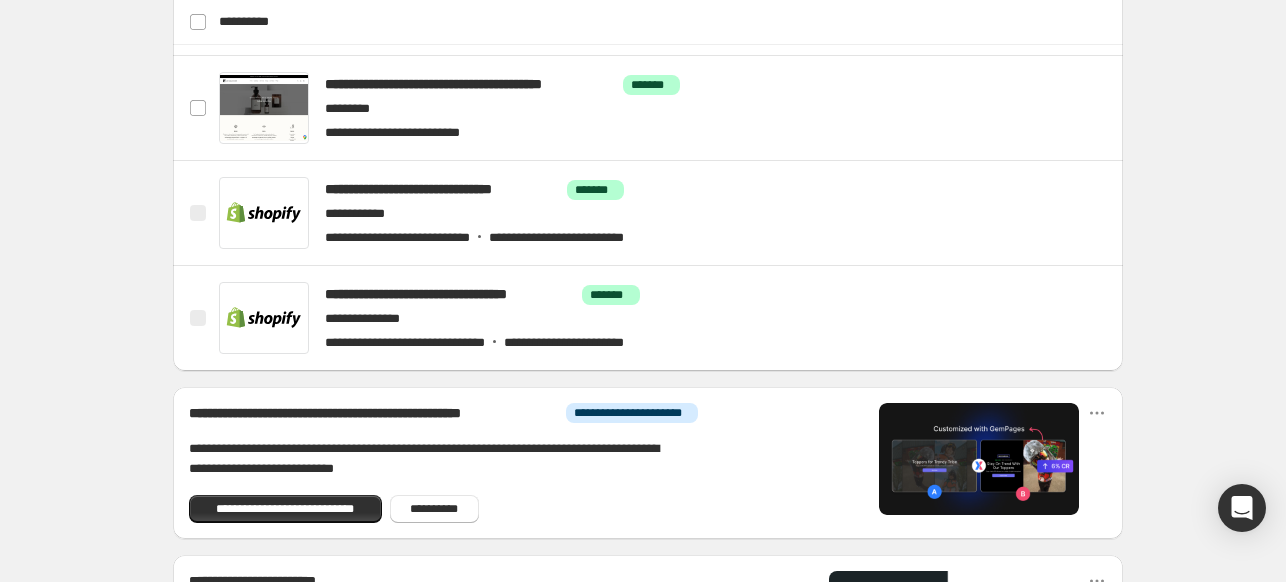 scroll, scrollTop: 729, scrollLeft: 0, axis: vertical 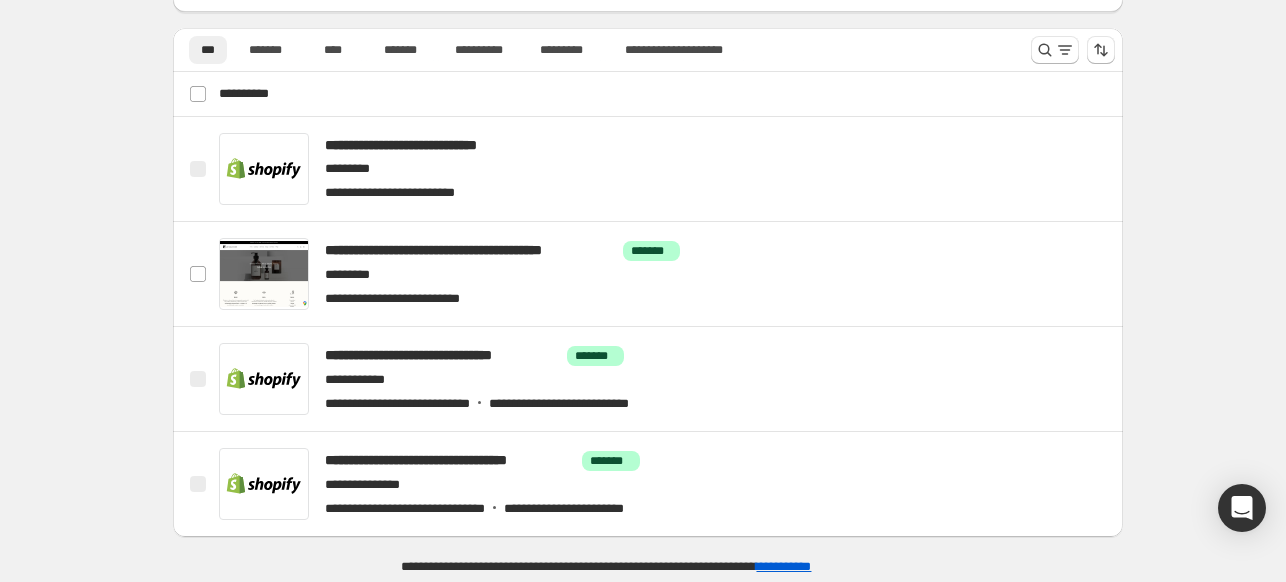 click on "**********" at bounding box center (783, 566) 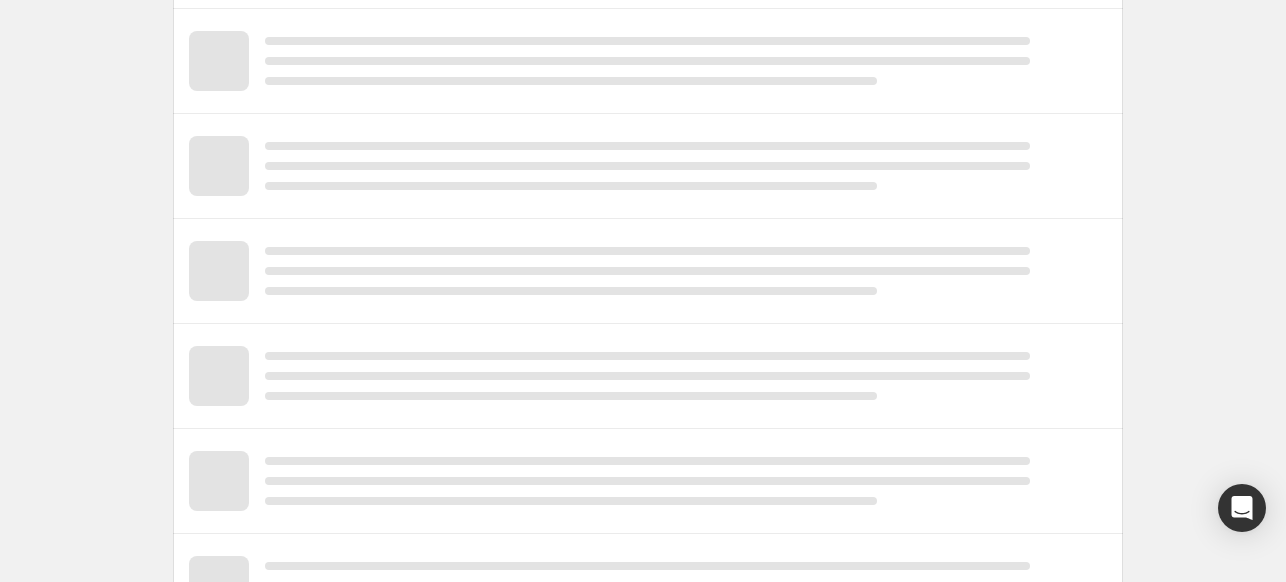 scroll, scrollTop: 0, scrollLeft: 0, axis: both 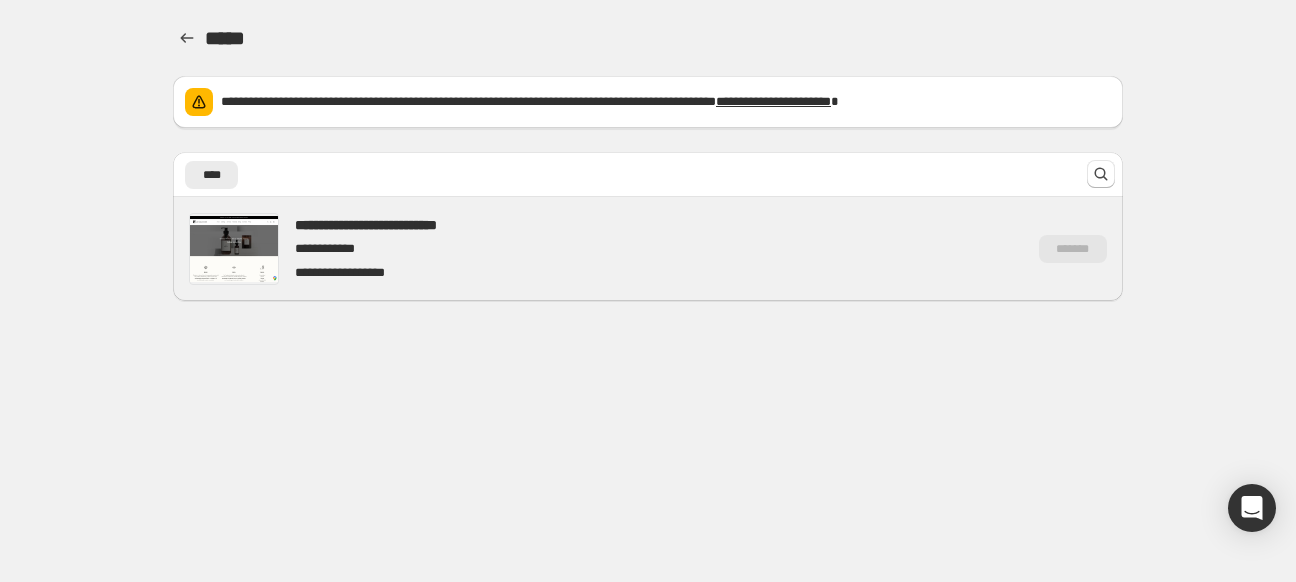 click on "[FIRST] [LAST]   [STREET] [CITY]" at bounding box center (648, 249) 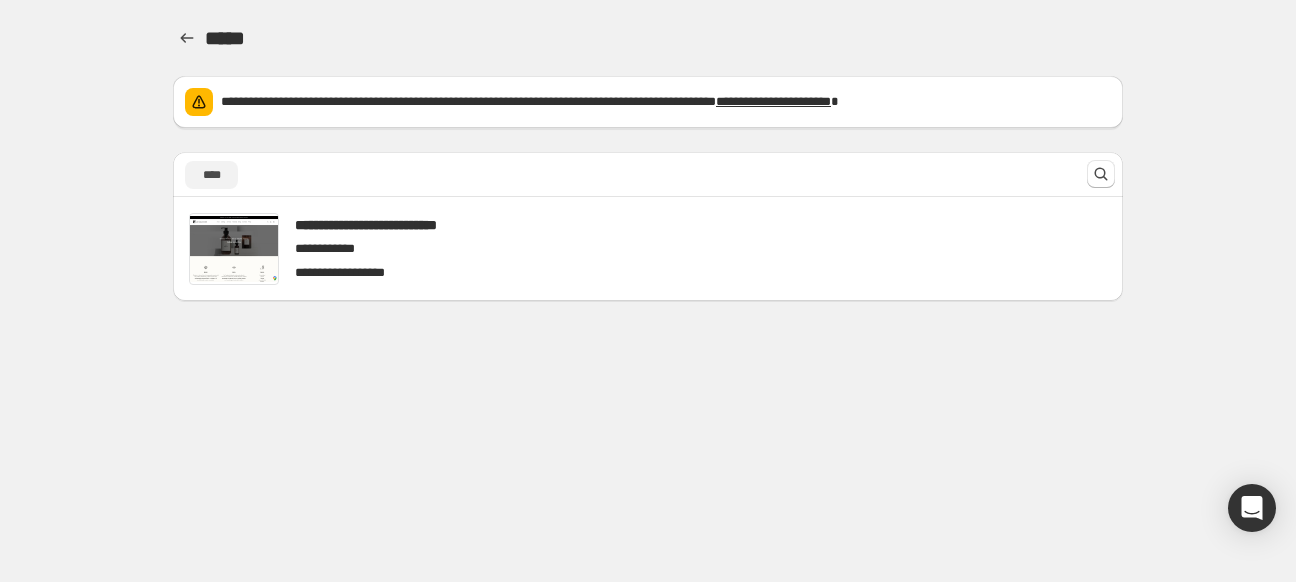 click on "****" at bounding box center [211, 175] 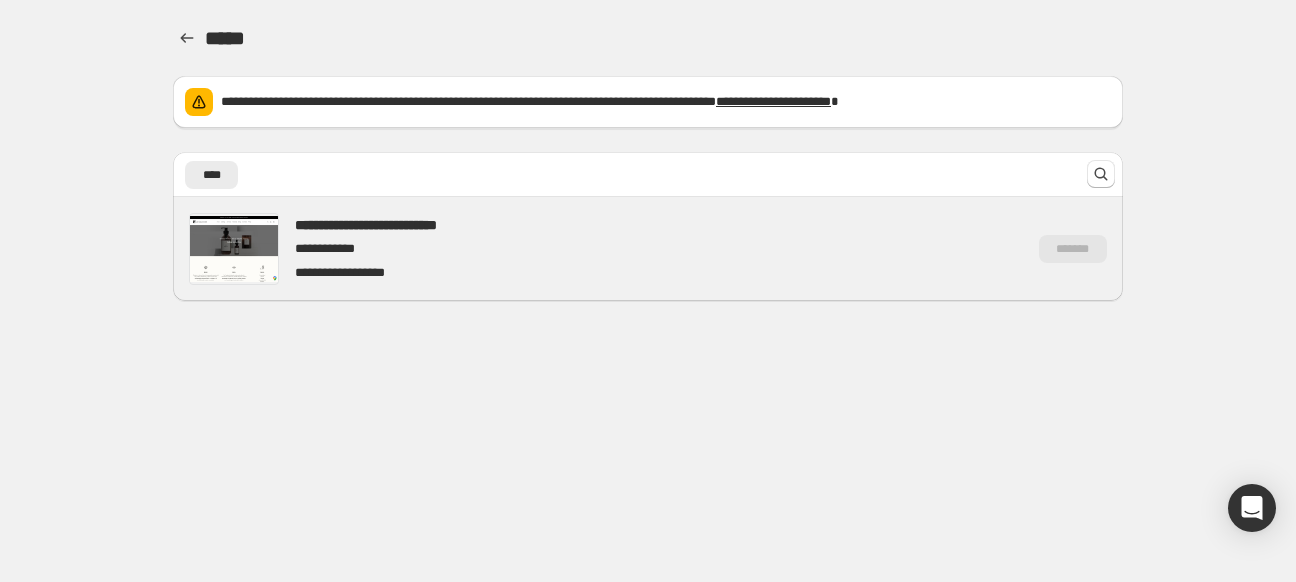 click at bounding box center [234, 249] 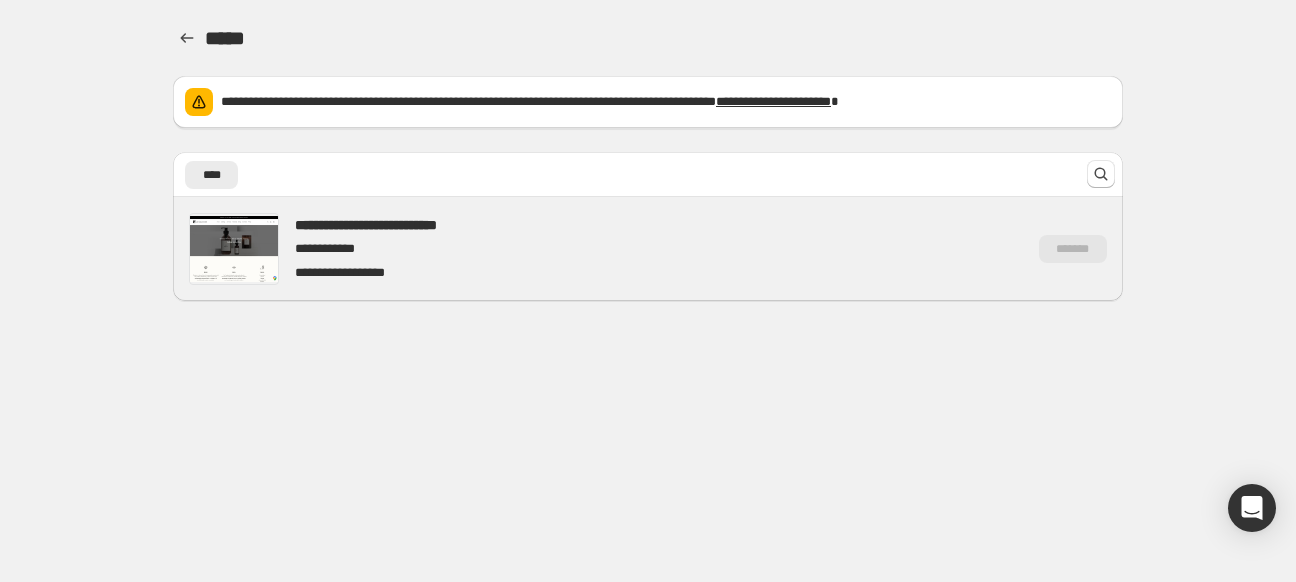 click on "[FIRST] [LAST]   [STREET] [CITY]" at bounding box center (701, 249) 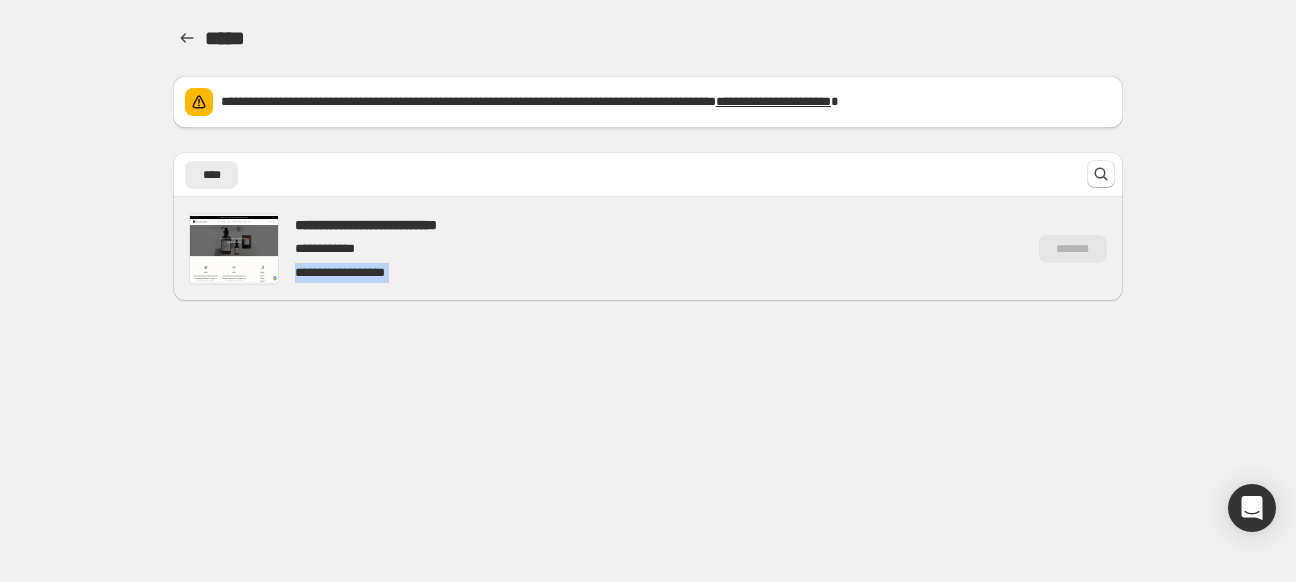 click on "[FIRST] [LAST]   [STREET] [CITY]" at bounding box center (701, 249) 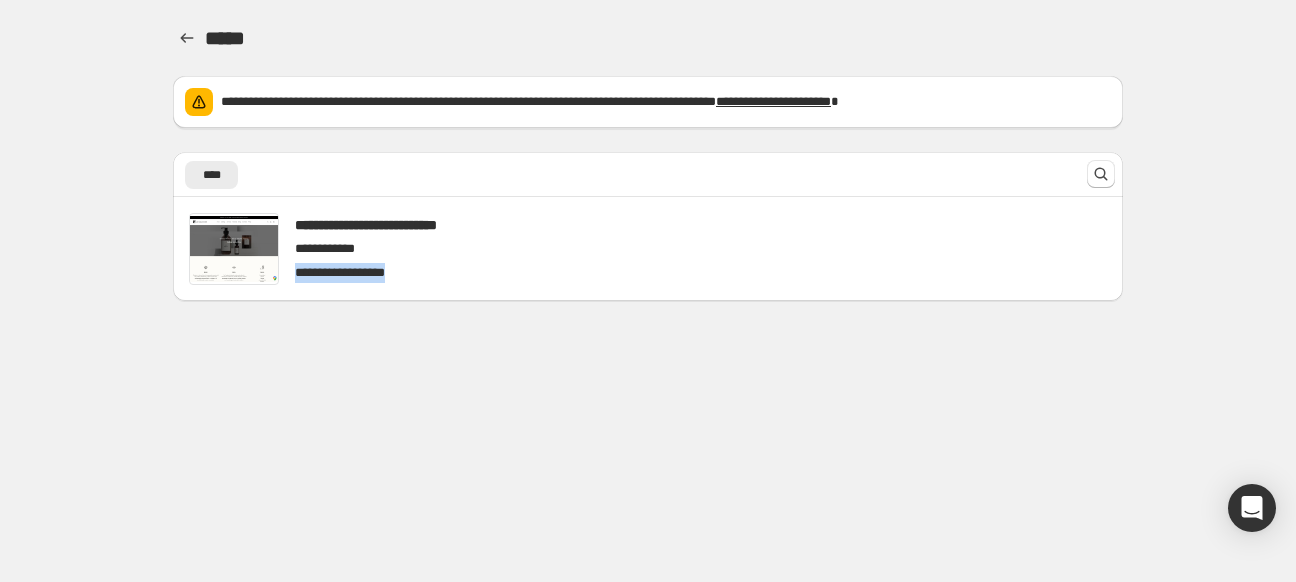 click on "[FIRST] [LAST] [STREET] [CITY] [STATE] [ZIP] [COUNTRY] [PHONE] [EMAIL] [SSN] [CREDITCARD] [FIRST] [LAST] [STREET] [CITY] [STATE] [ZIP] [COUNTRY]" at bounding box center (648, 291) 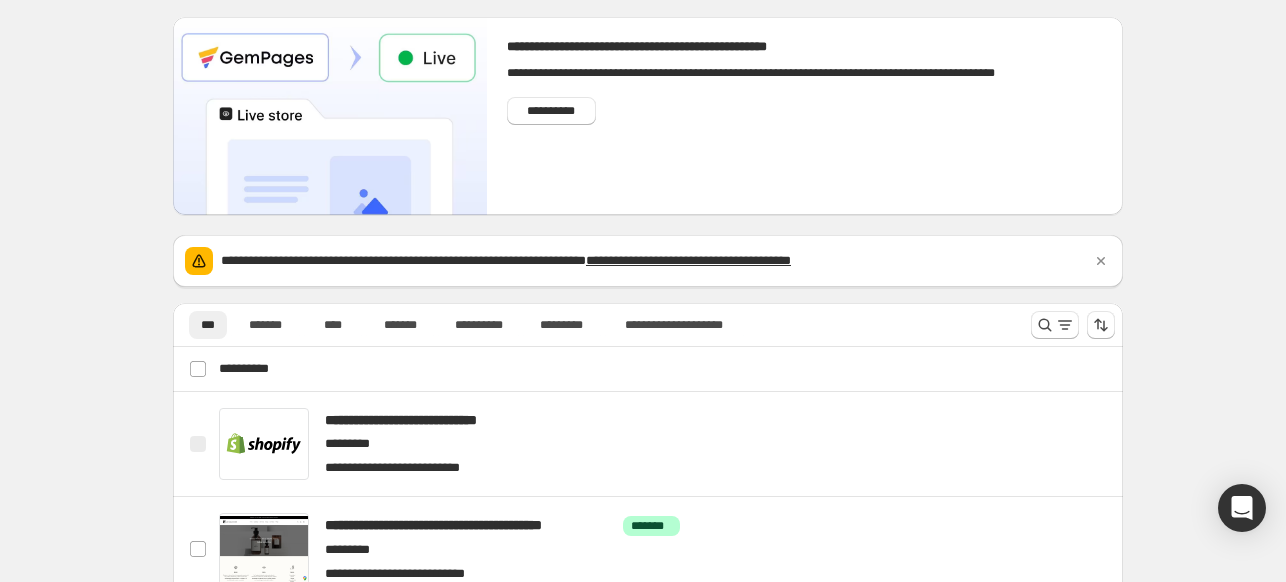 scroll, scrollTop: 200, scrollLeft: 0, axis: vertical 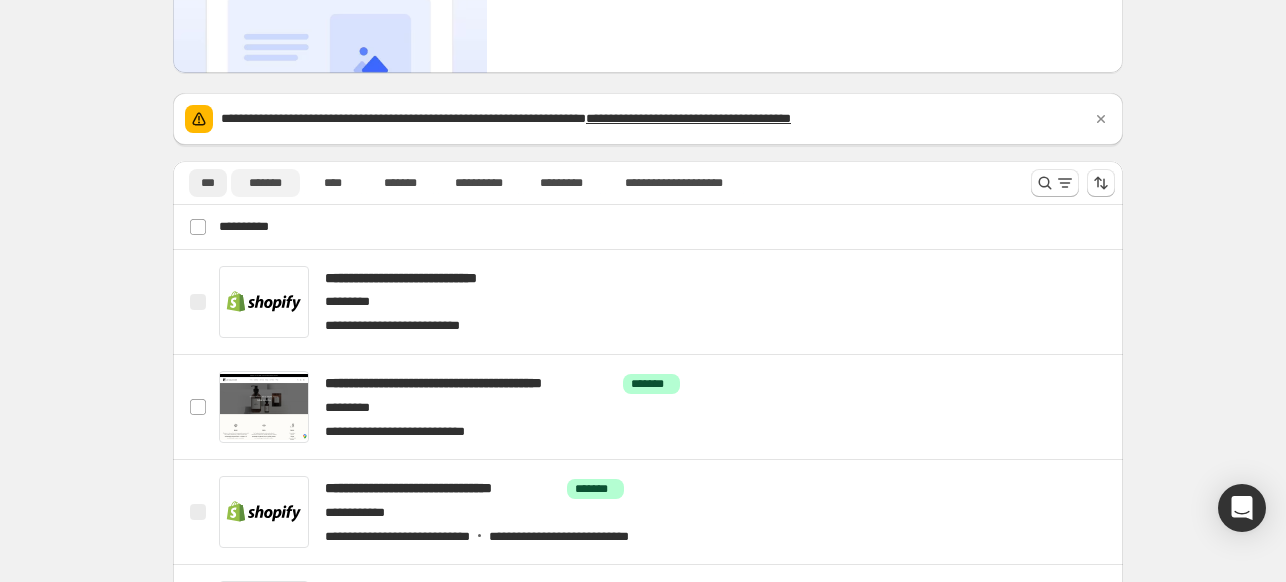 click on "*******" at bounding box center [265, 183] 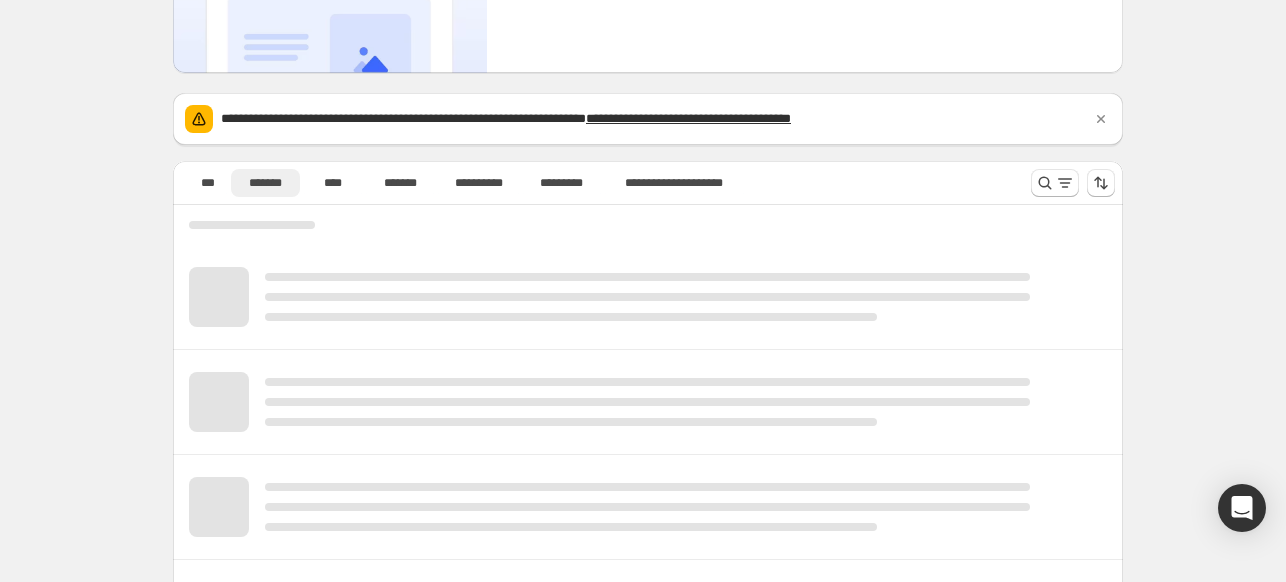 scroll, scrollTop: 55, scrollLeft: 0, axis: vertical 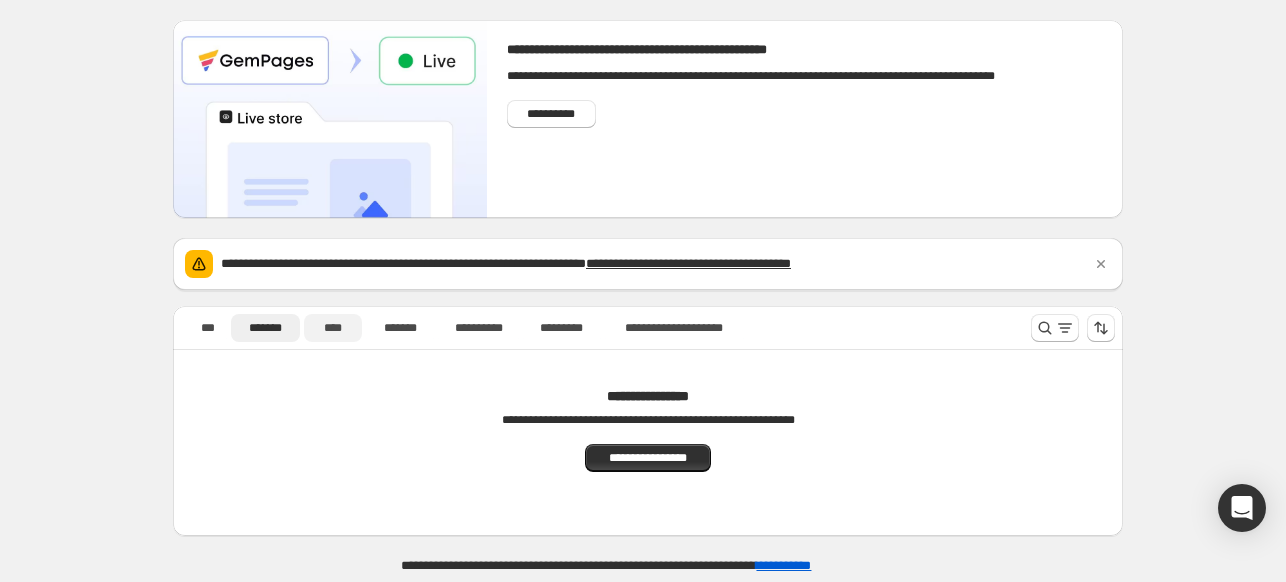 click on "****" at bounding box center (333, 328) 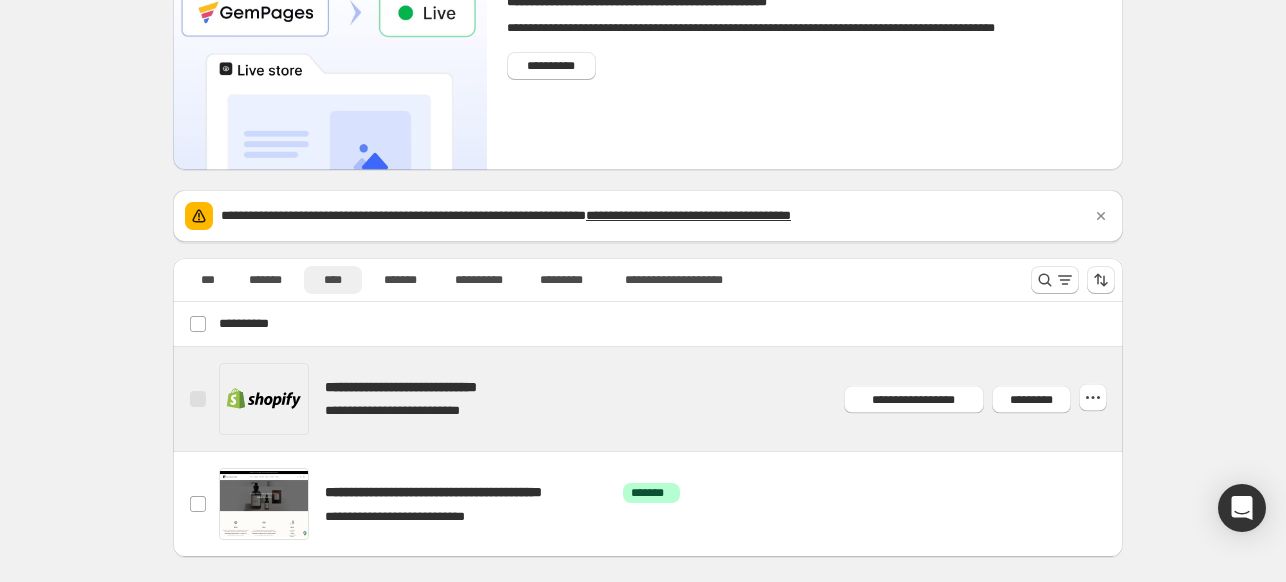 scroll, scrollTop: 124, scrollLeft: 0, axis: vertical 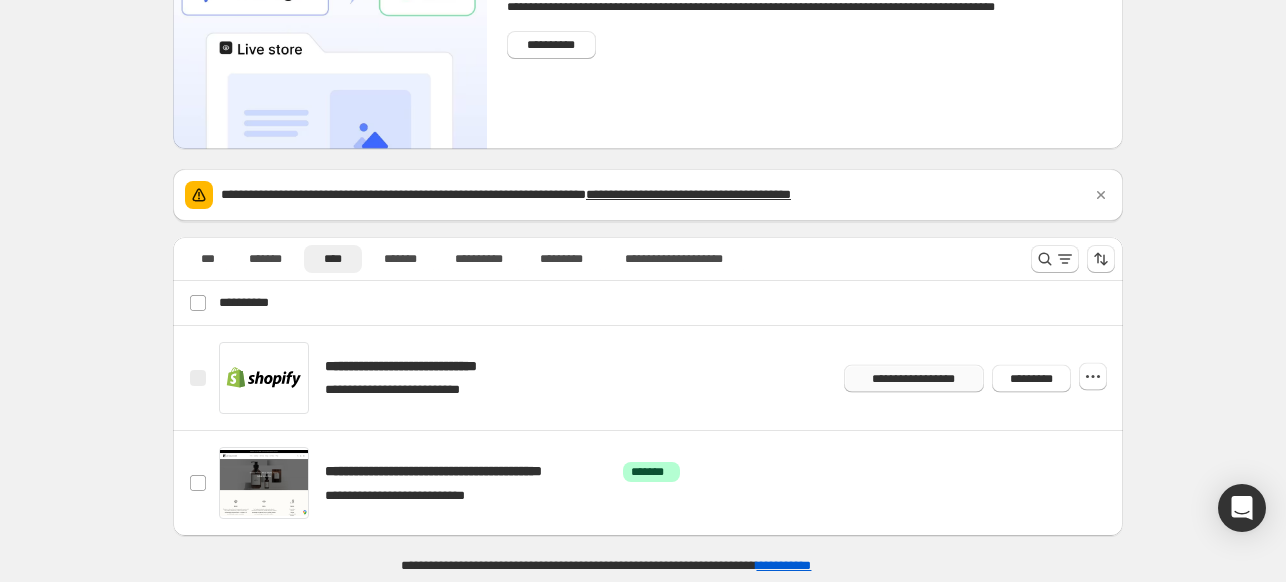 click on "**********" at bounding box center (913, 378) 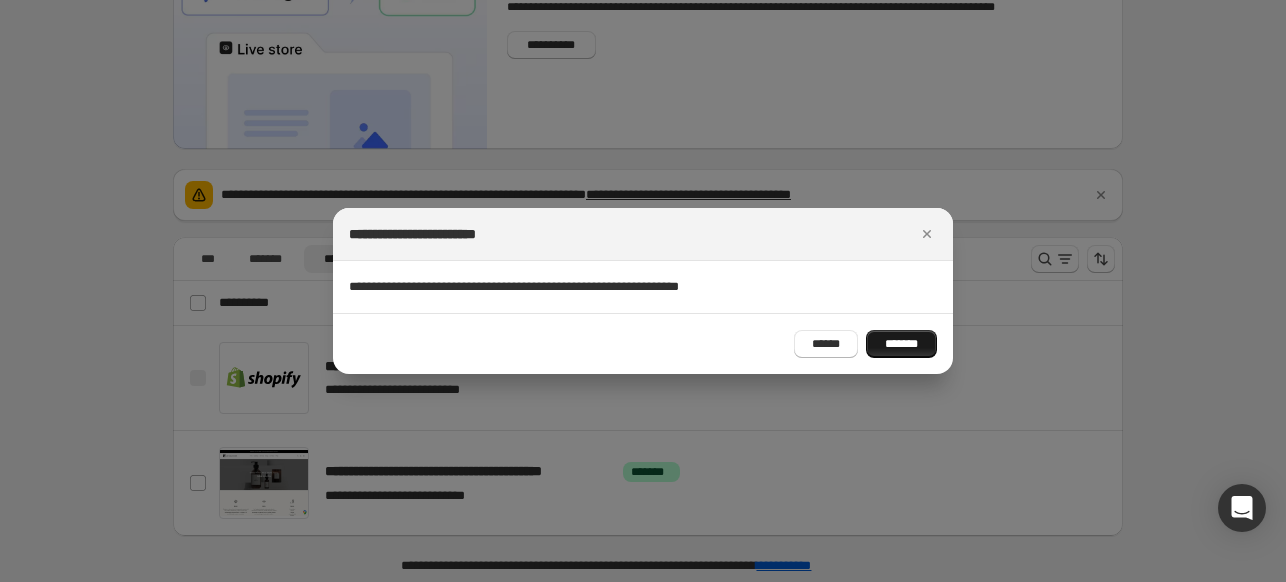 click on "*******" at bounding box center (901, 344) 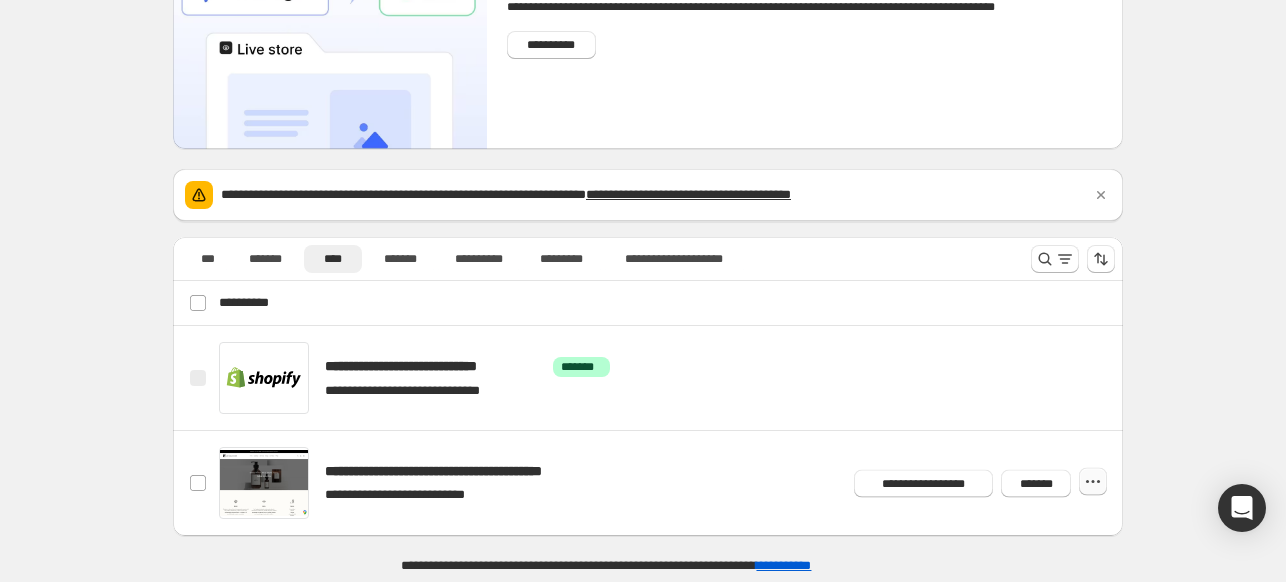 click at bounding box center (1093, 482) 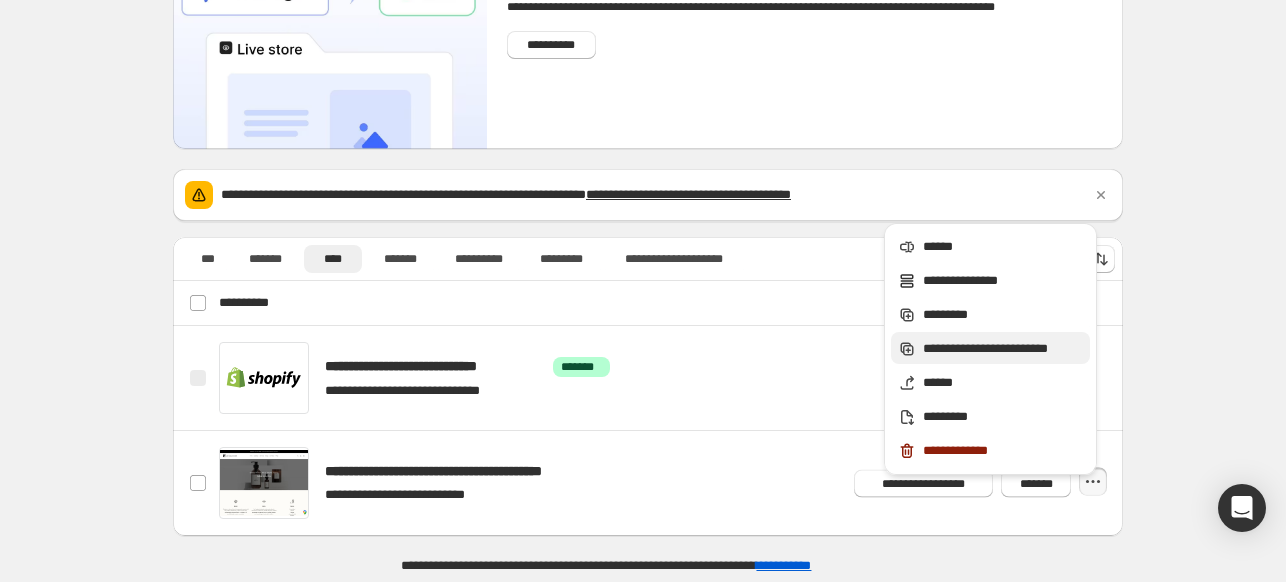 click on "**********" at bounding box center (1003, 349) 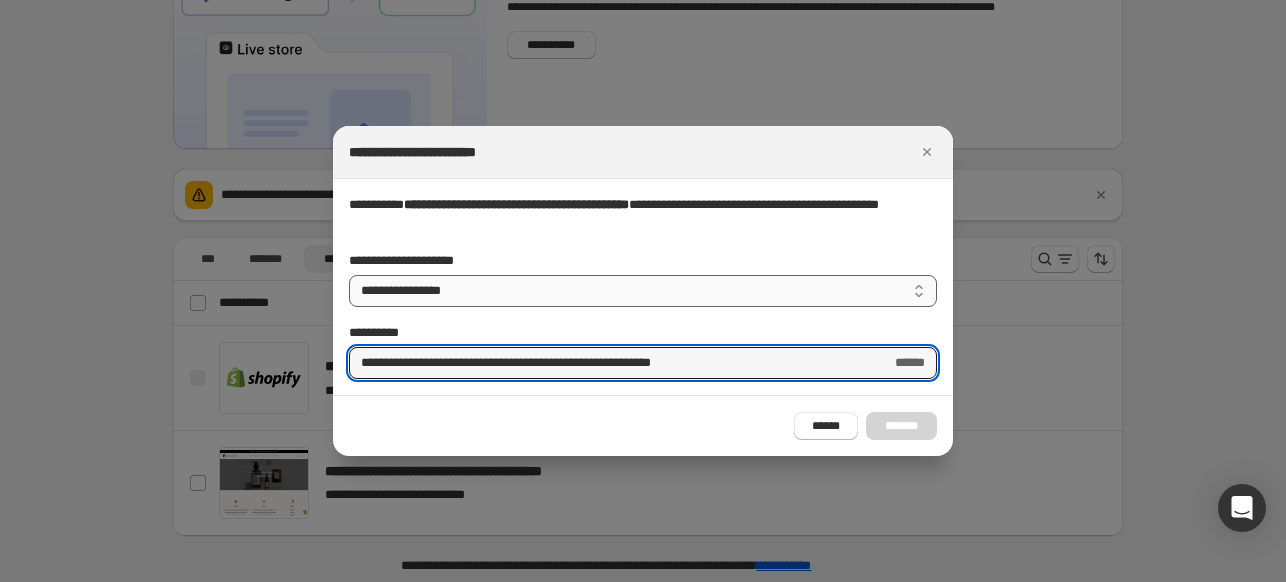 click on "**********" at bounding box center [643, 291] 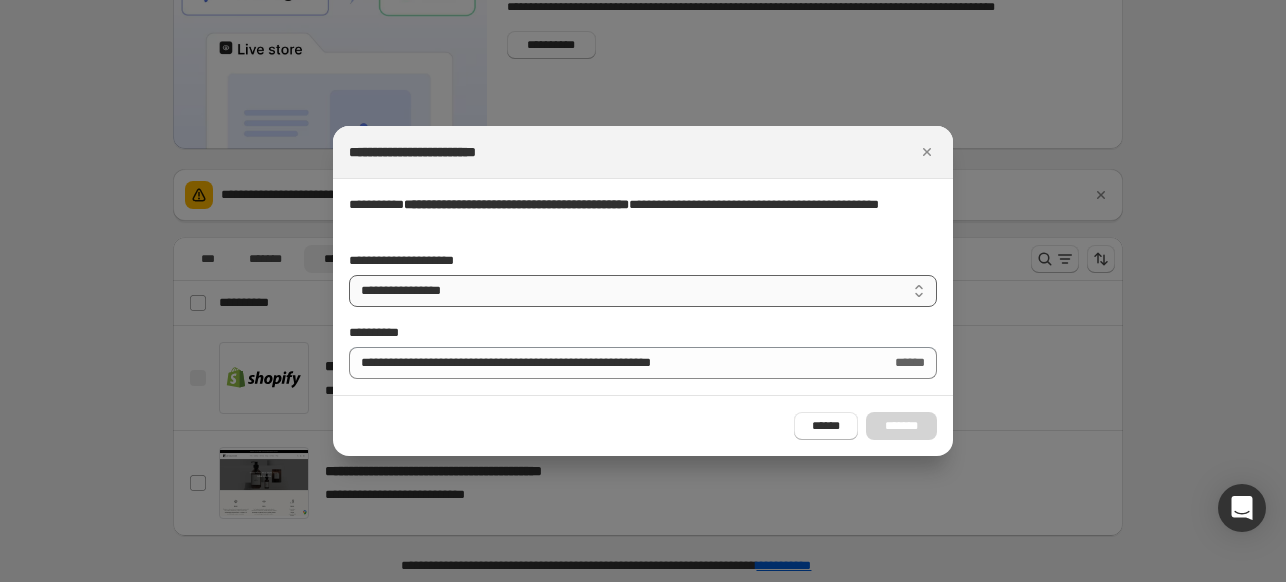 click on "**********" at bounding box center (643, 291) 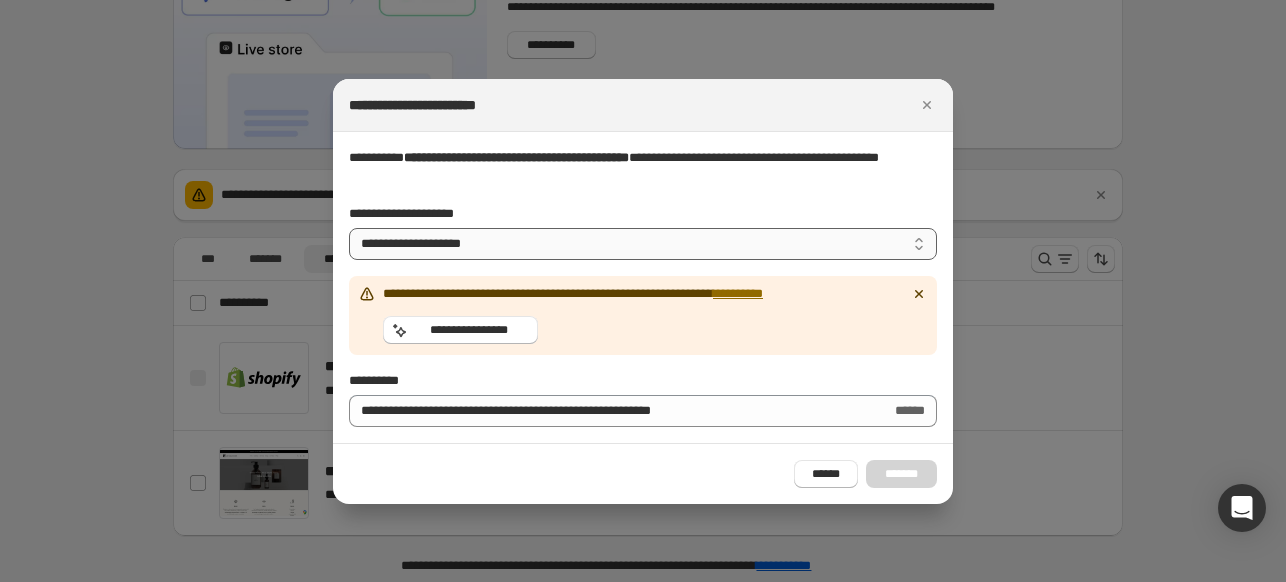 click on "**********" at bounding box center (643, 244) 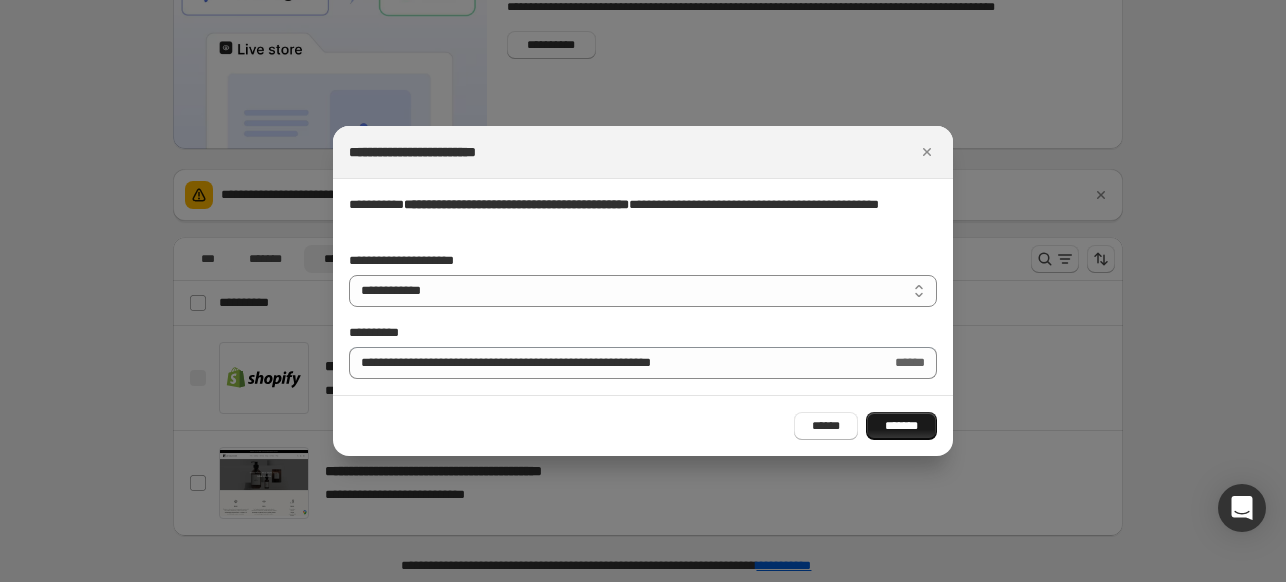click on "*******" at bounding box center (901, 426) 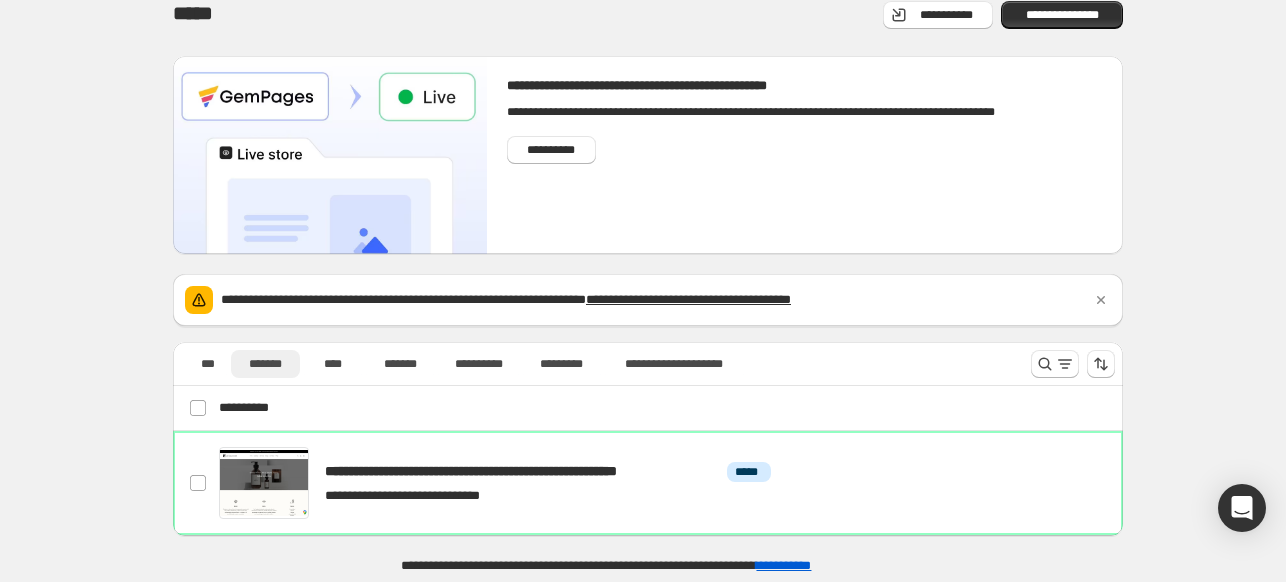 scroll, scrollTop: 18, scrollLeft: 0, axis: vertical 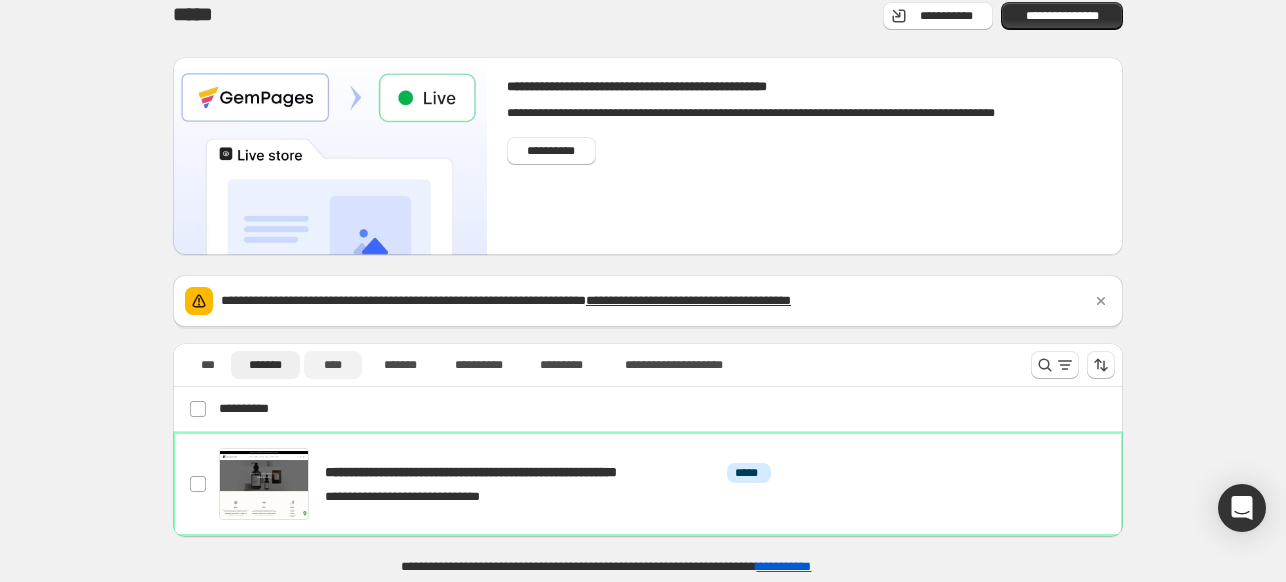 click on "****" at bounding box center (333, 365) 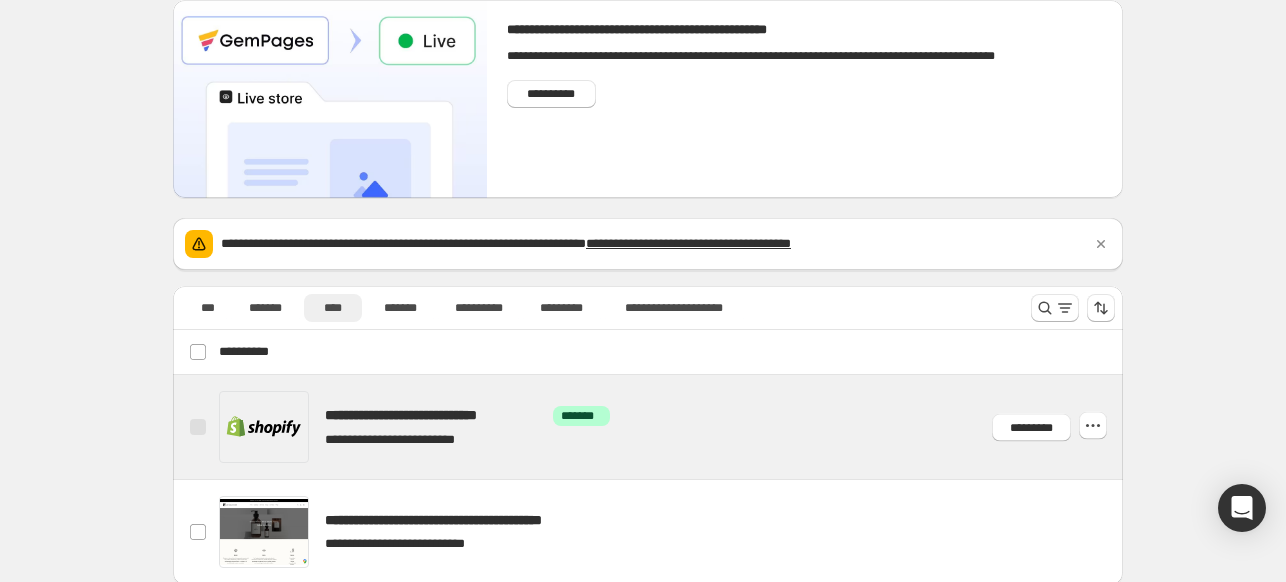 scroll, scrollTop: 124, scrollLeft: 0, axis: vertical 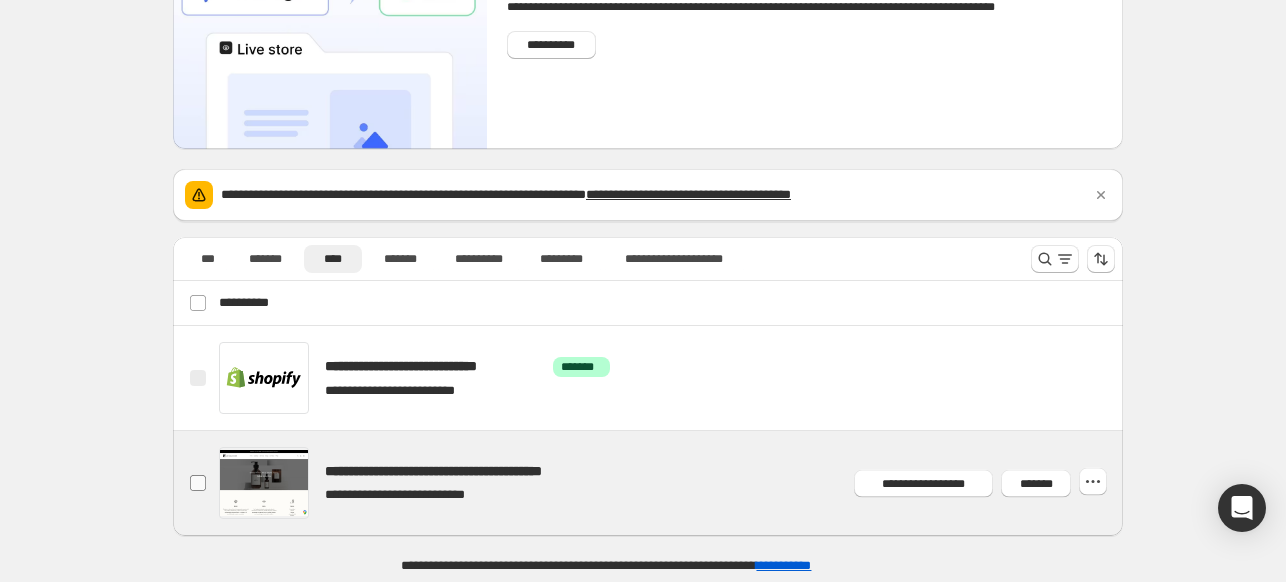 click at bounding box center (198, 483) 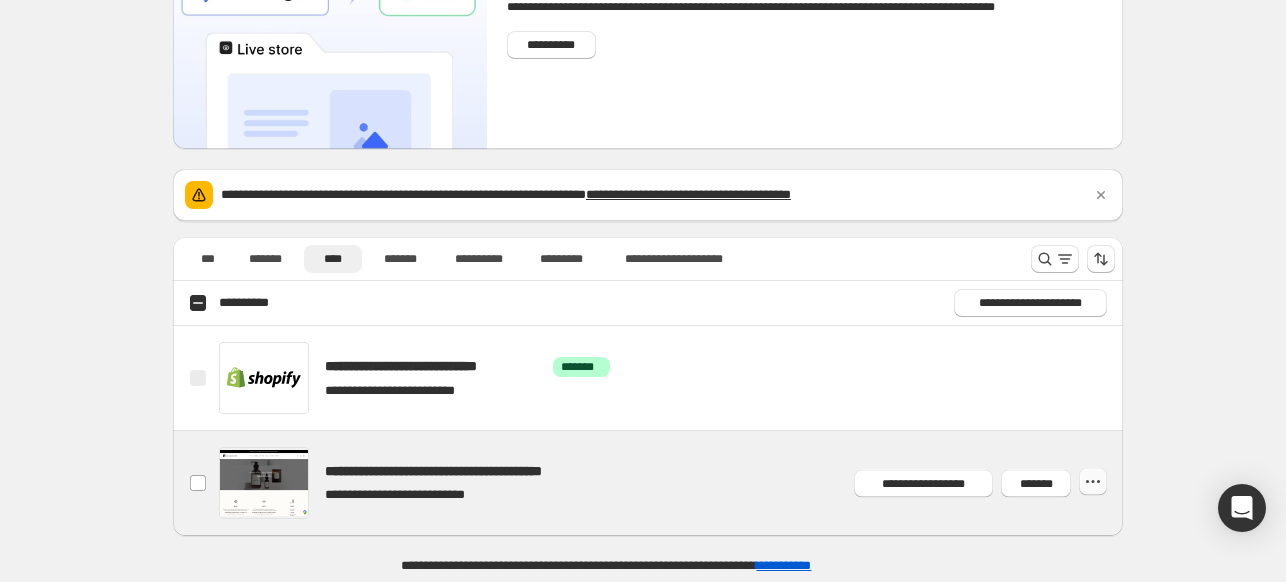 click 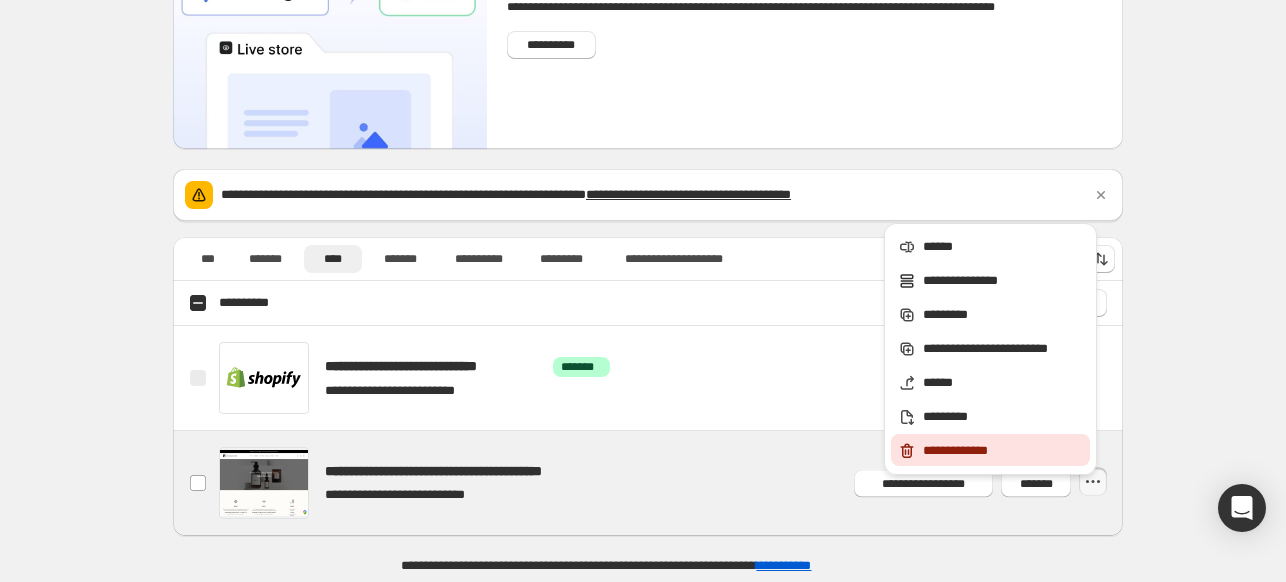click on "**********" at bounding box center [1003, 451] 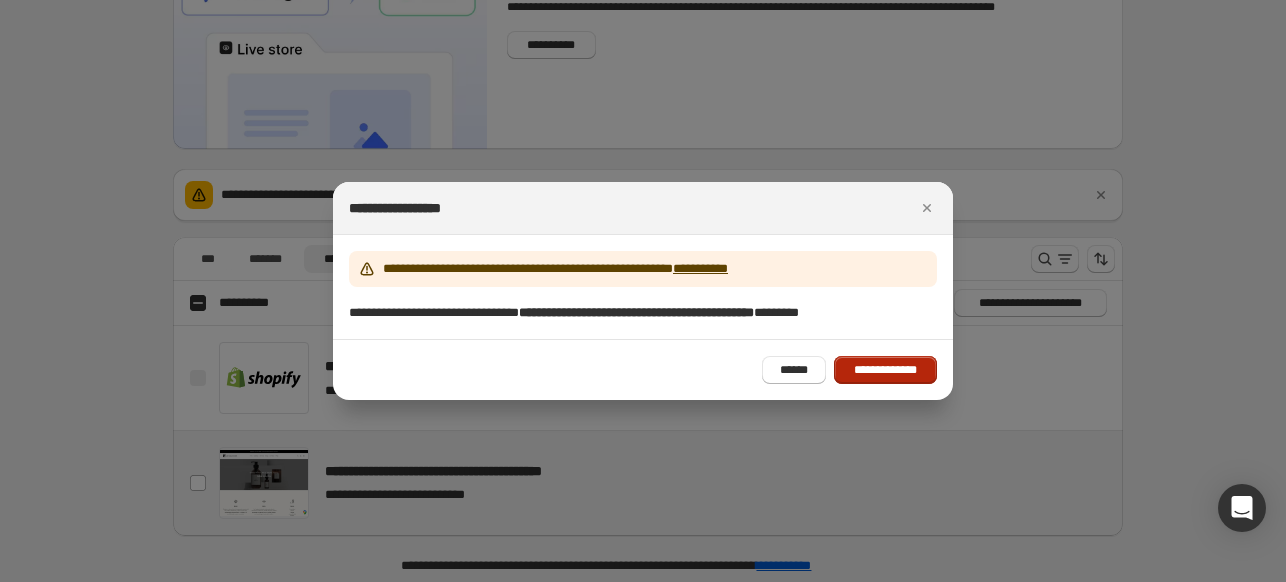 click on "**********" at bounding box center (885, 370) 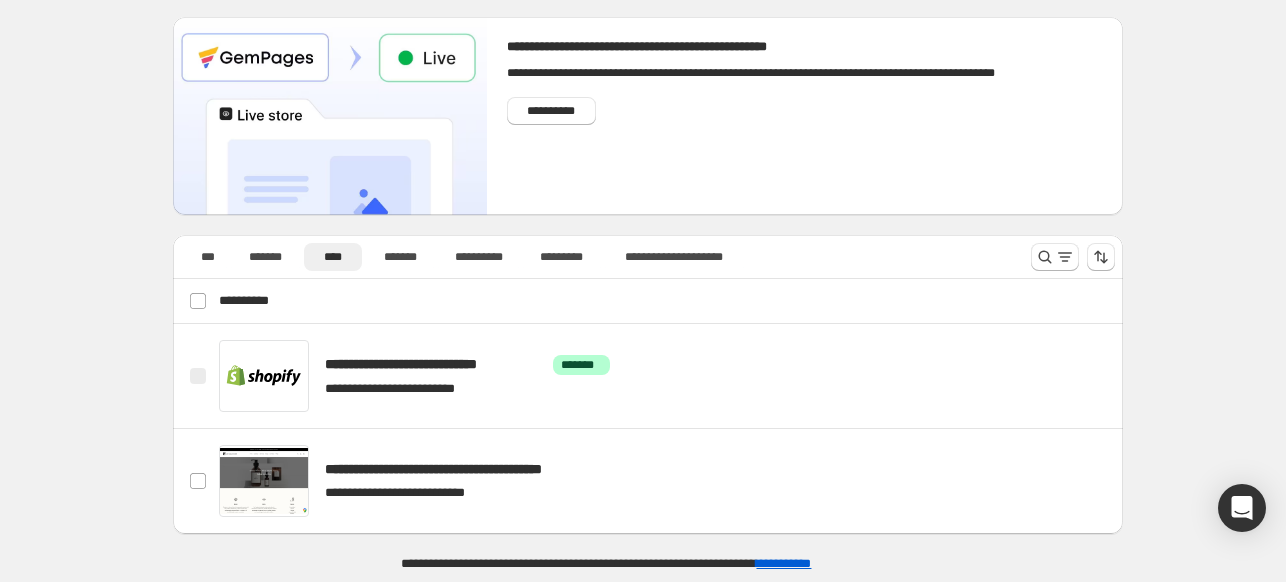 scroll, scrollTop: 0, scrollLeft: 0, axis: both 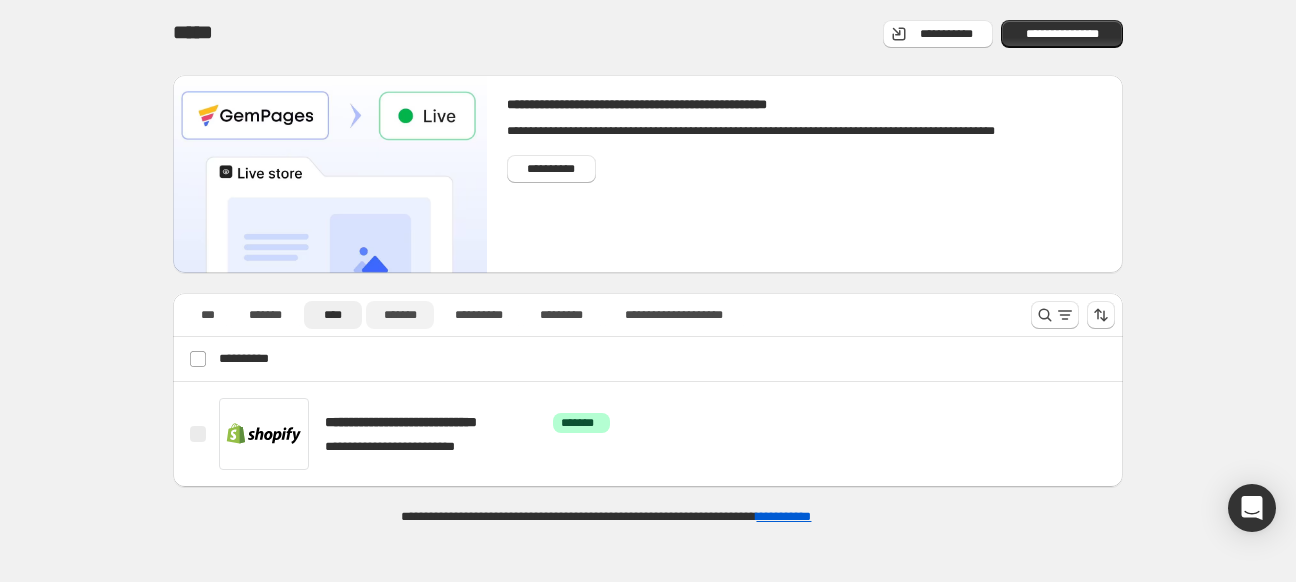 click on "*******" at bounding box center [400, 315] 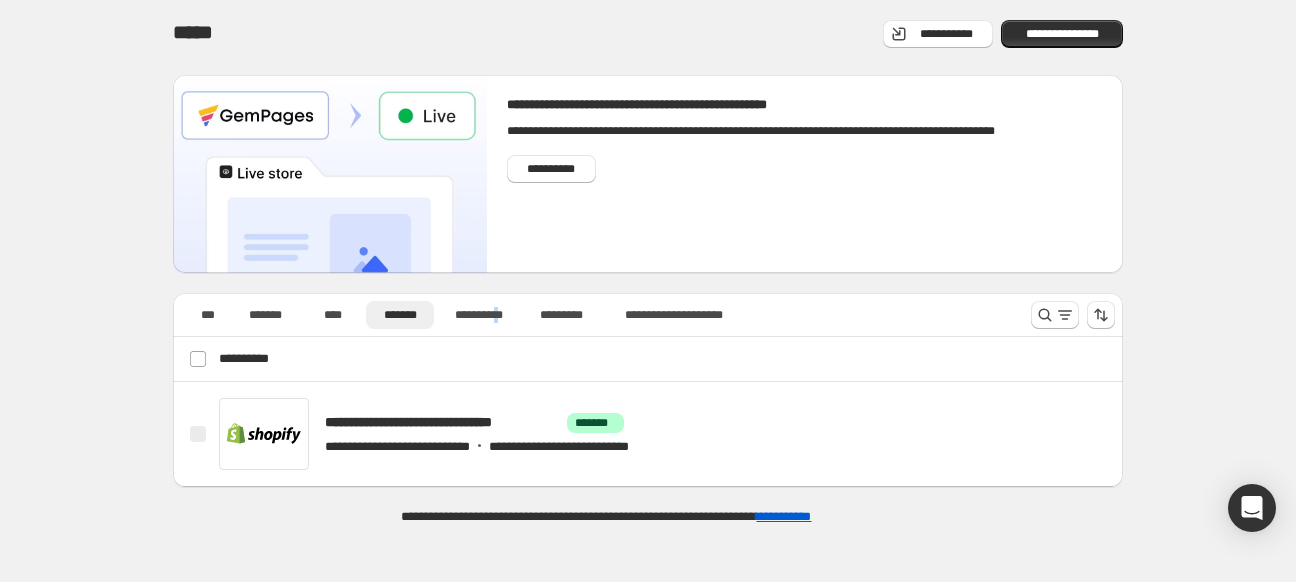 click on "**********" at bounding box center (648, 315) 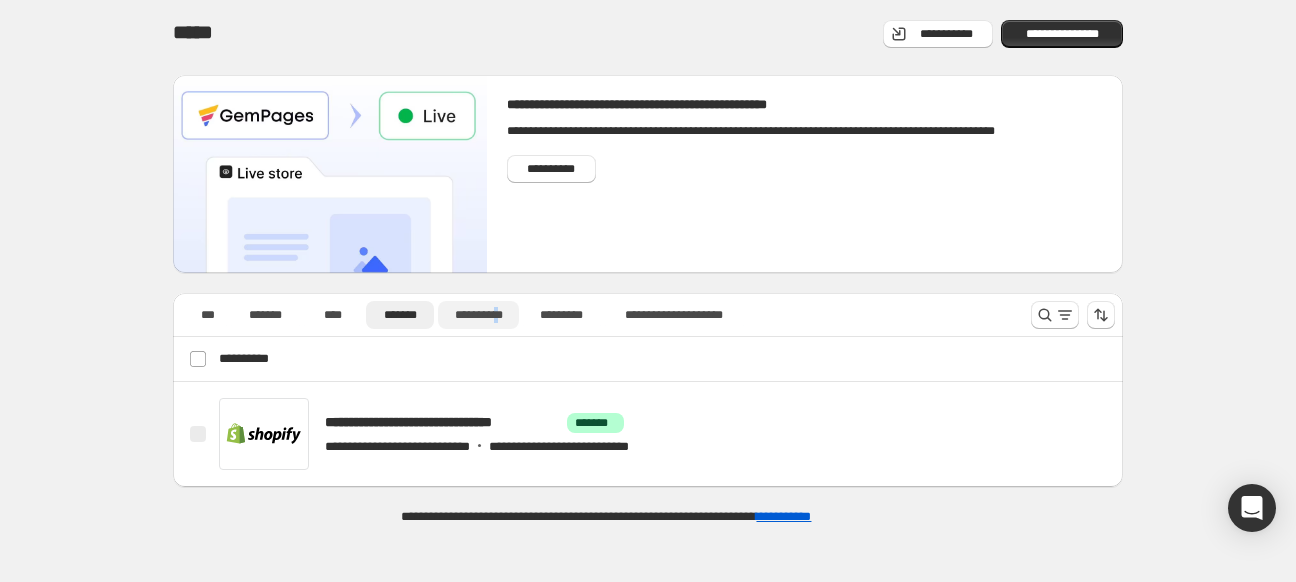 click on "**********" at bounding box center [478, 315] 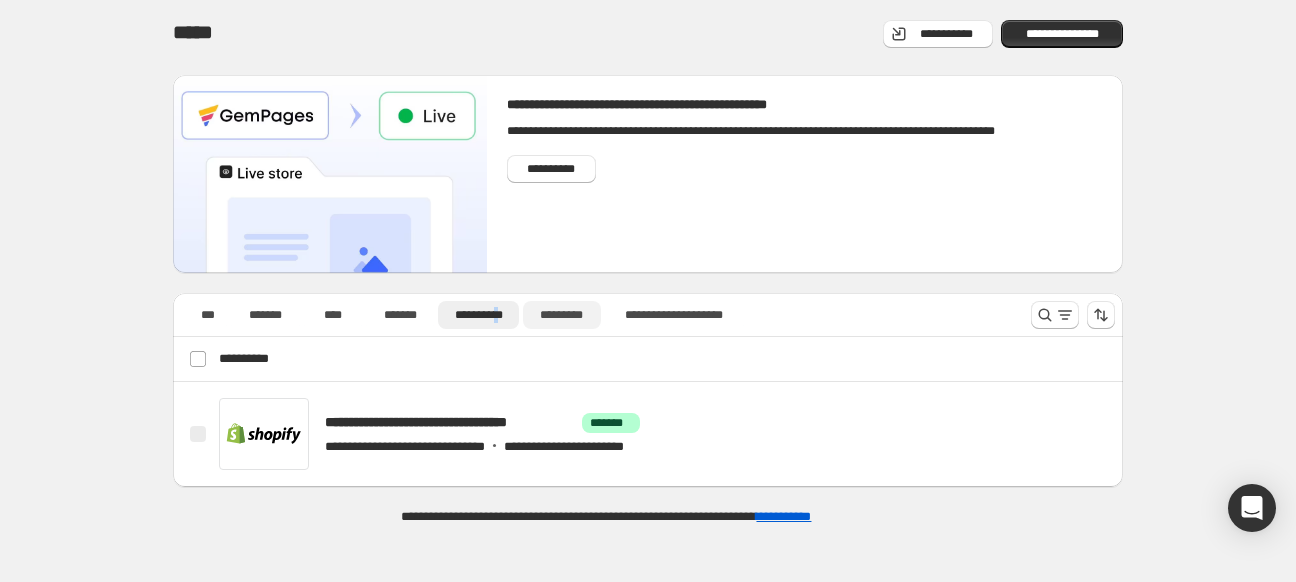 click on "*********" at bounding box center (562, 315) 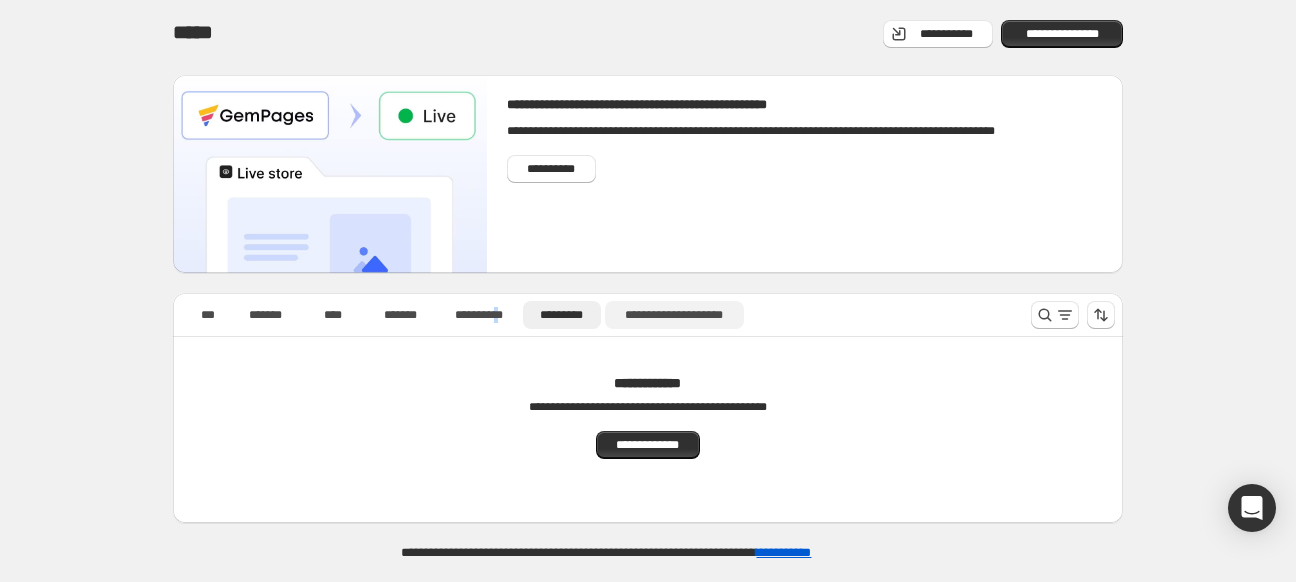 click on "**********" at bounding box center [674, 315] 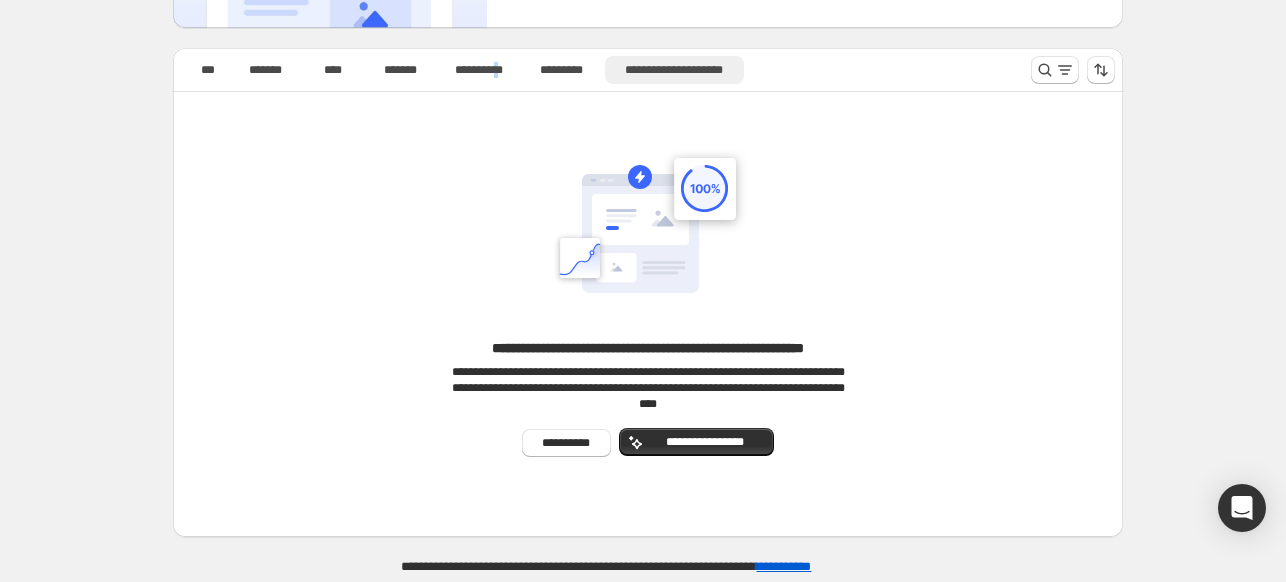 scroll, scrollTop: 0, scrollLeft: 0, axis: both 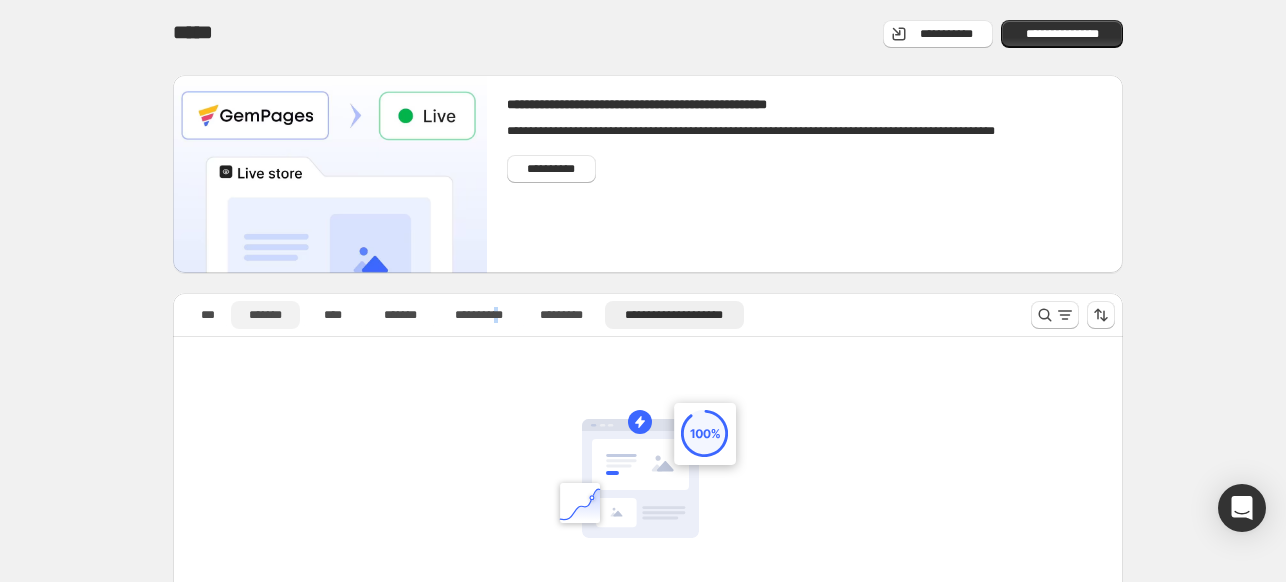 click on "*******" at bounding box center [265, 315] 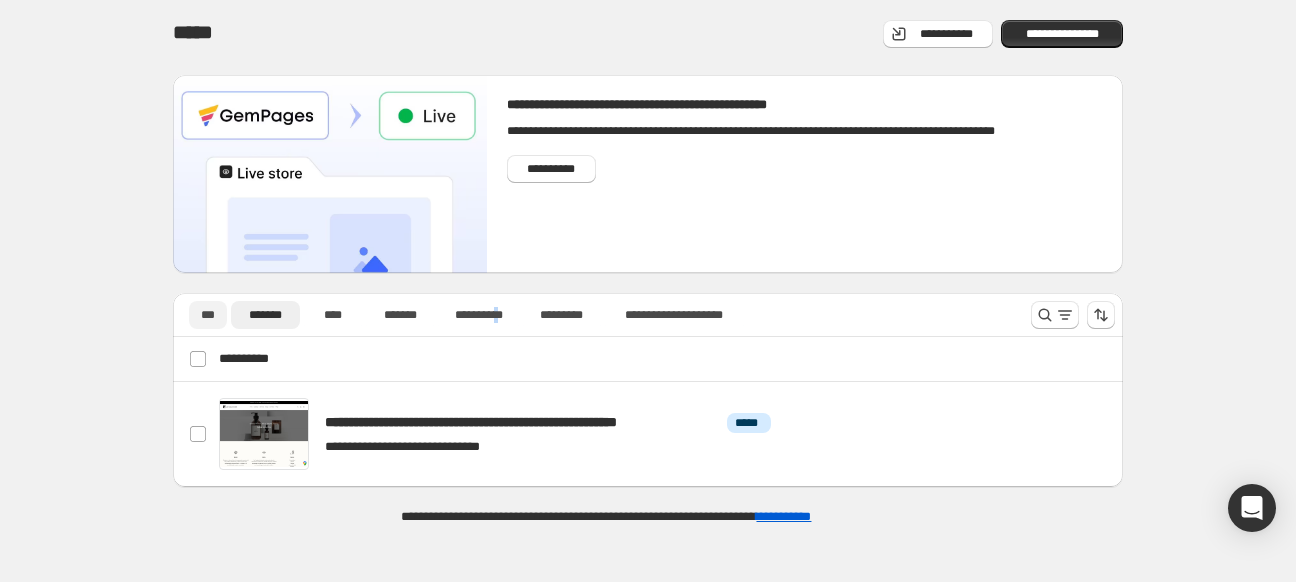 click on "***" at bounding box center [208, 315] 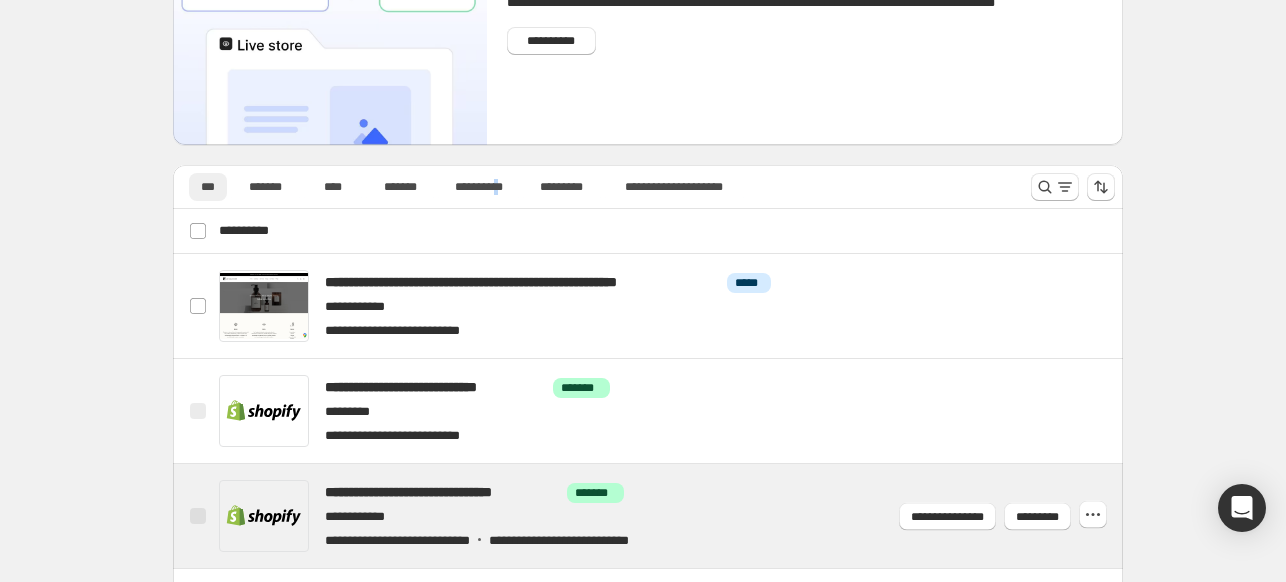 scroll, scrollTop: 265, scrollLeft: 0, axis: vertical 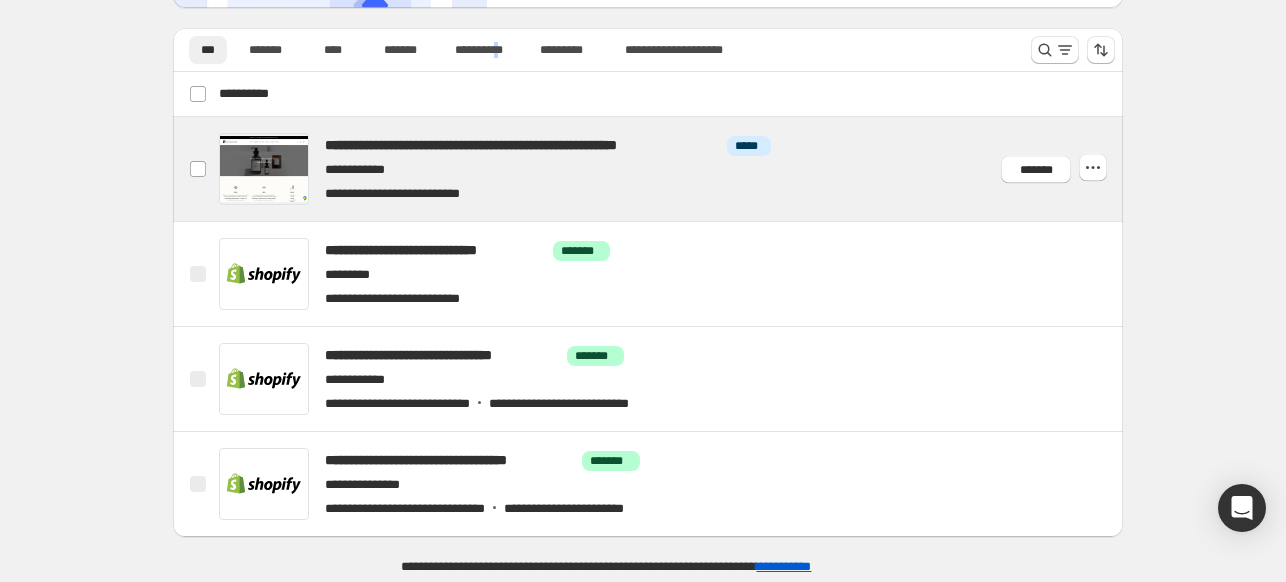 click at bounding box center (672, 169) 